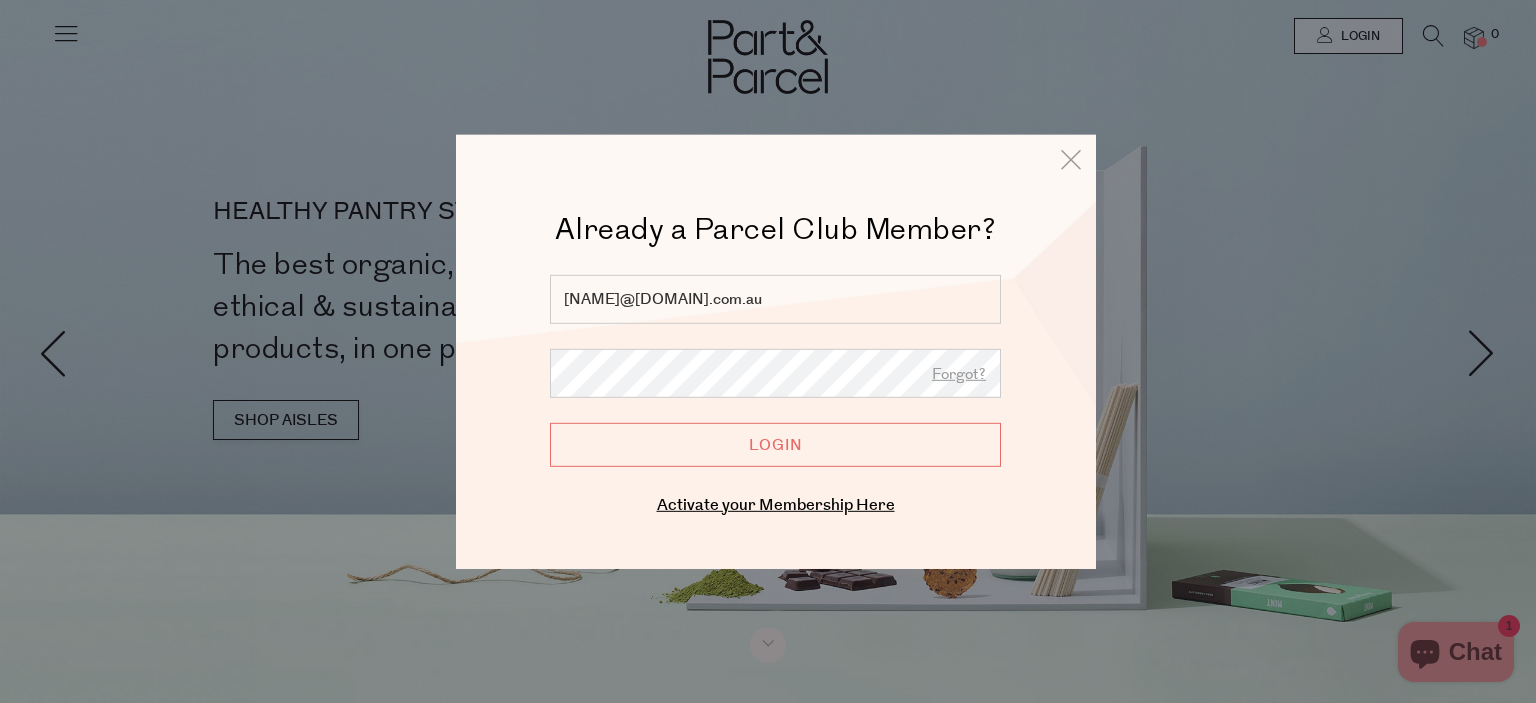 scroll, scrollTop: 0, scrollLeft: 0, axis: both 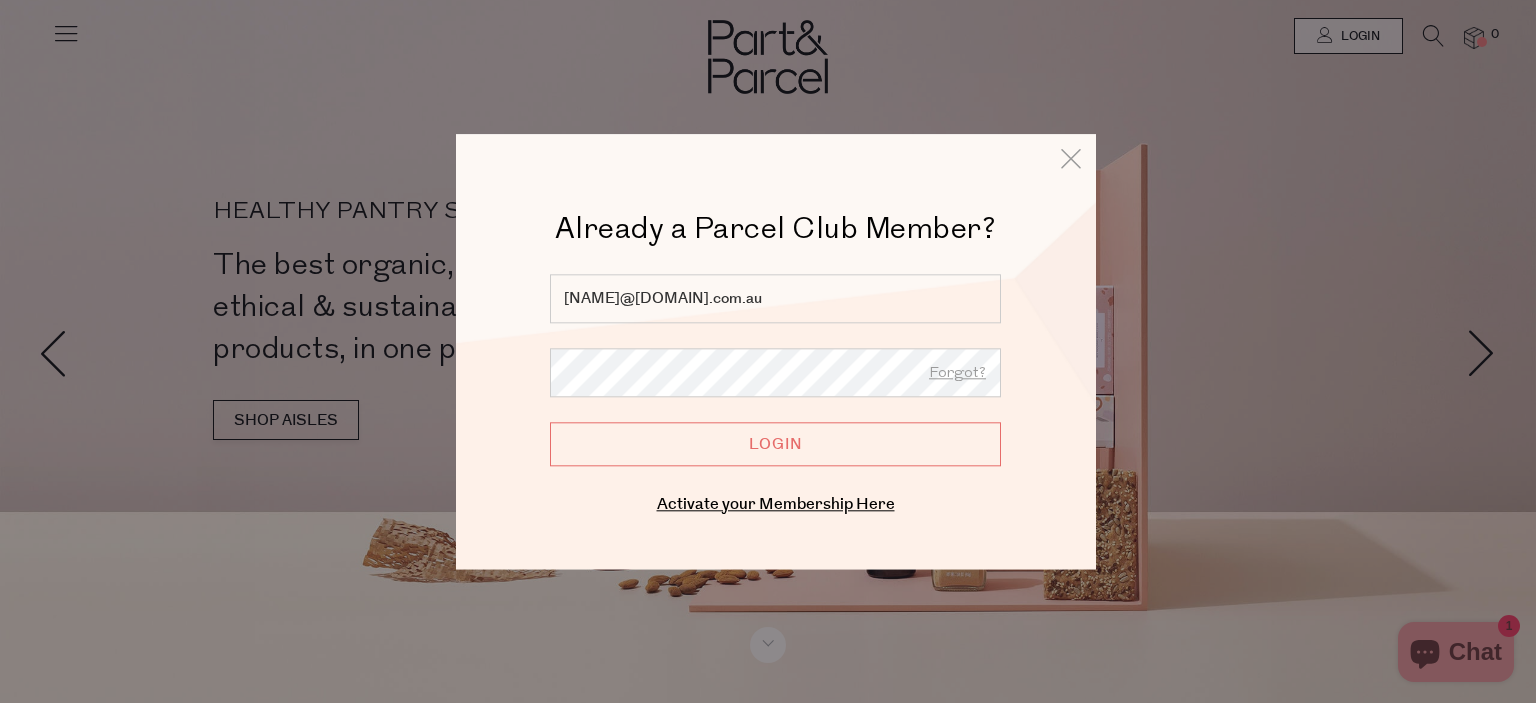 click on "Login" at bounding box center (775, 444) 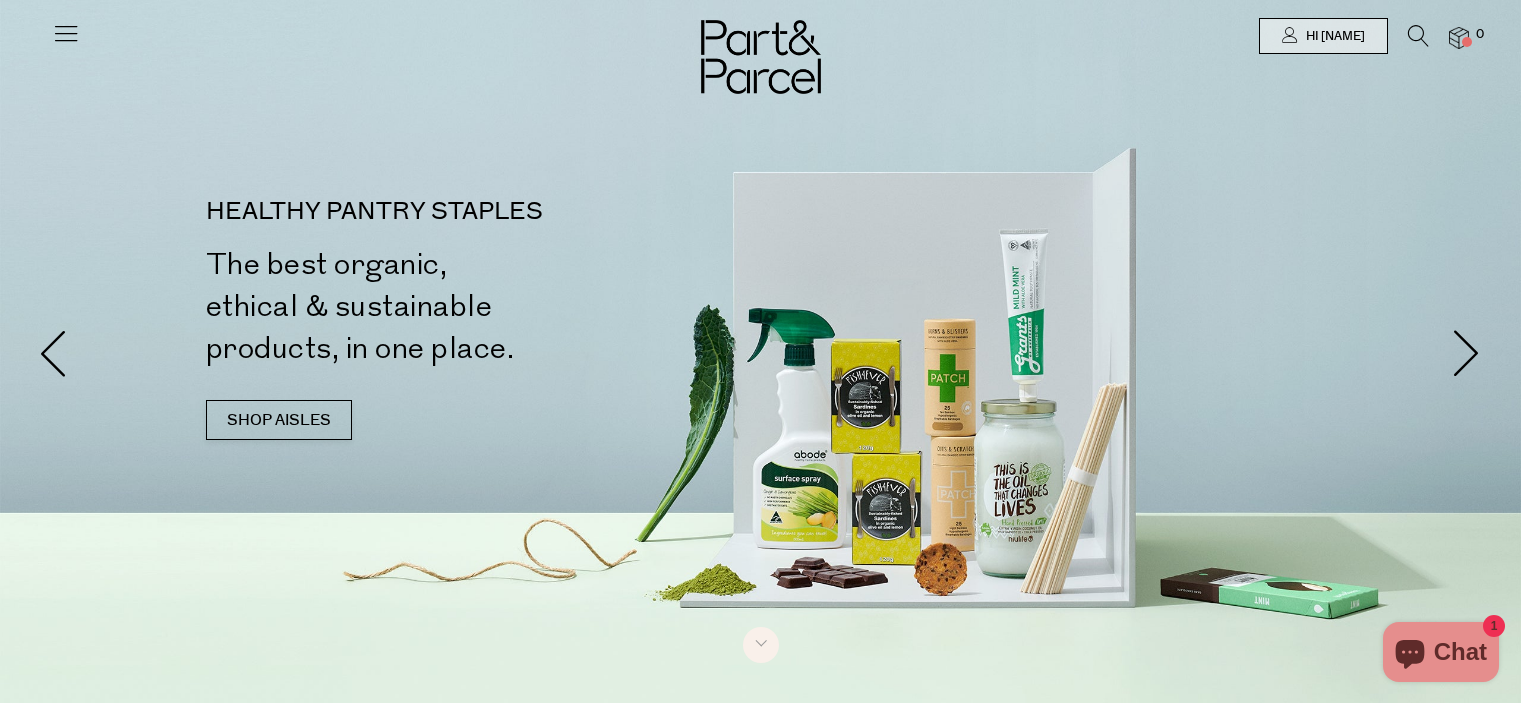 scroll, scrollTop: 0, scrollLeft: 0, axis: both 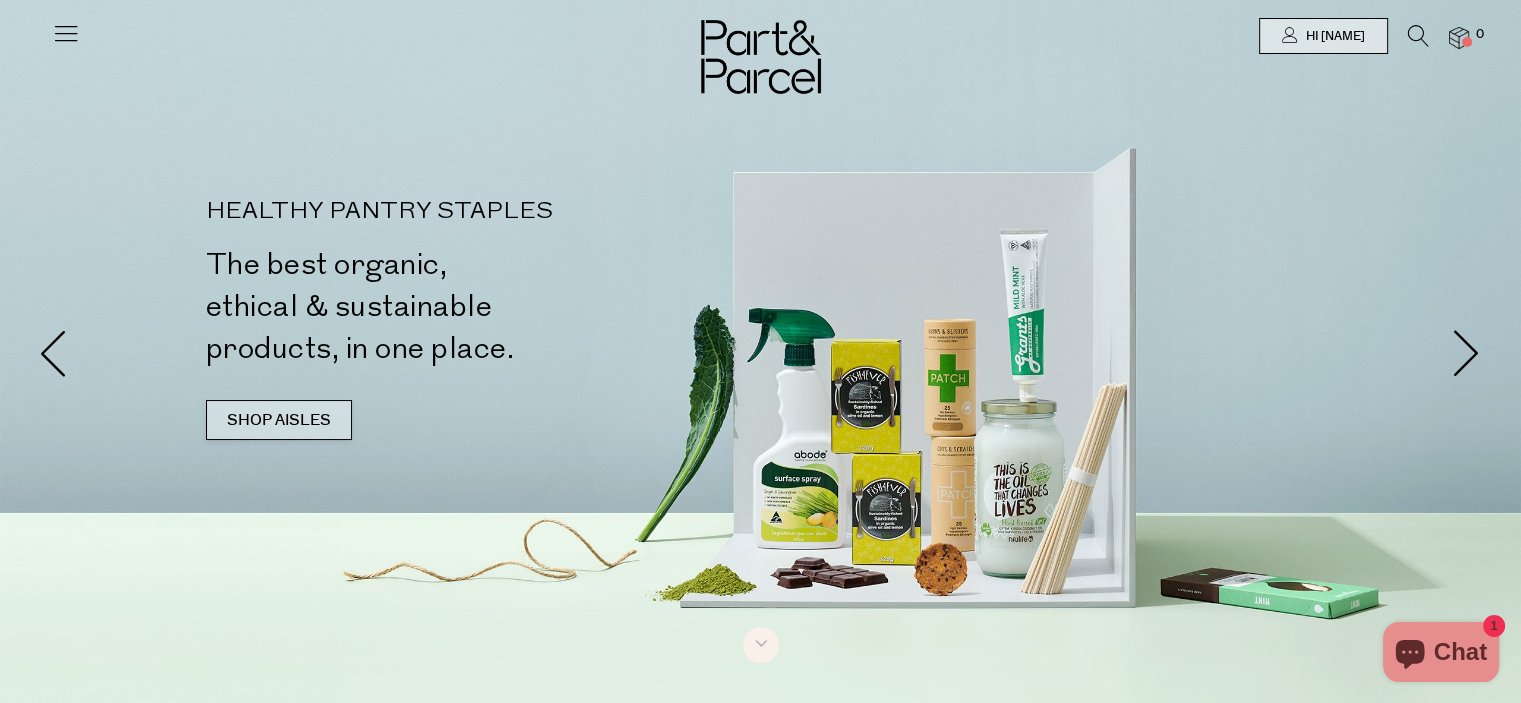 click on "SHOP AISLES" at bounding box center (279, 420) 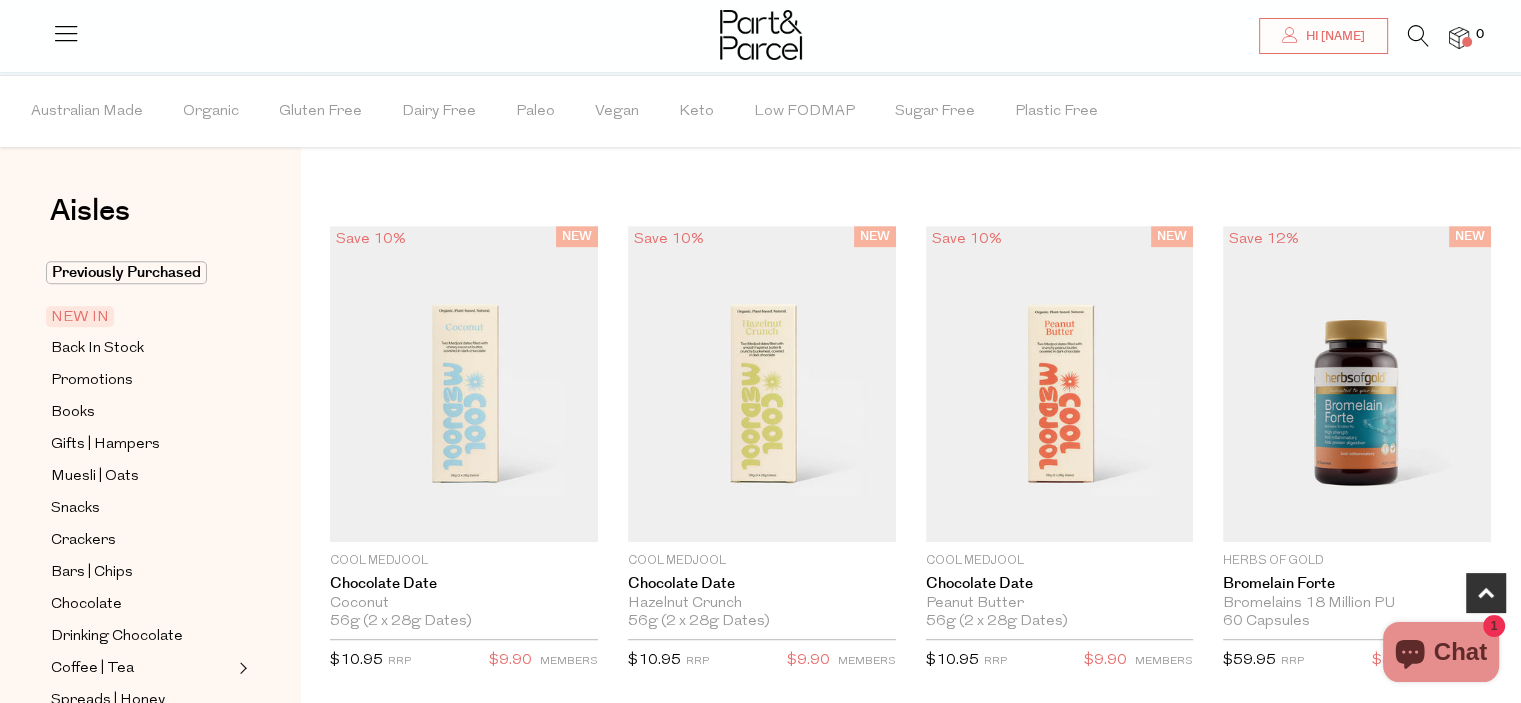 scroll, scrollTop: 1048, scrollLeft: 0, axis: vertical 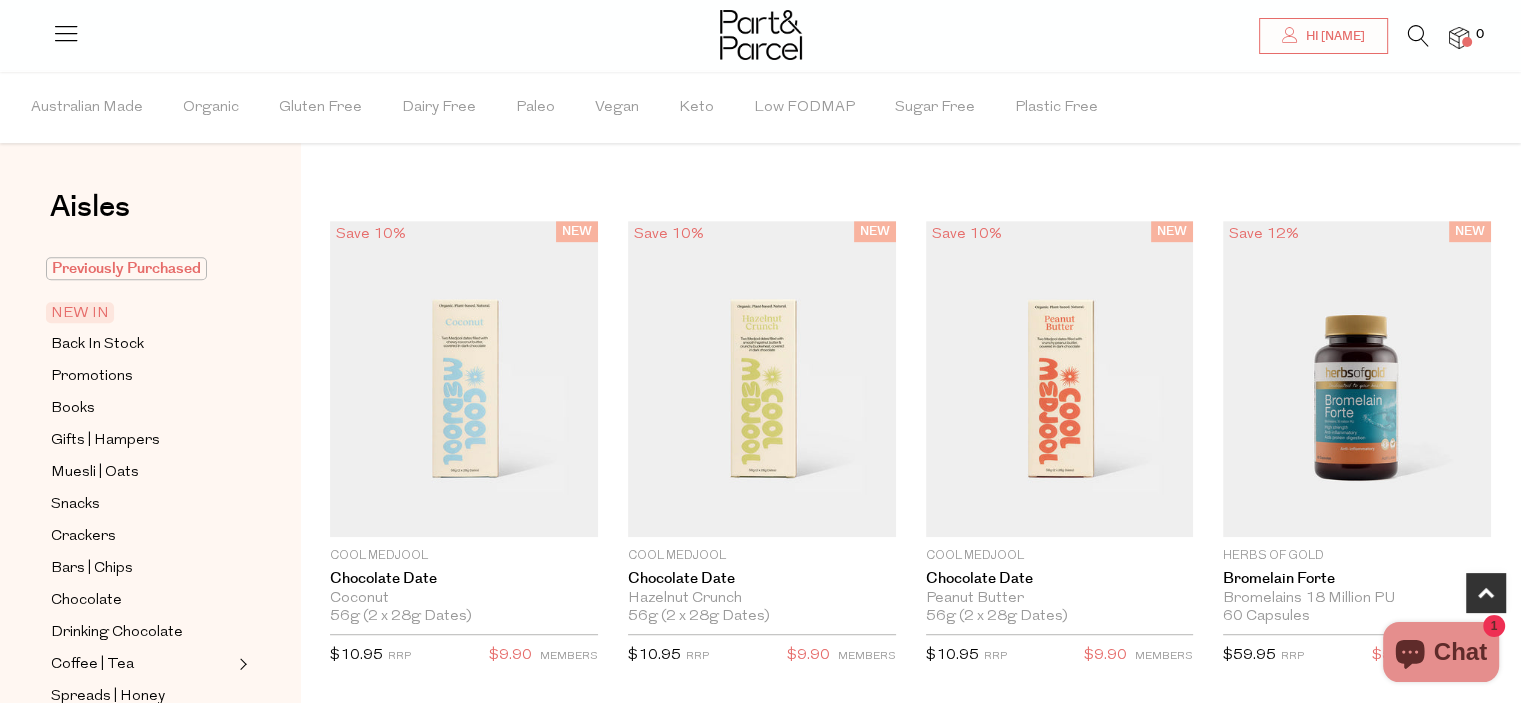 click on "Previously Purchased" at bounding box center [126, 268] 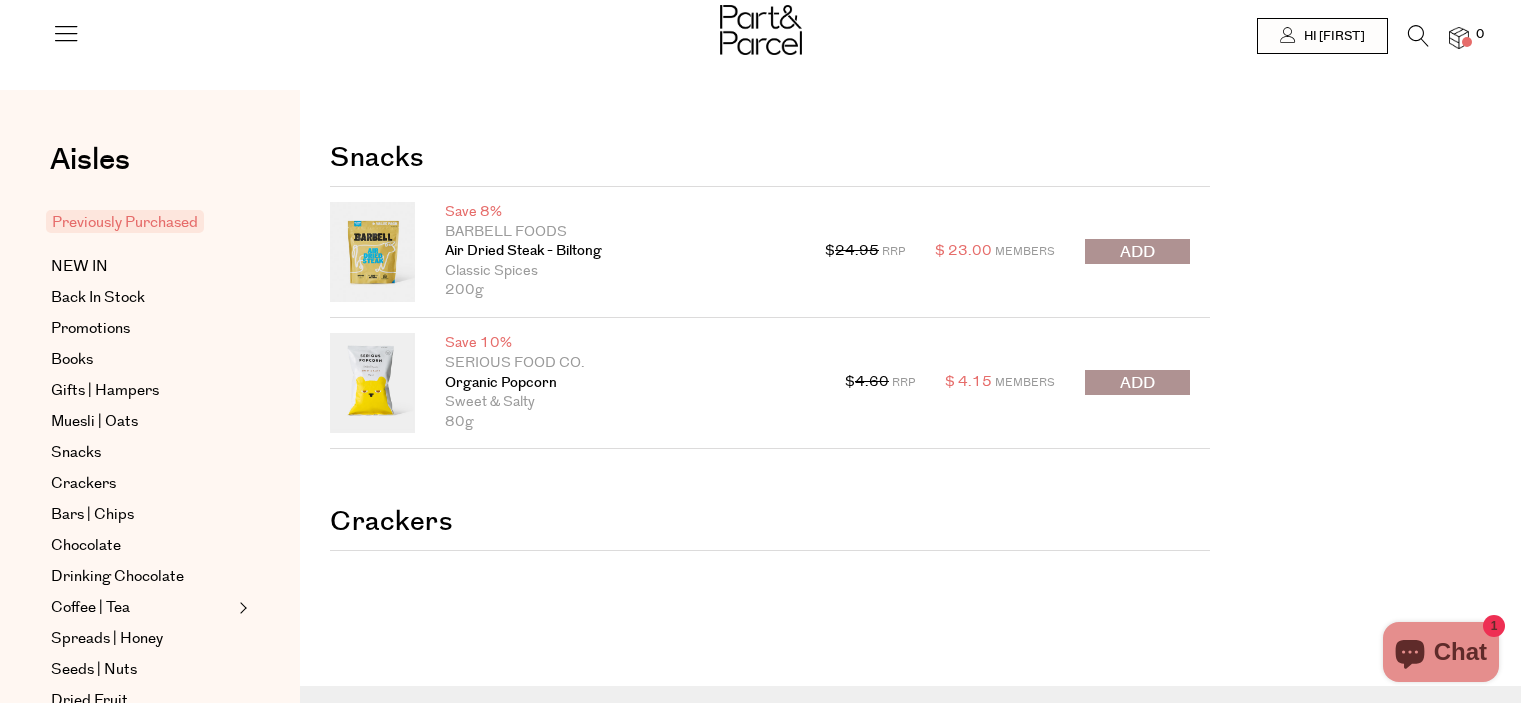 scroll, scrollTop: 0, scrollLeft: 0, axis: both 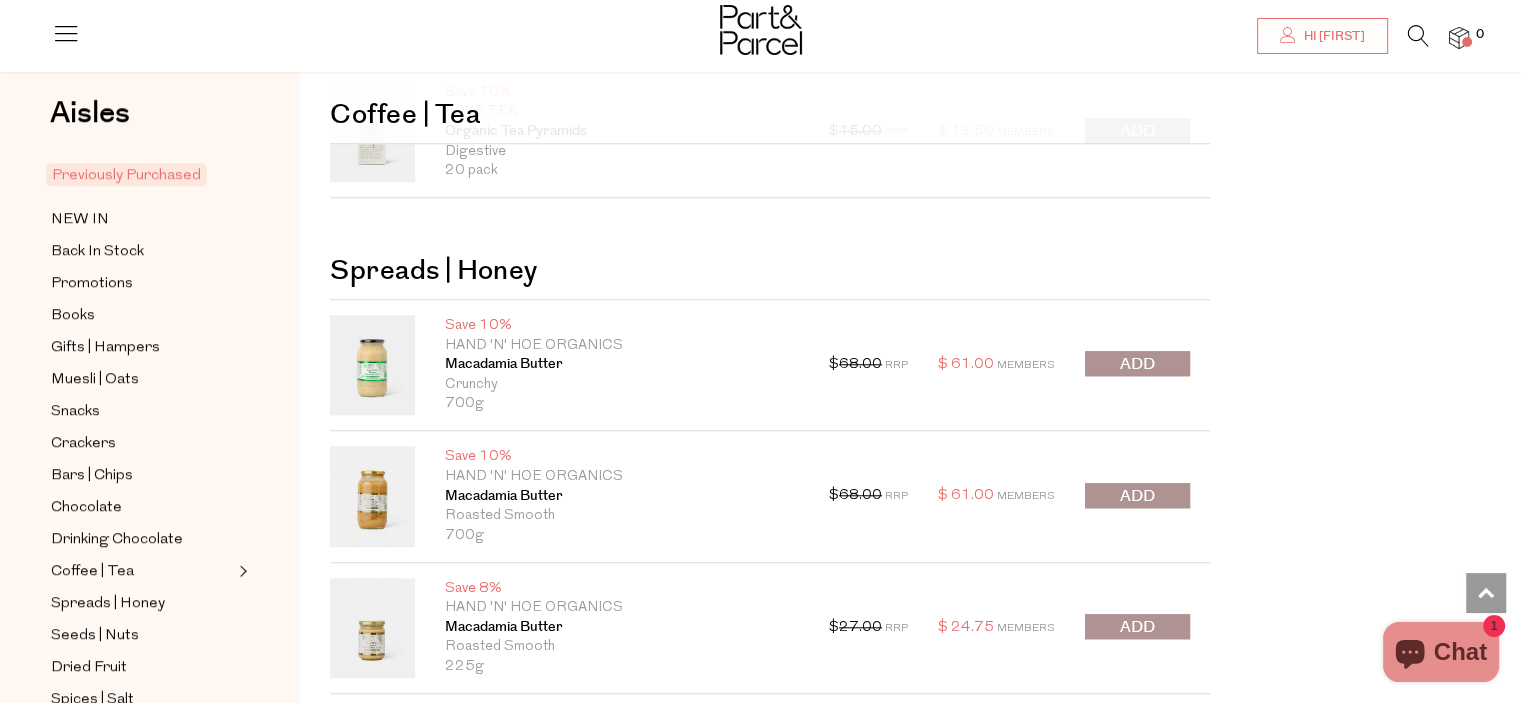 click at bounding box center [1137, 496] 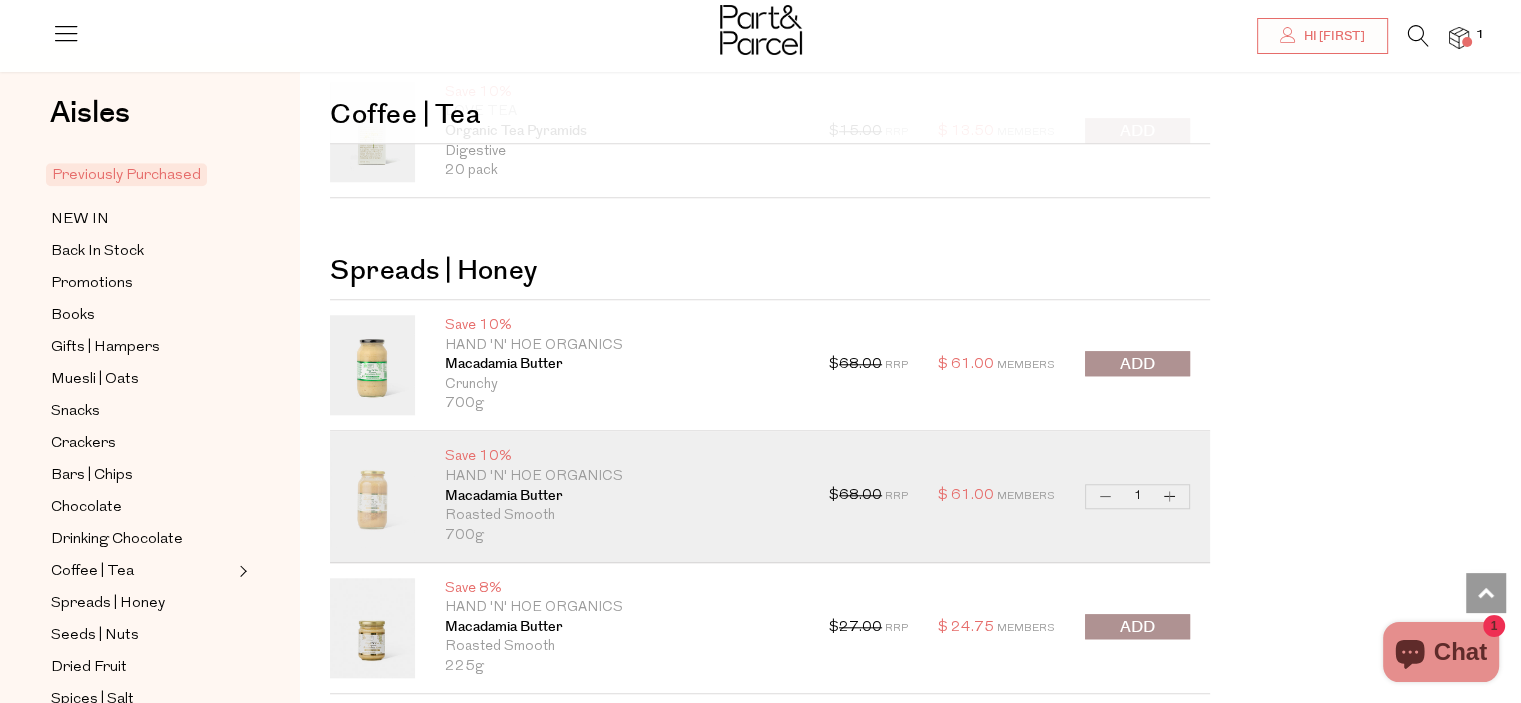 click on "Increase Macadamia Butter" at bounding box center (1170, 496) 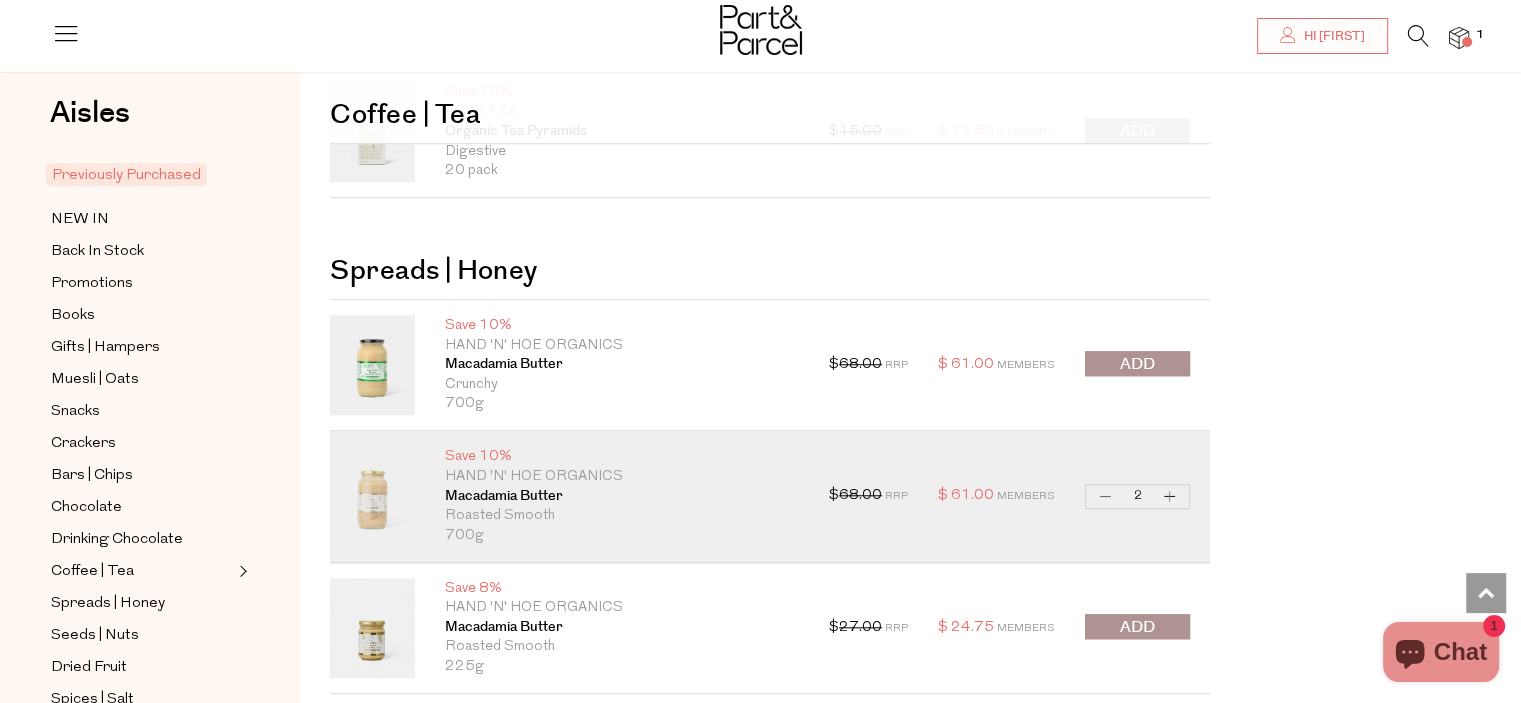 type on "2" 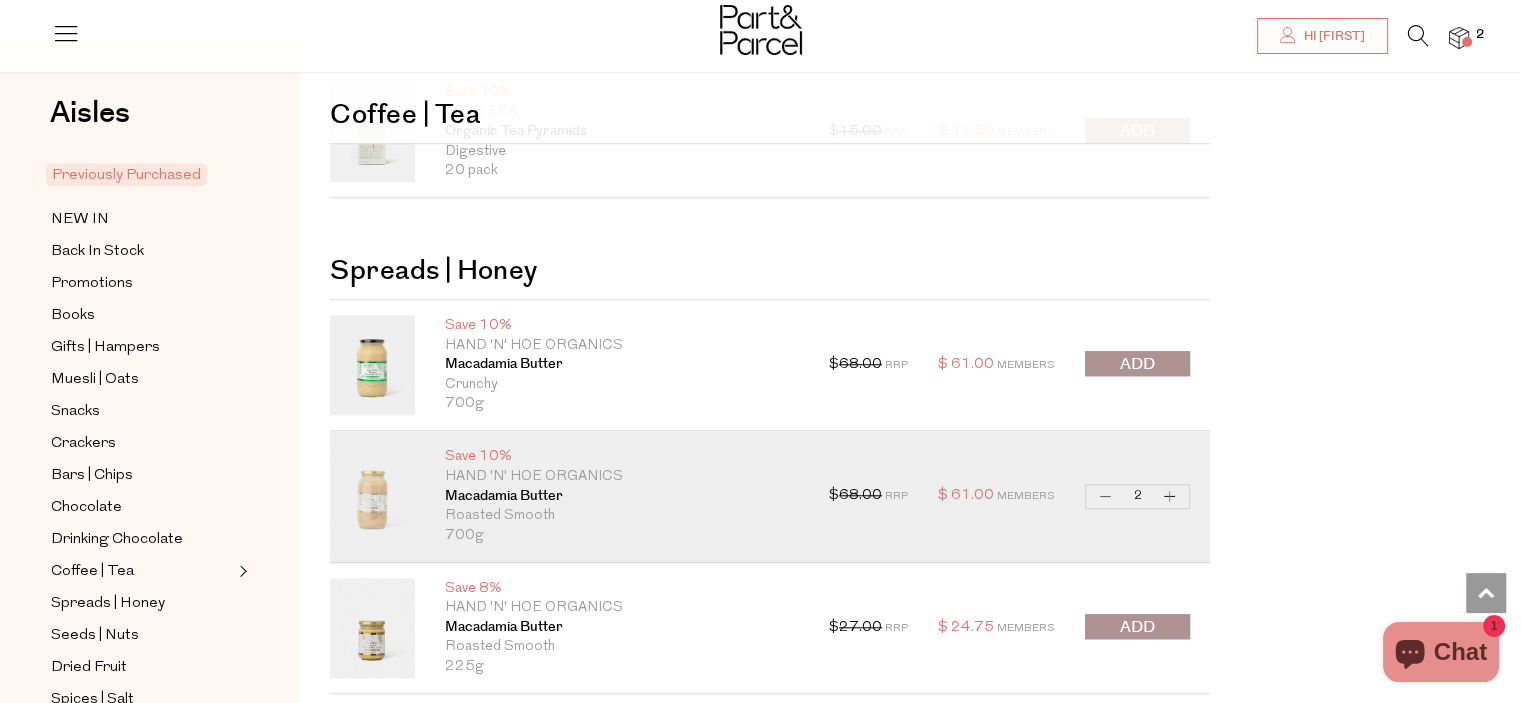 click on "Increase Macadamia Butter" at bounding box center (1170, 496) 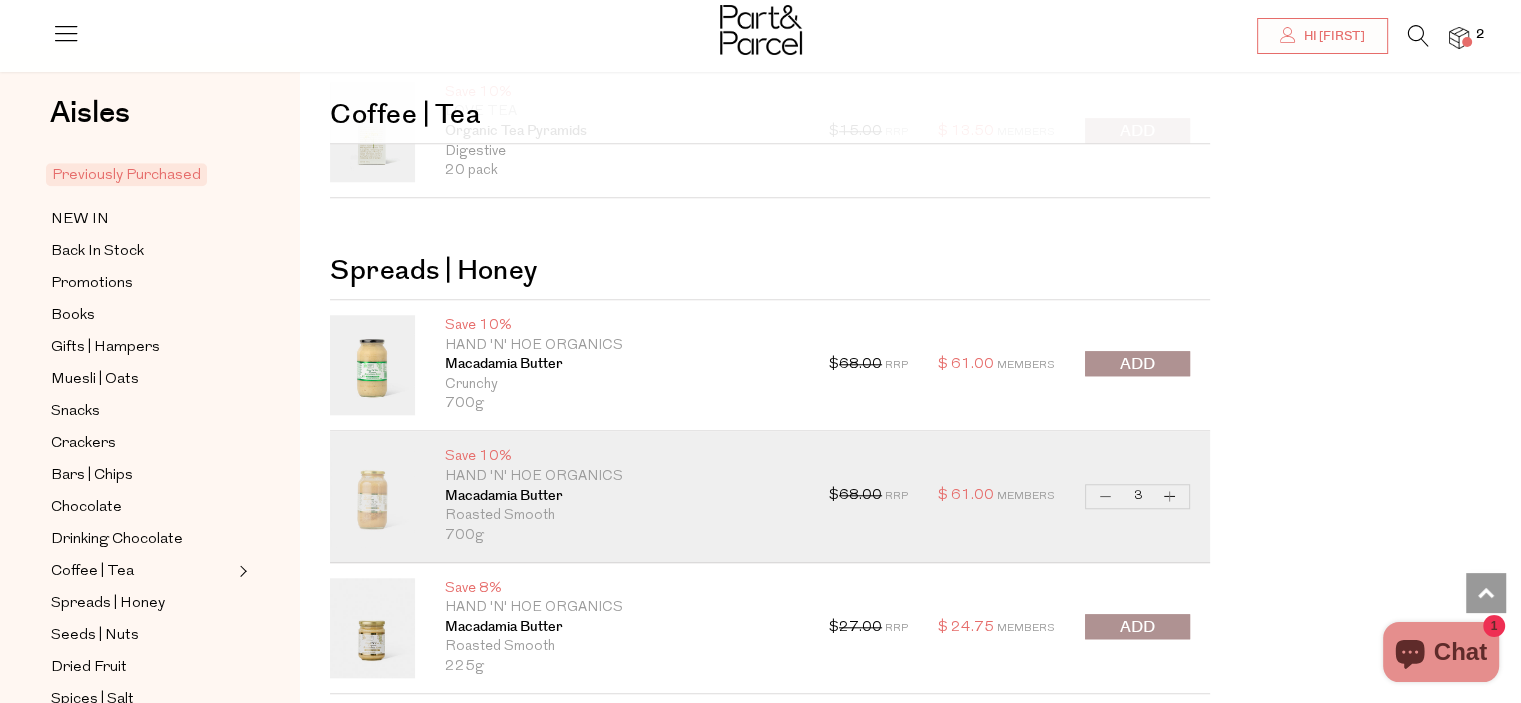 type on "3" 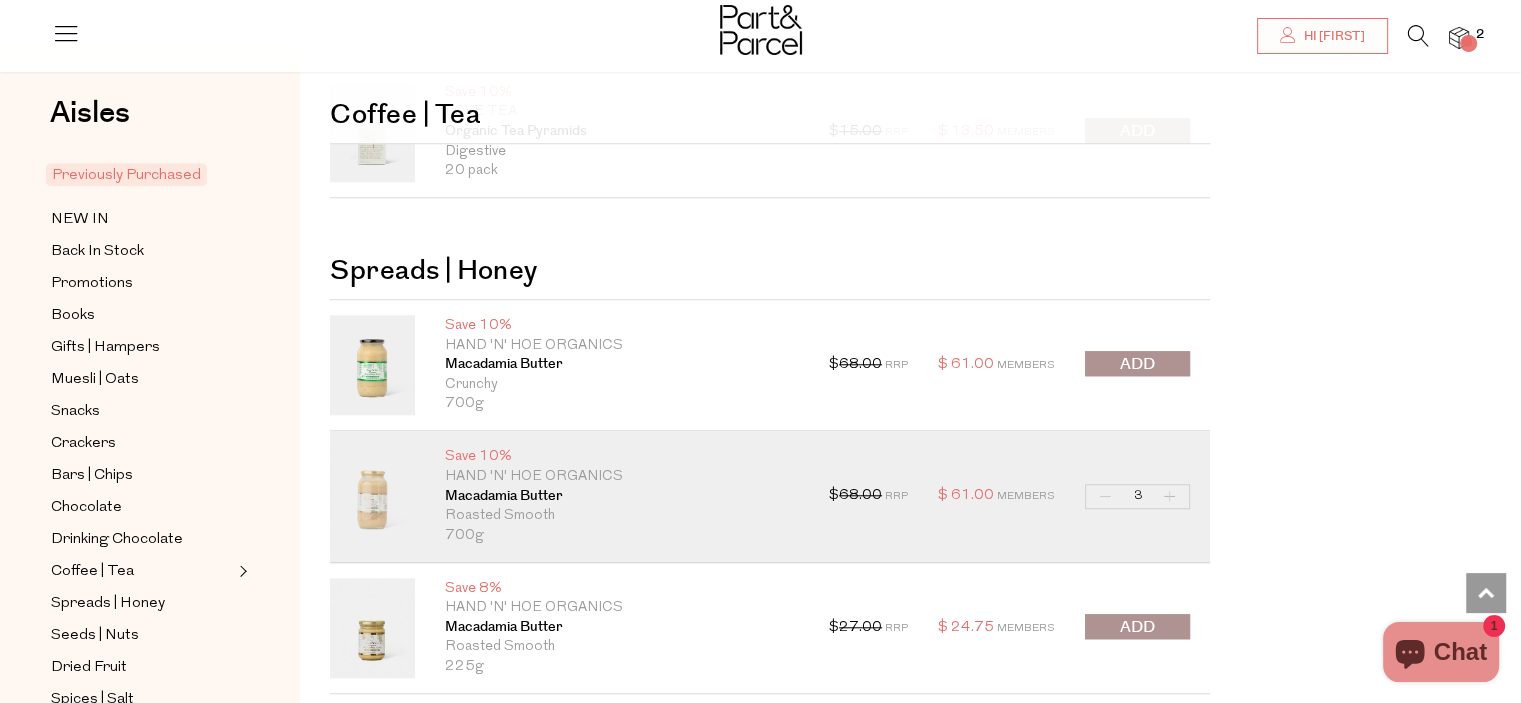 click on "Increase Macadamia Butter" at bounding box center (1170, 496) 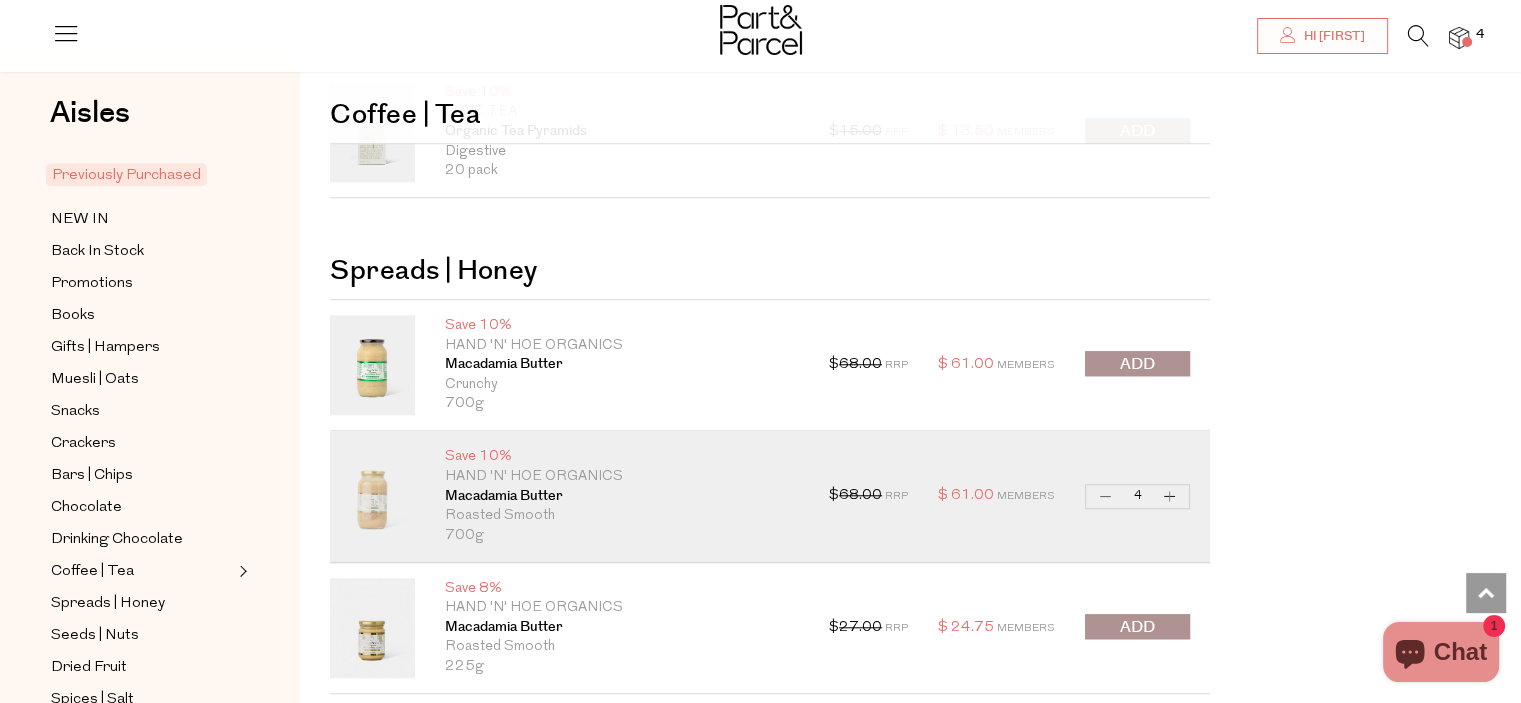 click on "Previously Purchased
Oops!
Promotions Muesli | Oats" at bounding box center (910, 3762) 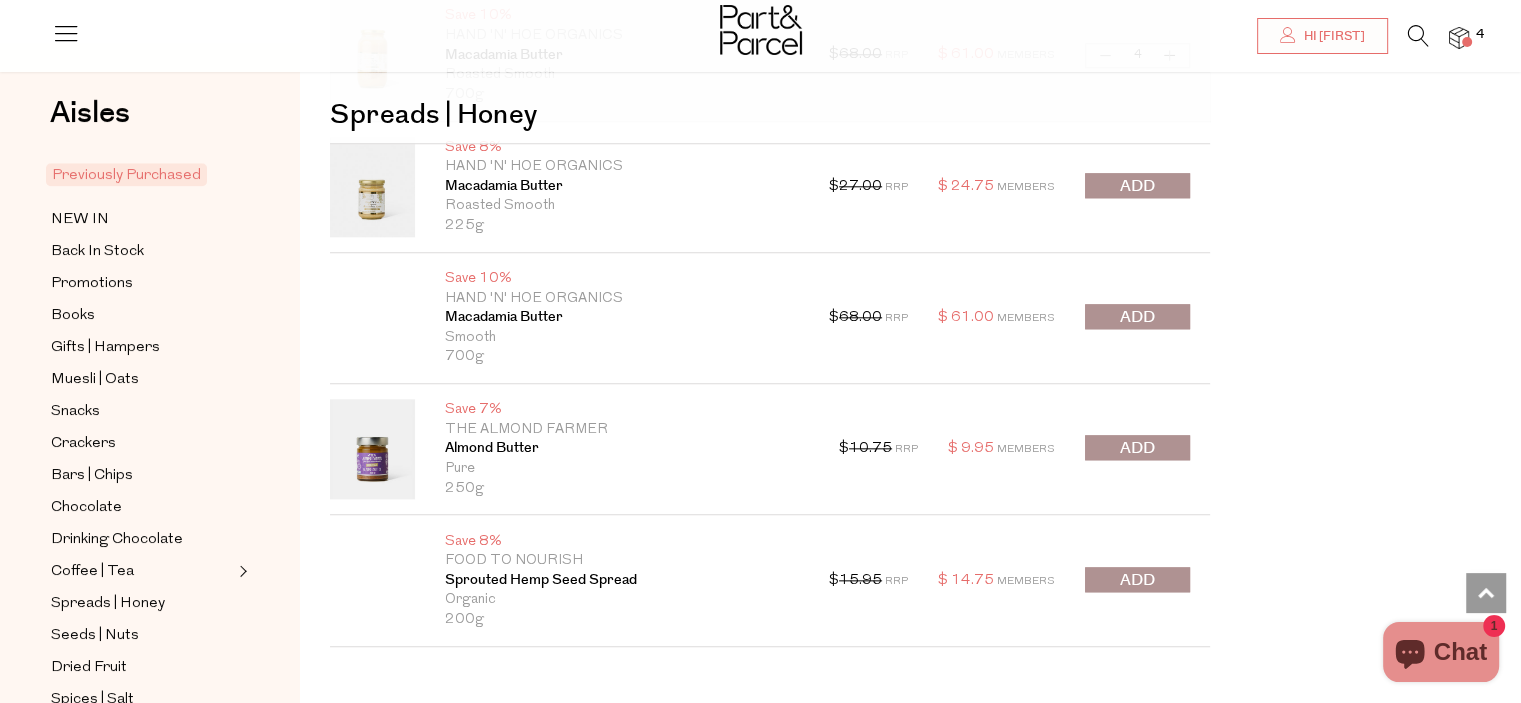 scroll, scrollTop: 2160, scrollLeft: 0, axis: vertical 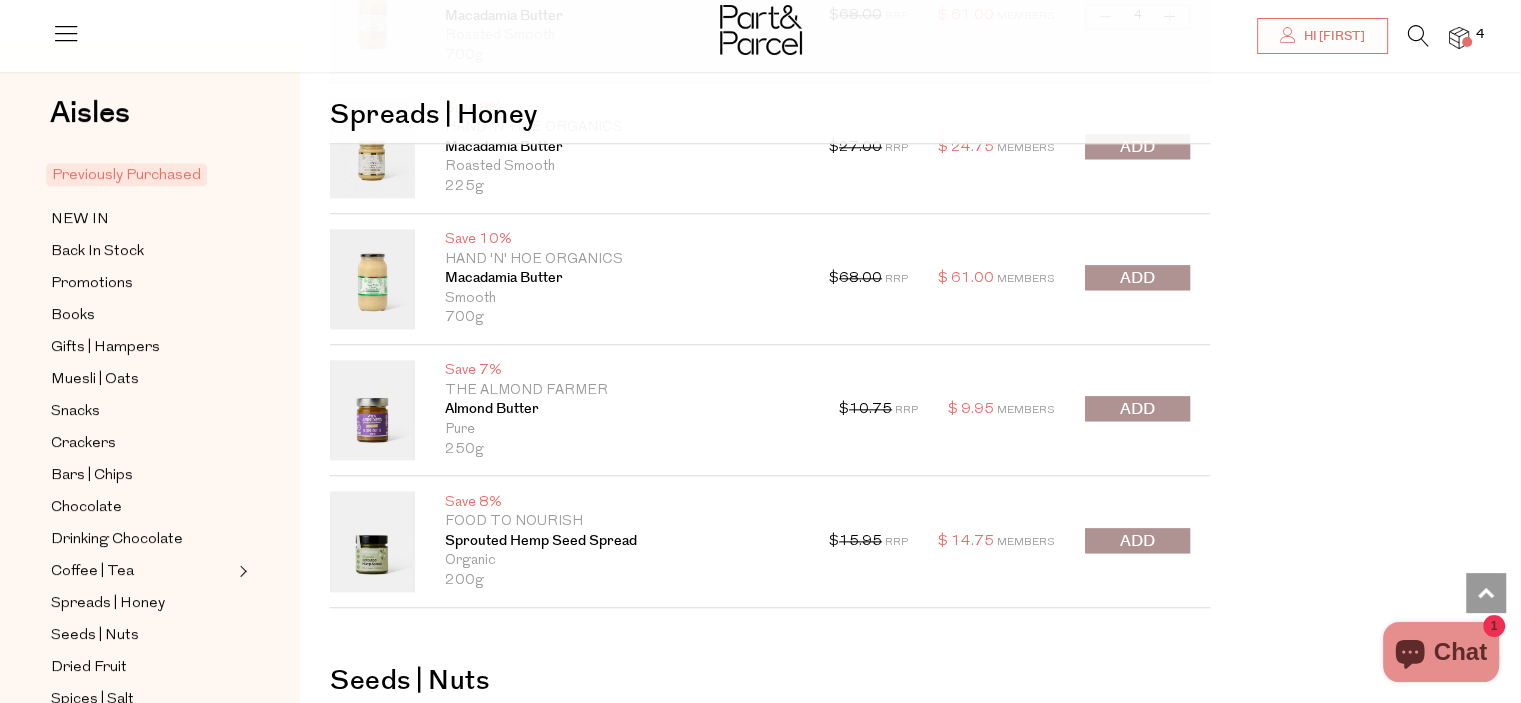 click at bounding box center (1137, 409) 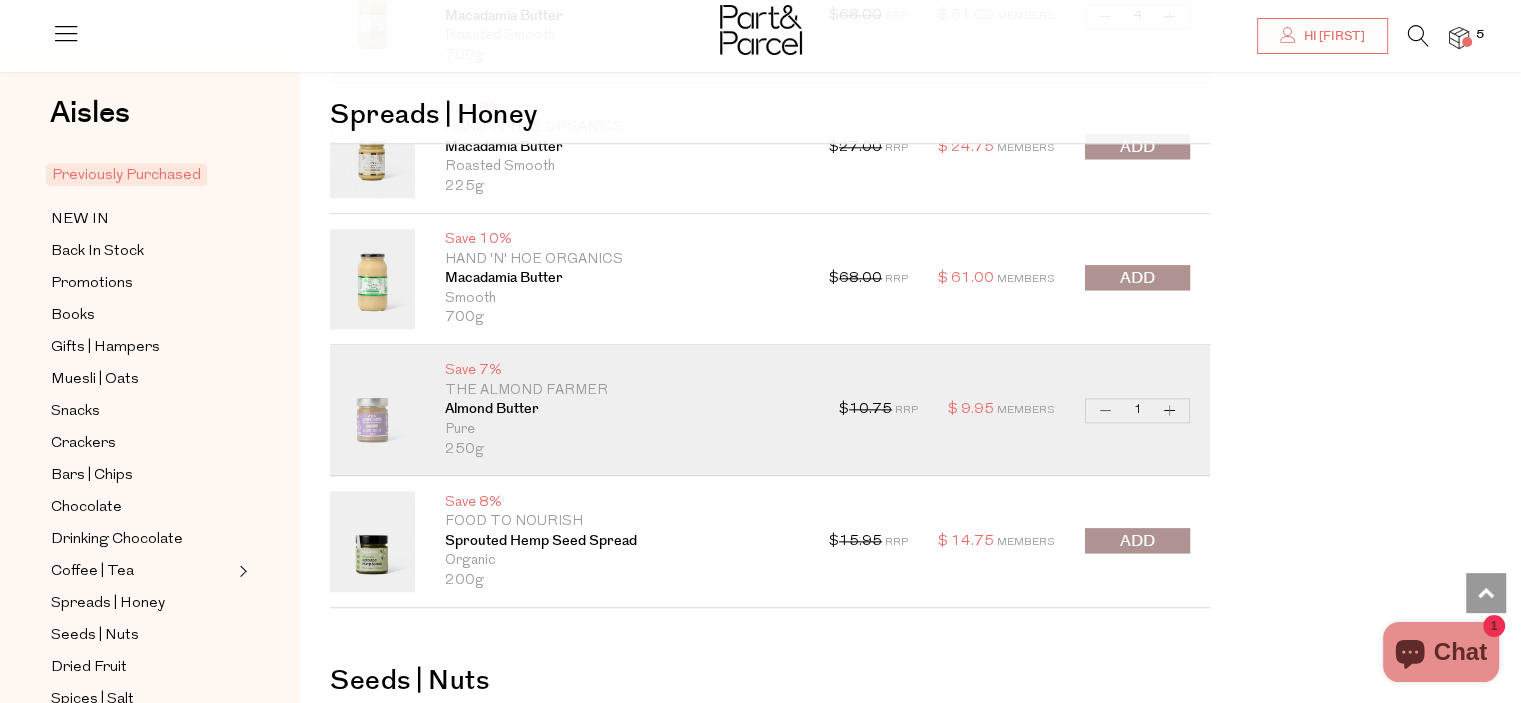 click on "Increase Almond Butter" at bounding box center [1170, 410] 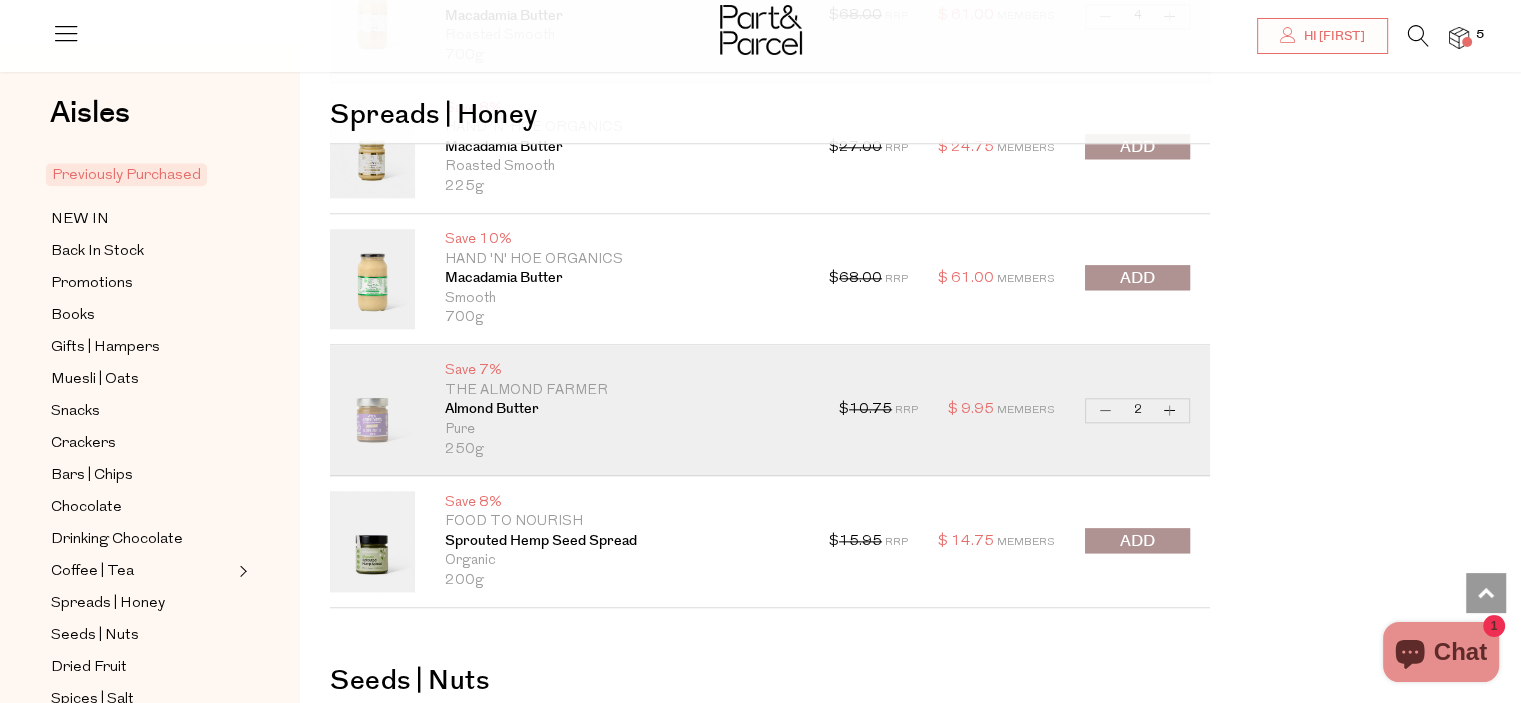 type on "2" 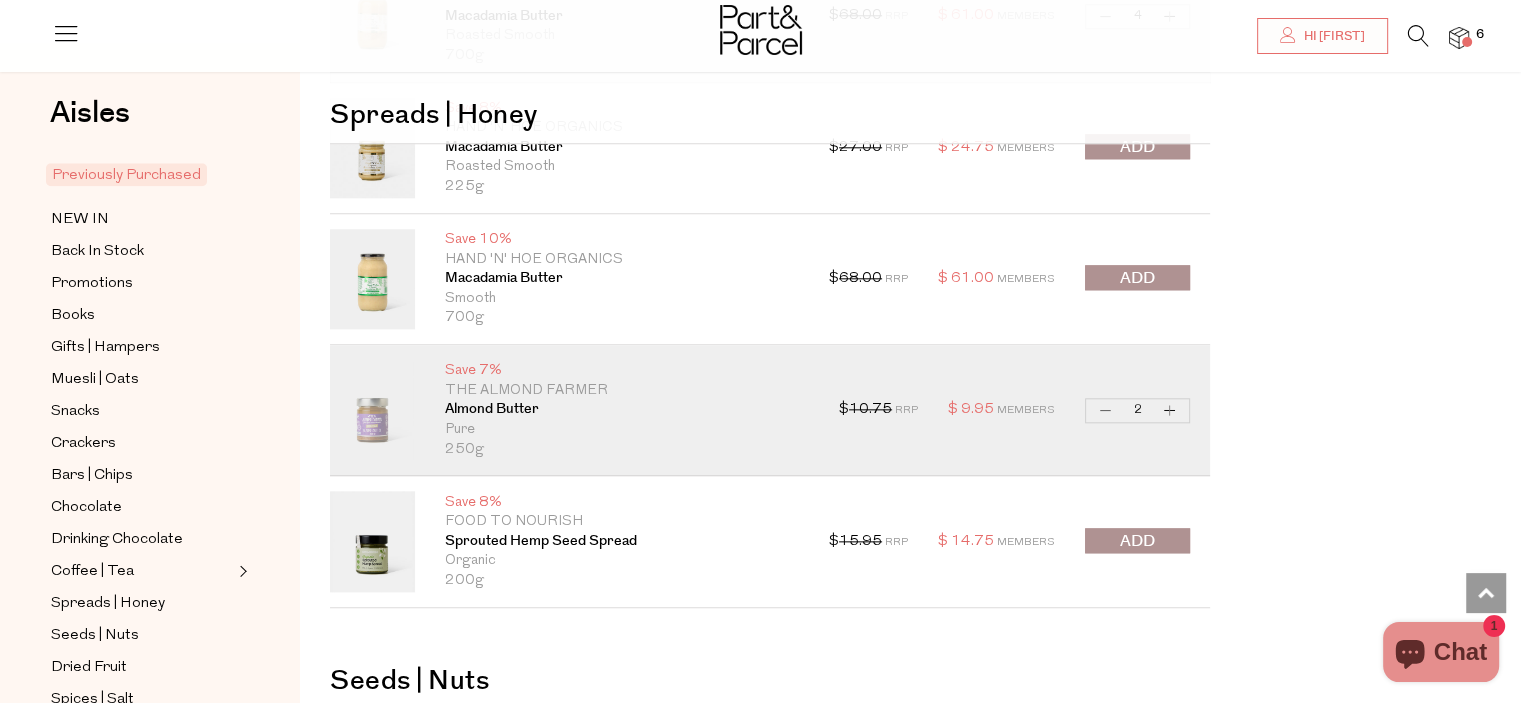 click on "Increase Almond Butter" at bounding box center (1170, 410) 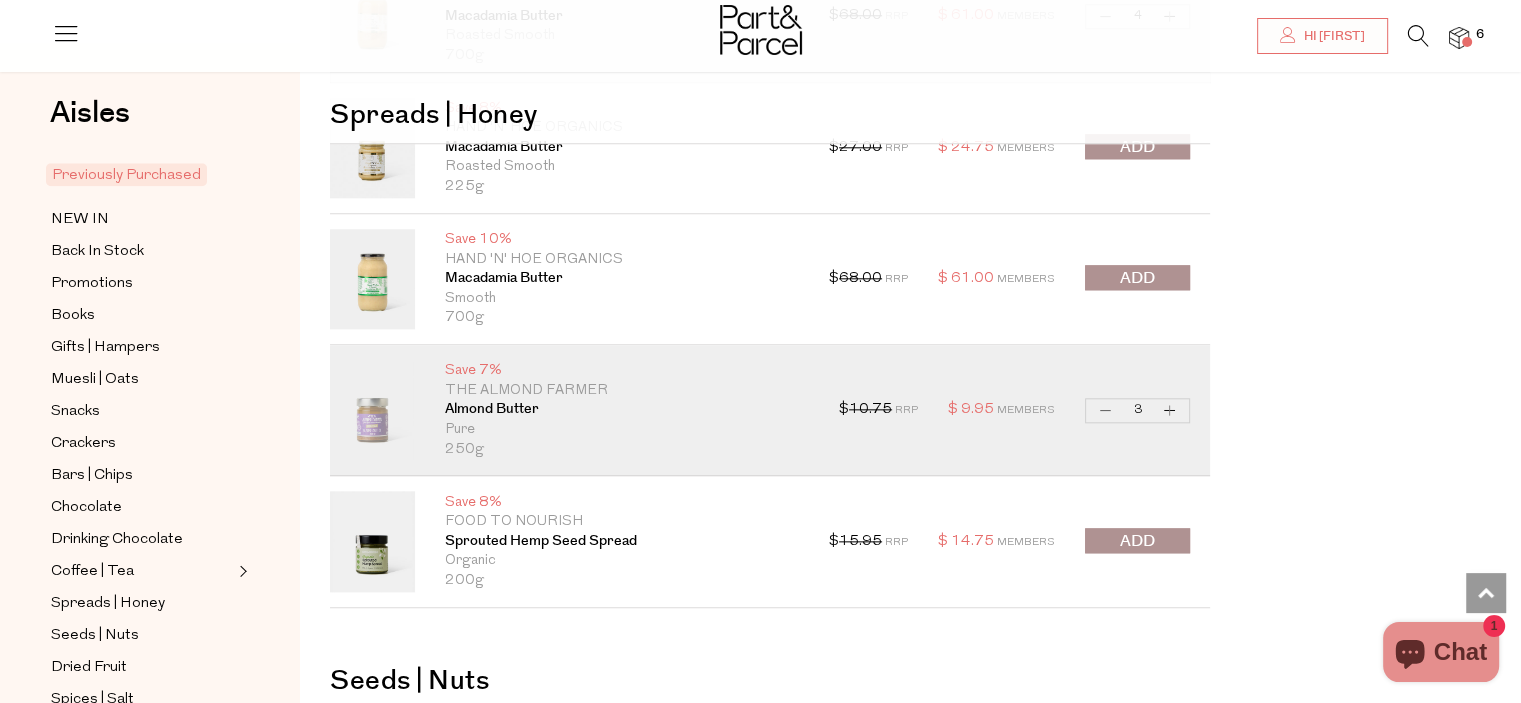 type on "3" 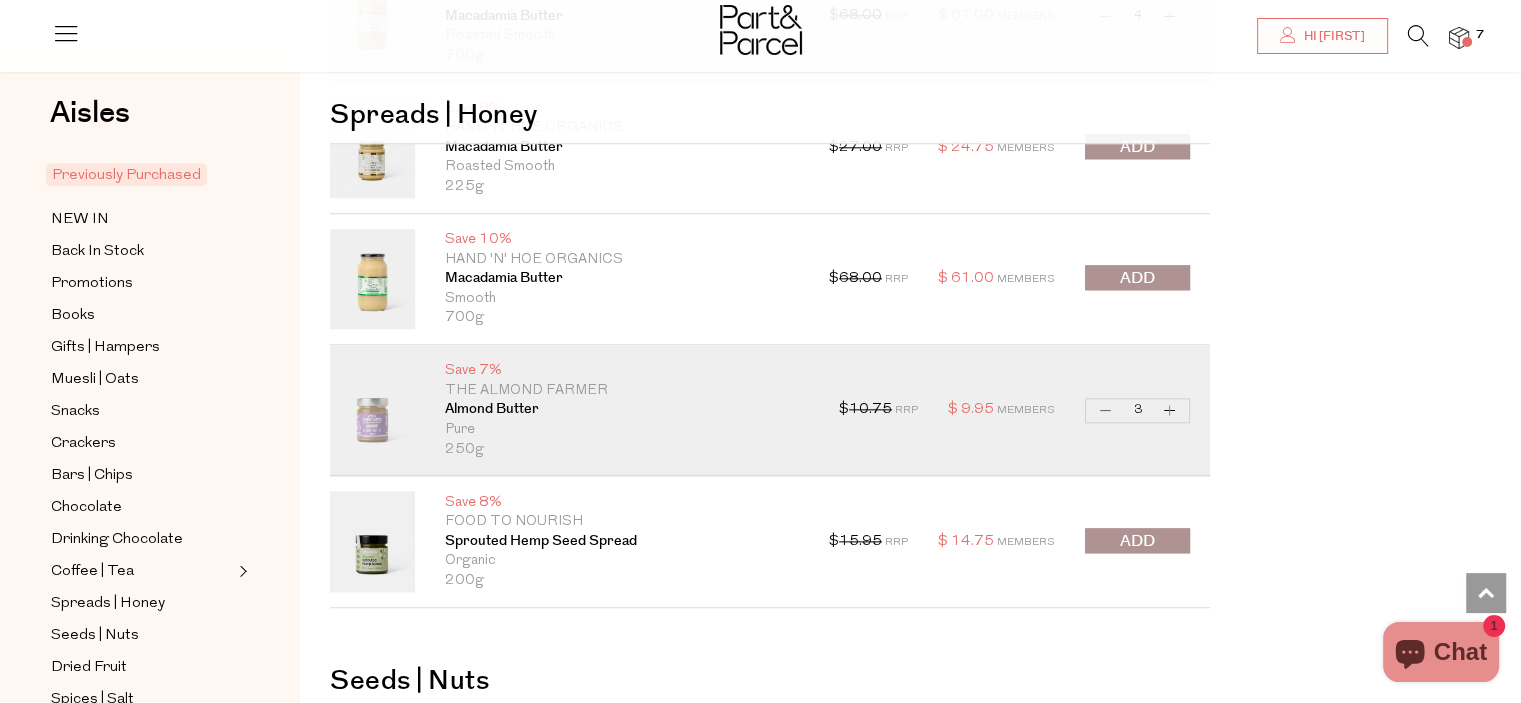 click on "Increase Almond Butter" at bounding box center [1170, 410] 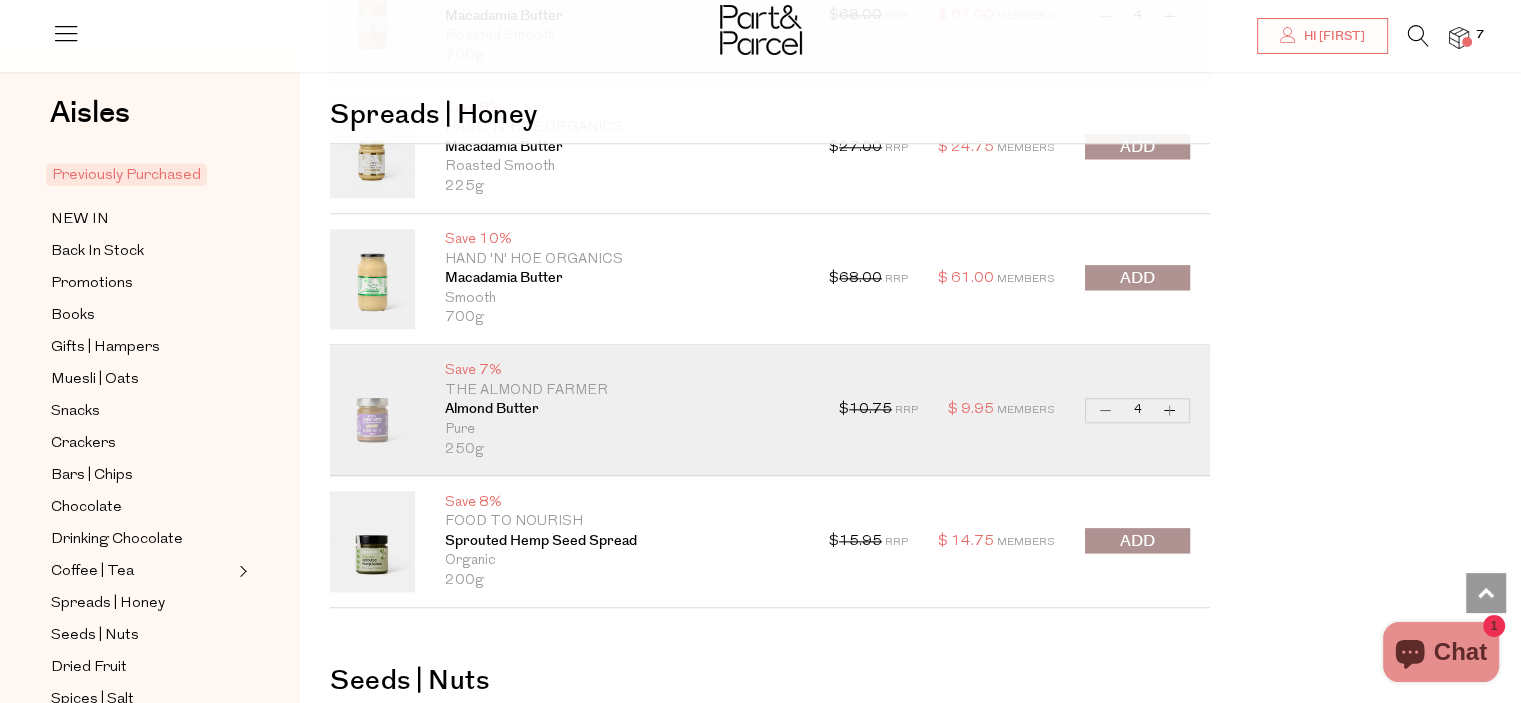 type on "4" 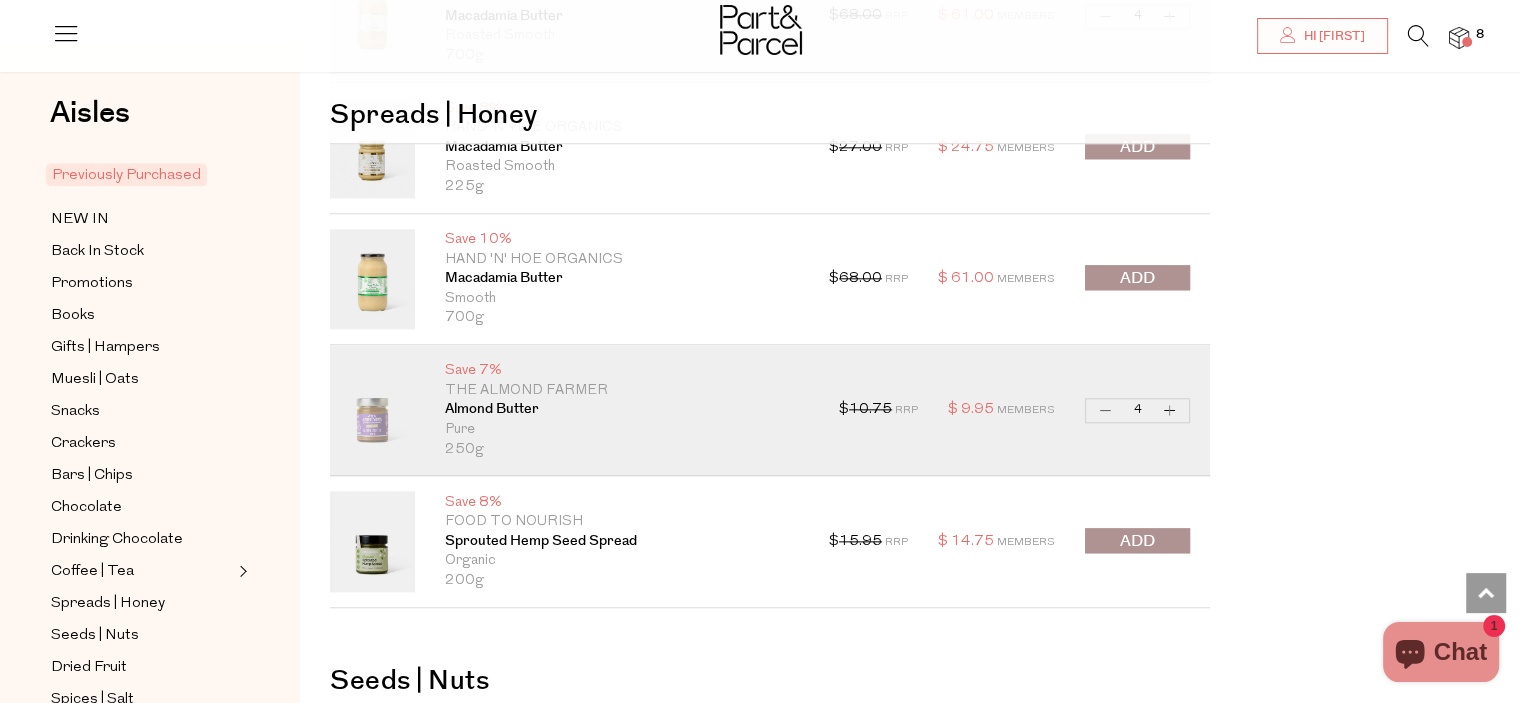 click on "Previously Purchased
Oops!
Promotions Muesli | Oats" at bounding box center [910, 3282] 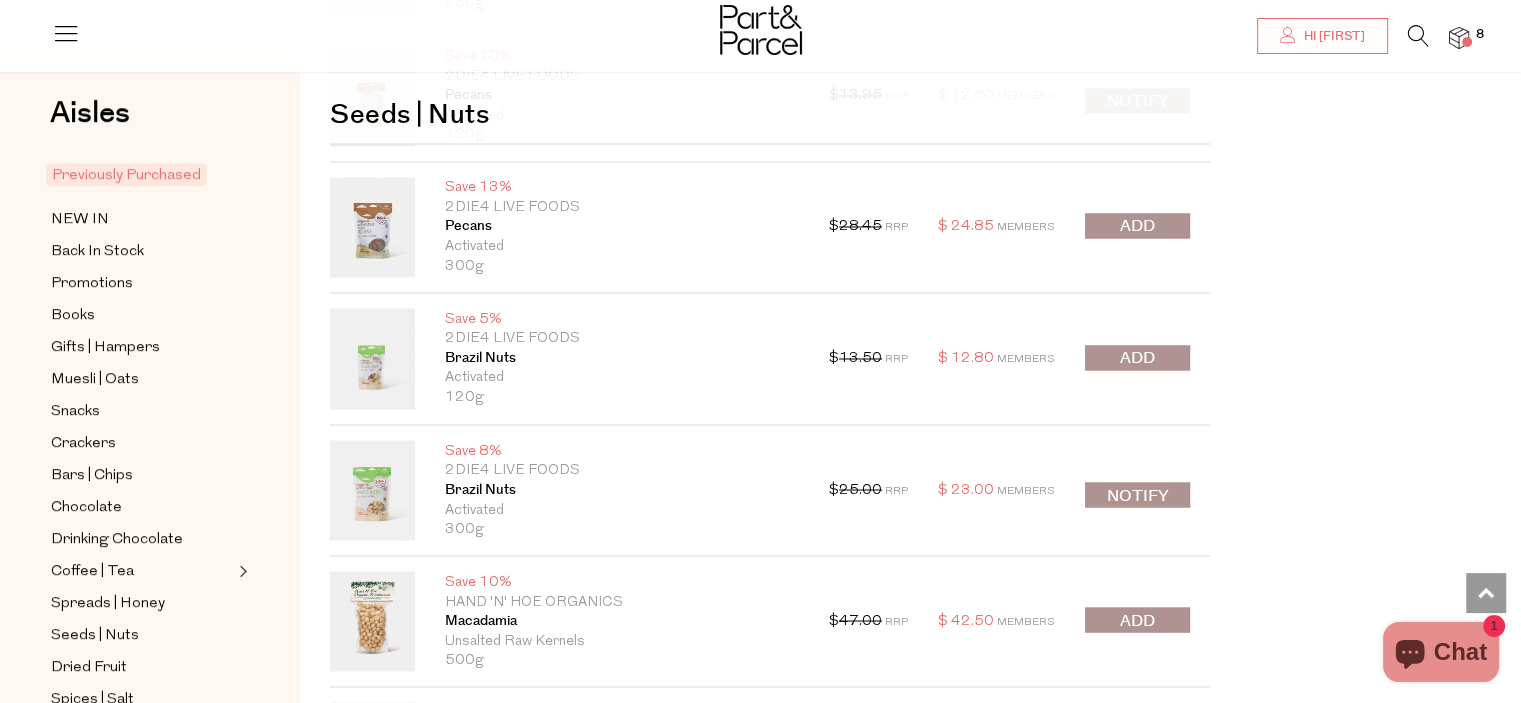 scroll, scrollTop: 3360, scrollLeft: 0, axis: vertical 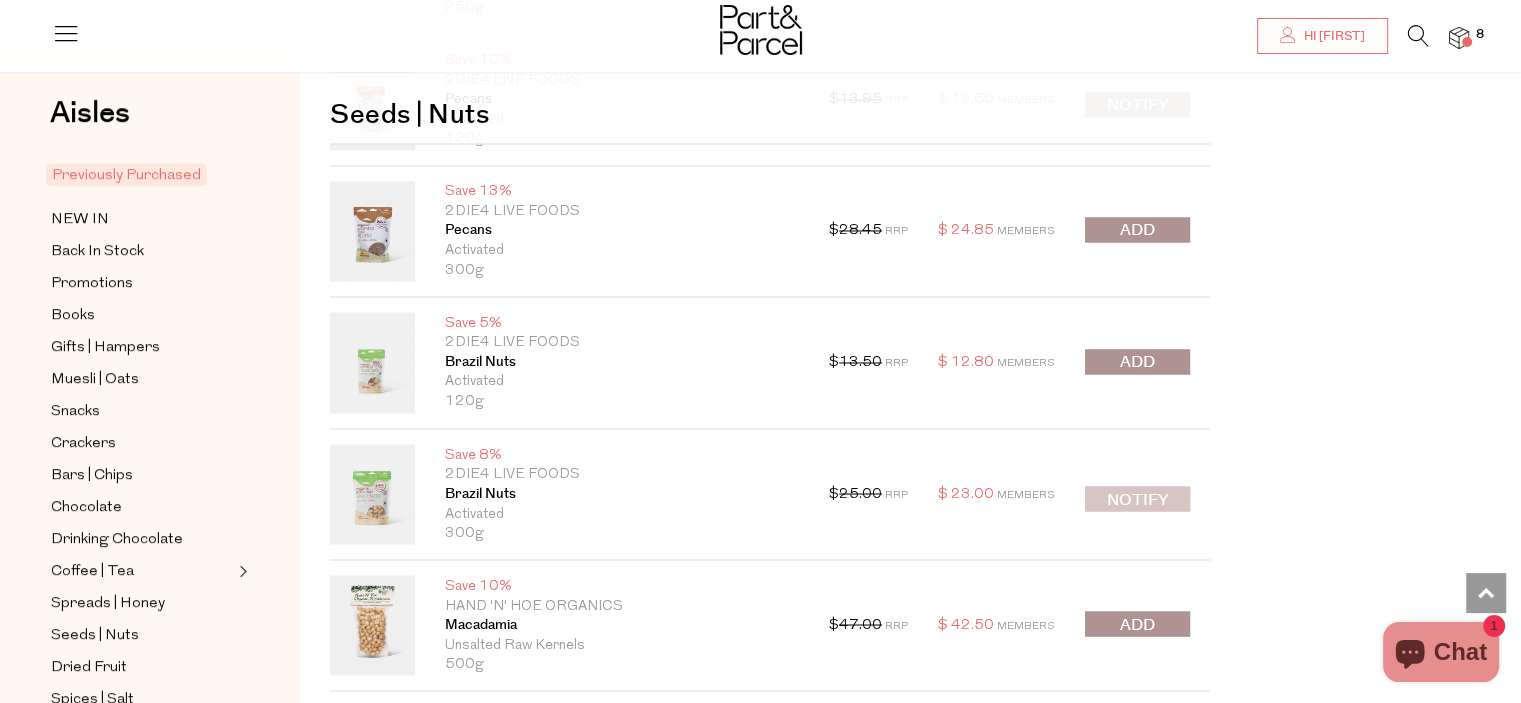 click on "Notify" at bounding box center [1137, 498] 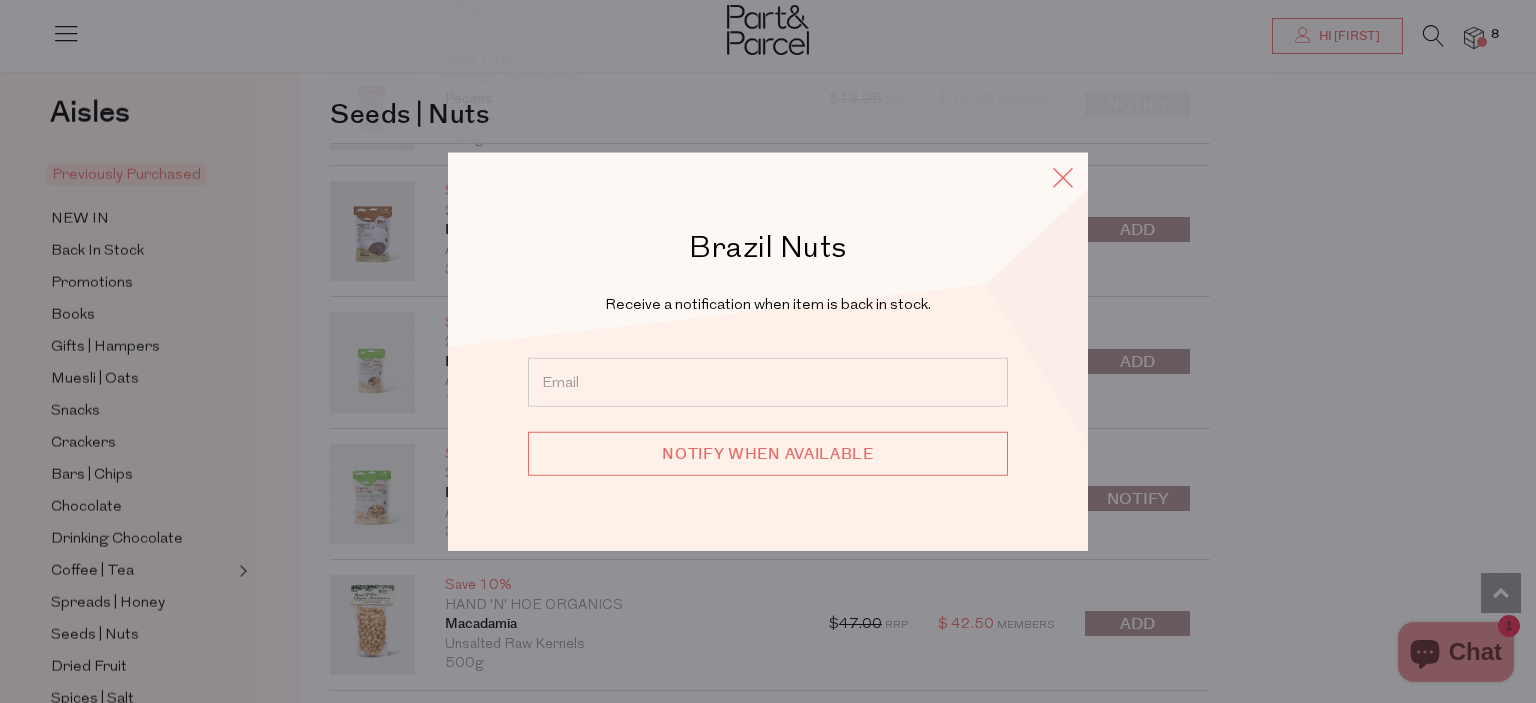 click at bounding box center (1063, 176) 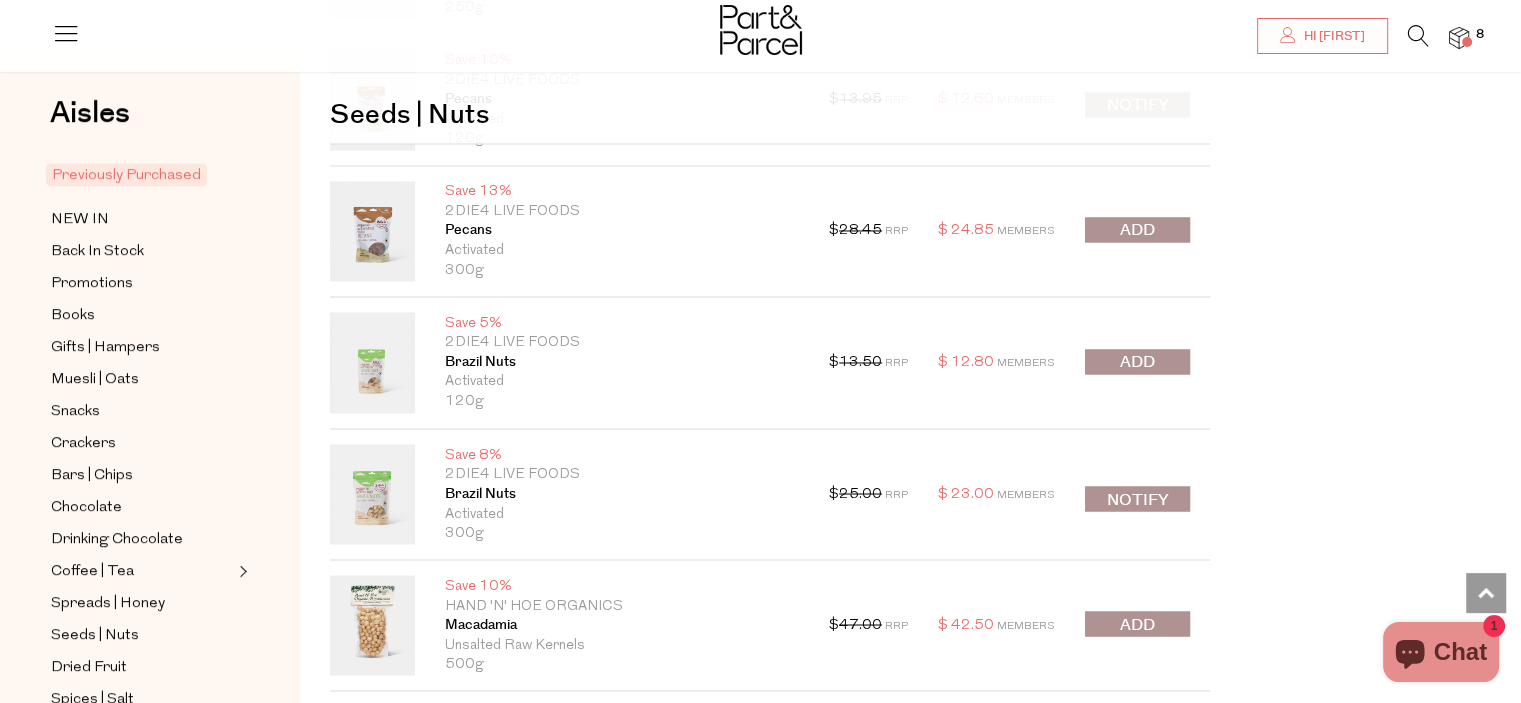 click at bounding box center [1137, 362] 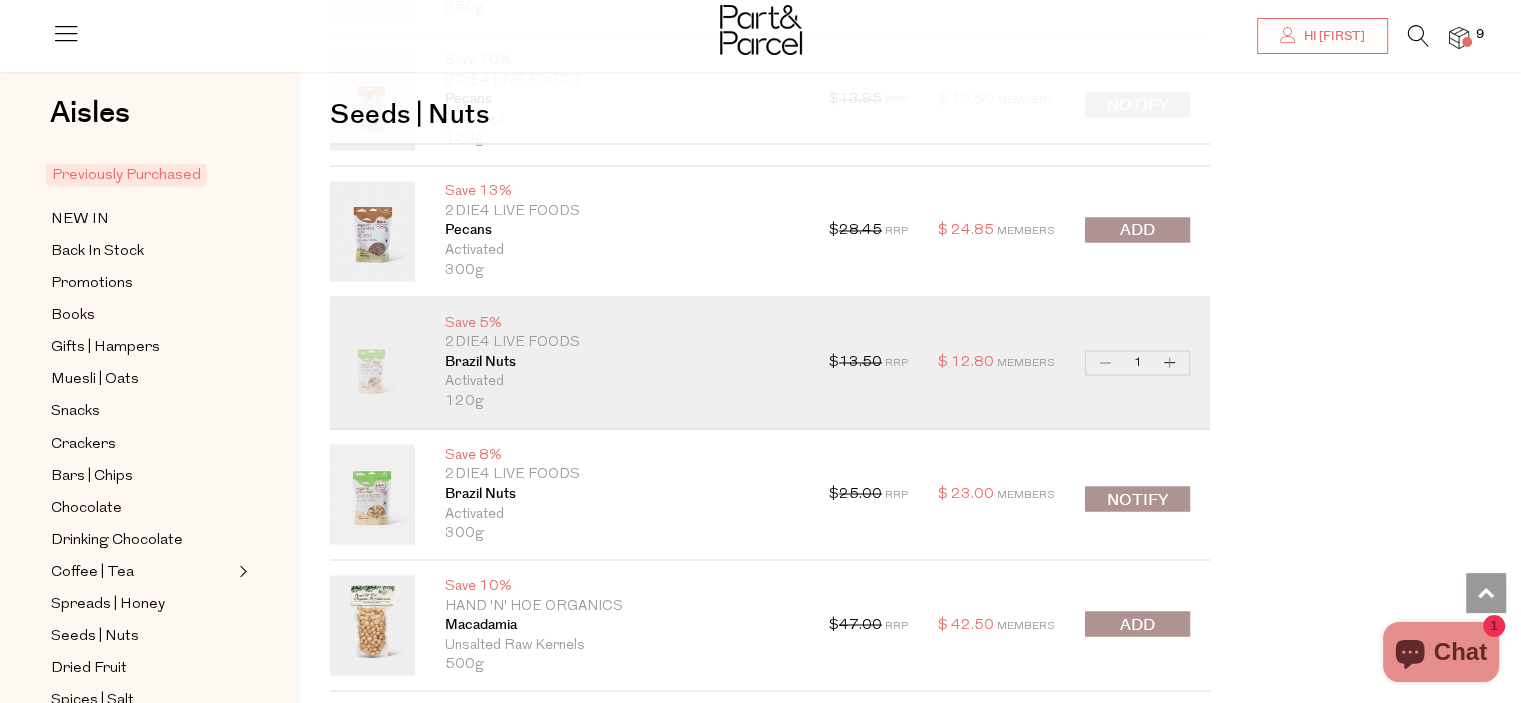 click on "Previously Purchased
Oops!
Promotions Muesli | Oats" at bounding box center [910, 2082] 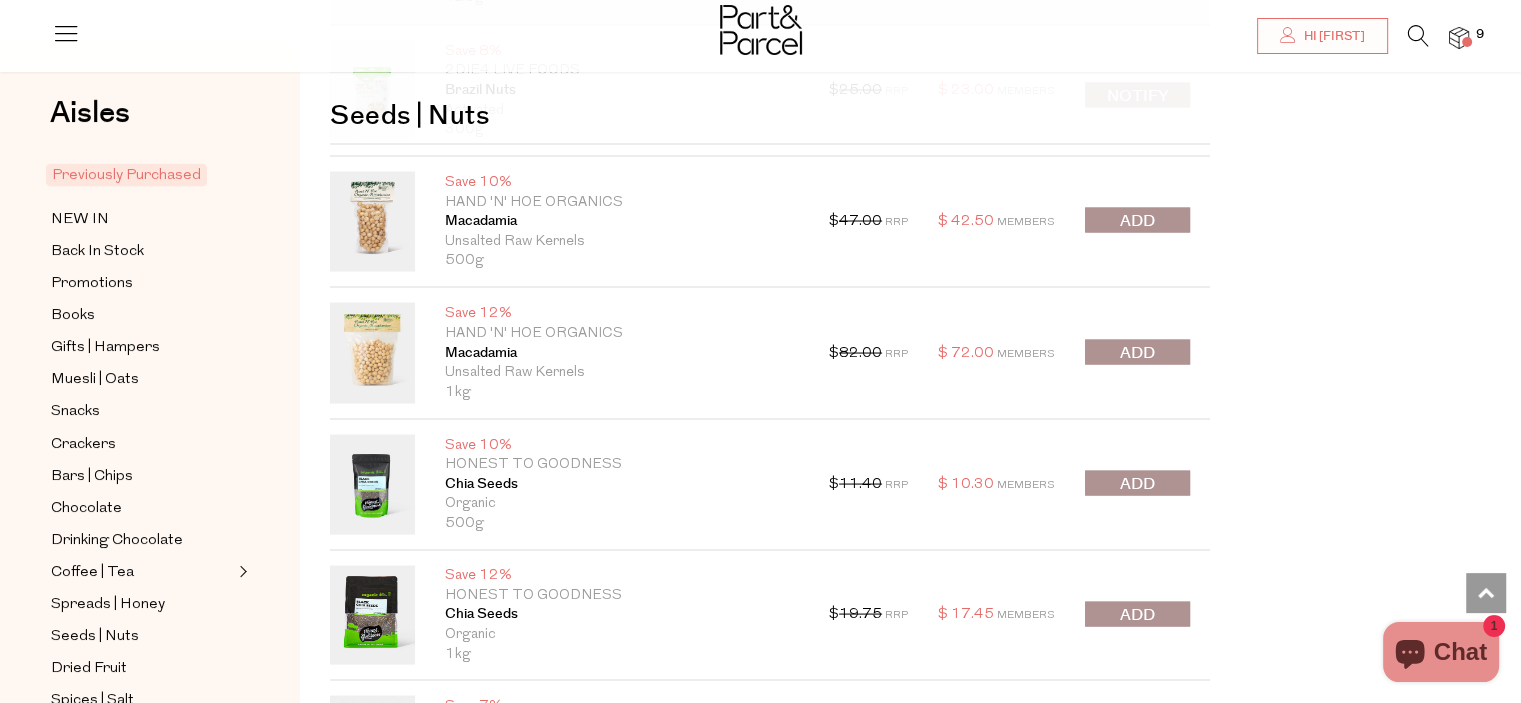 scroll, scrollTop: 3760, scrollLeft: 0, axis: vertical 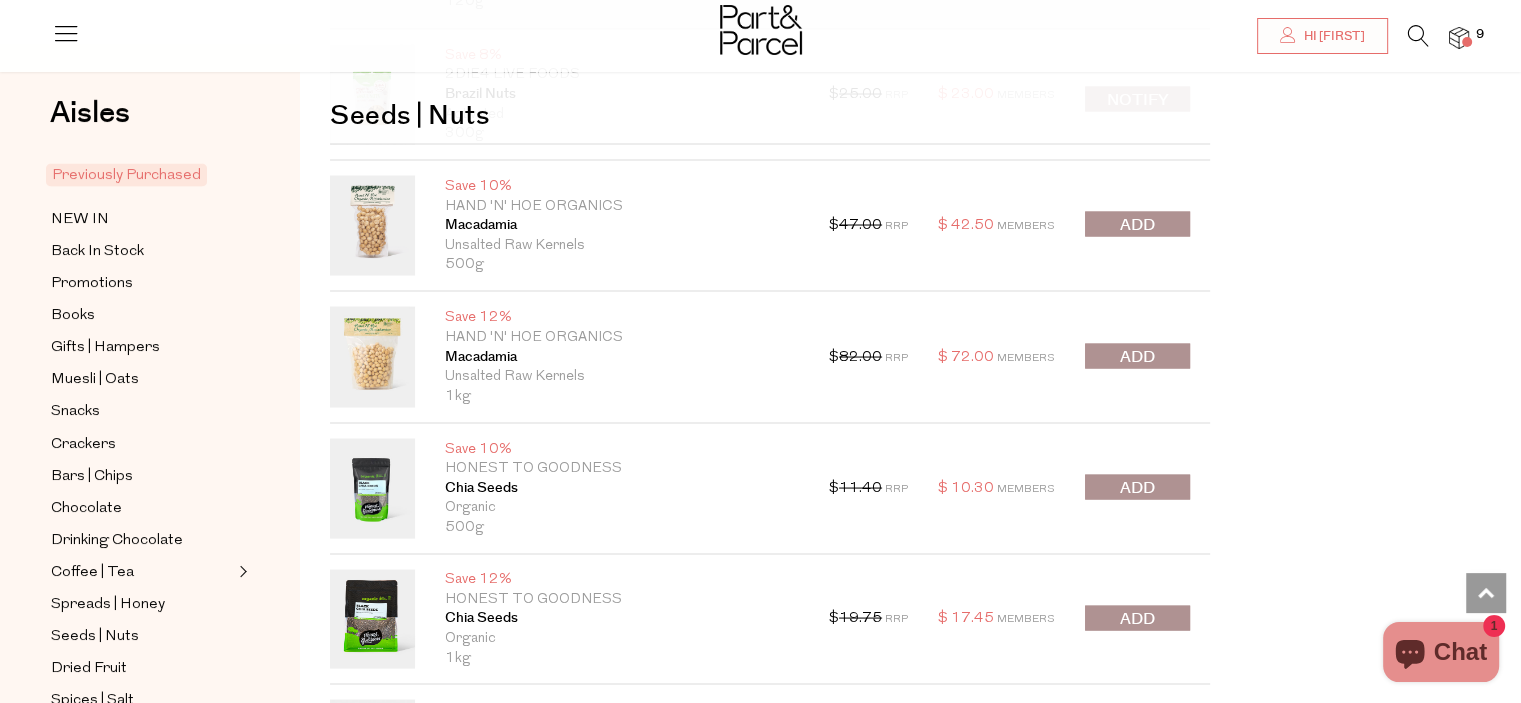 click at bounding box center [1137, 355] 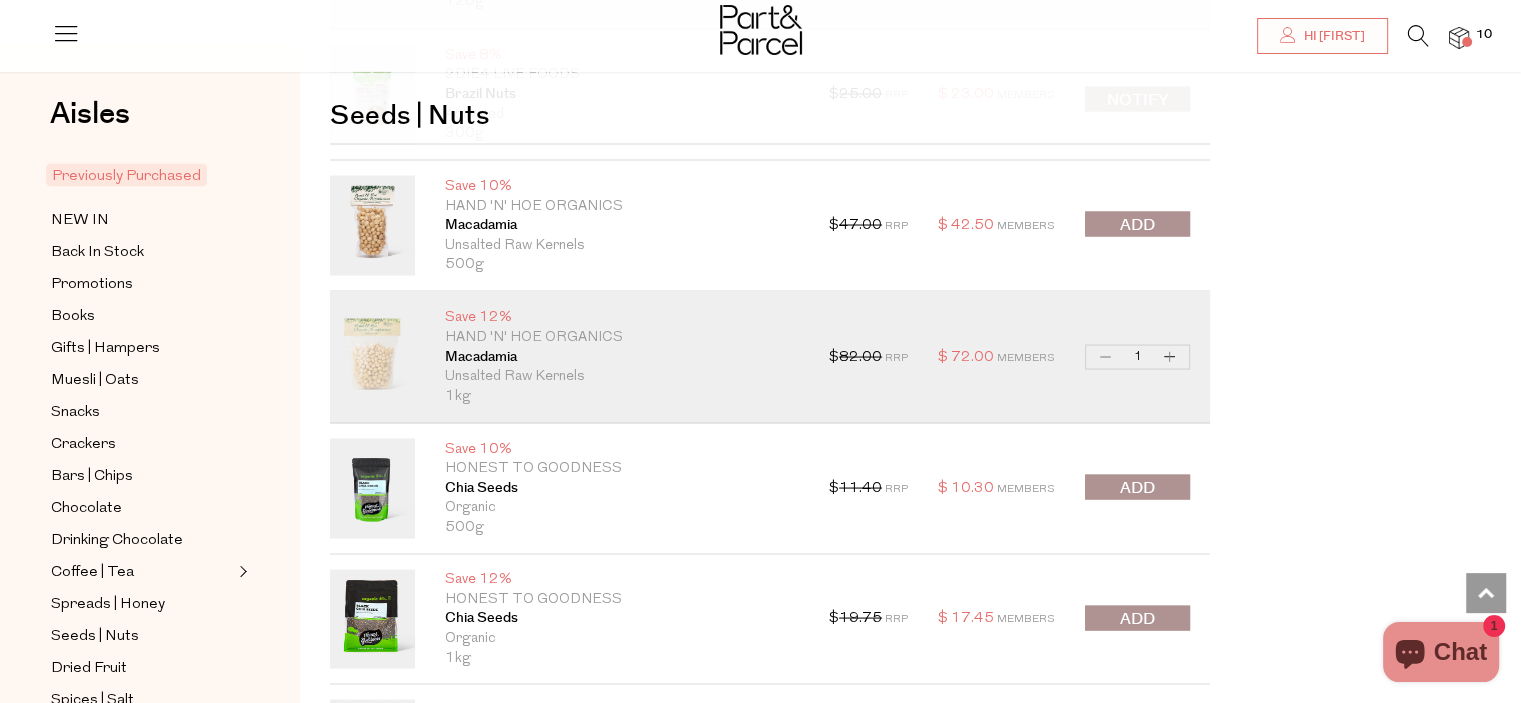 click on "Previously Purchased
Oops!
Promotions Muesli | Oats" at bounding box center [910, 1681] 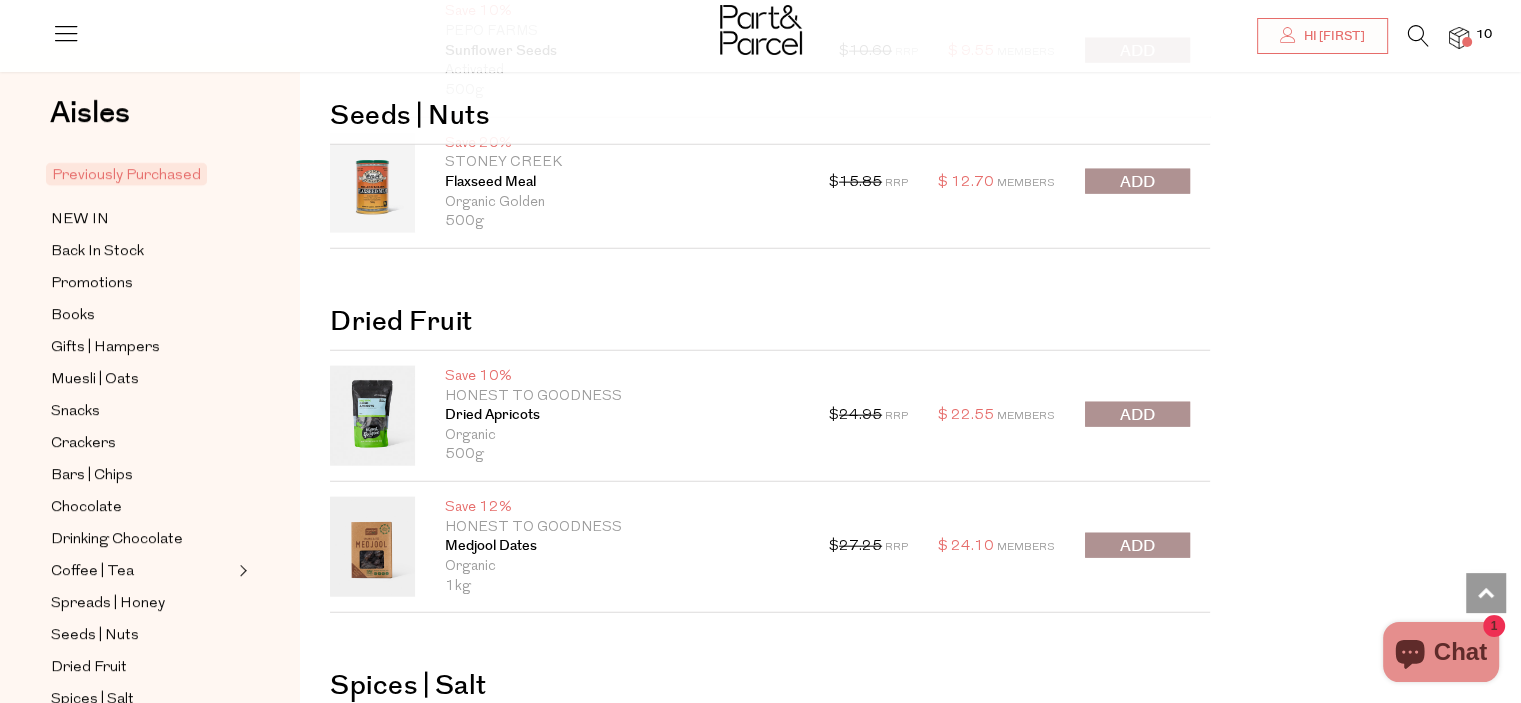 scroll, scrollTop: 4760, scrollLeft: 0, axis: vertical 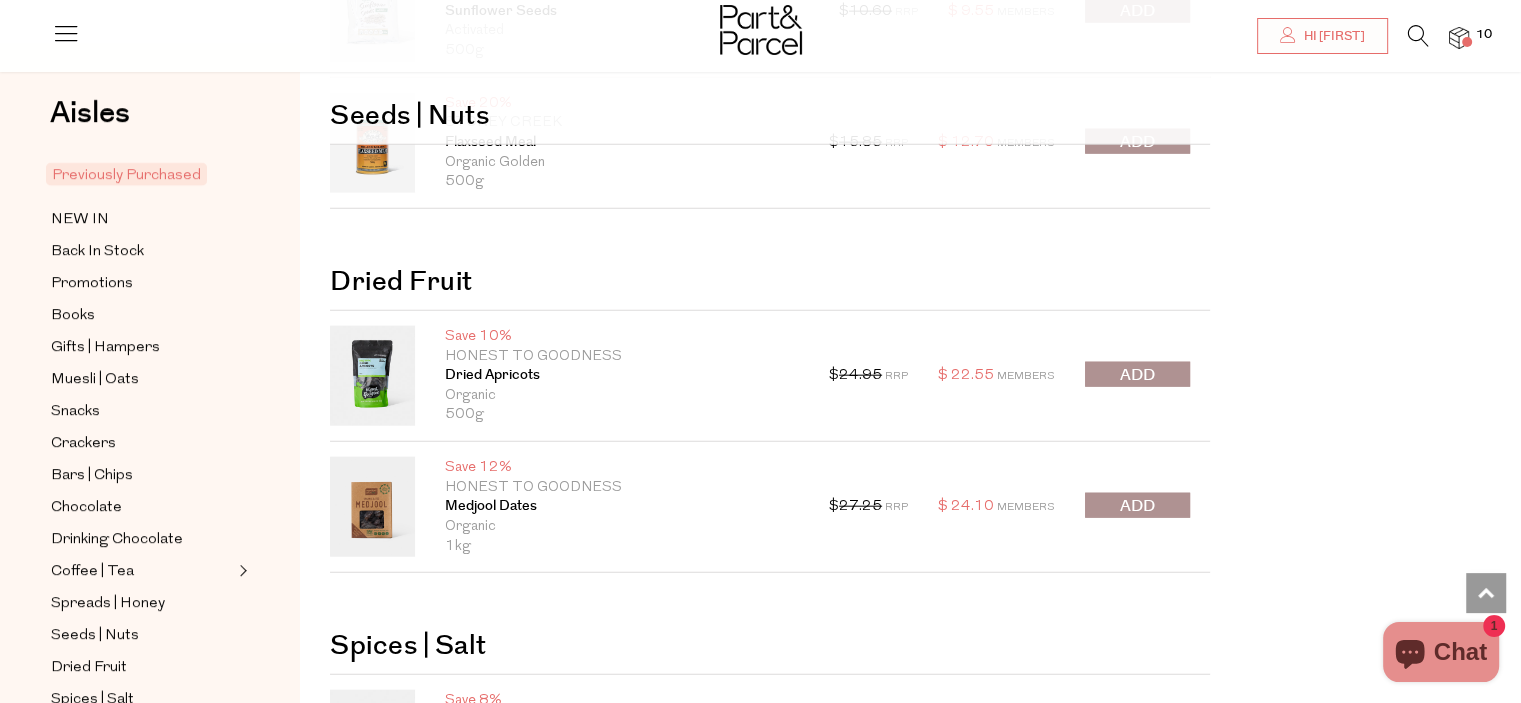 click at bounding box center (1137, 506) 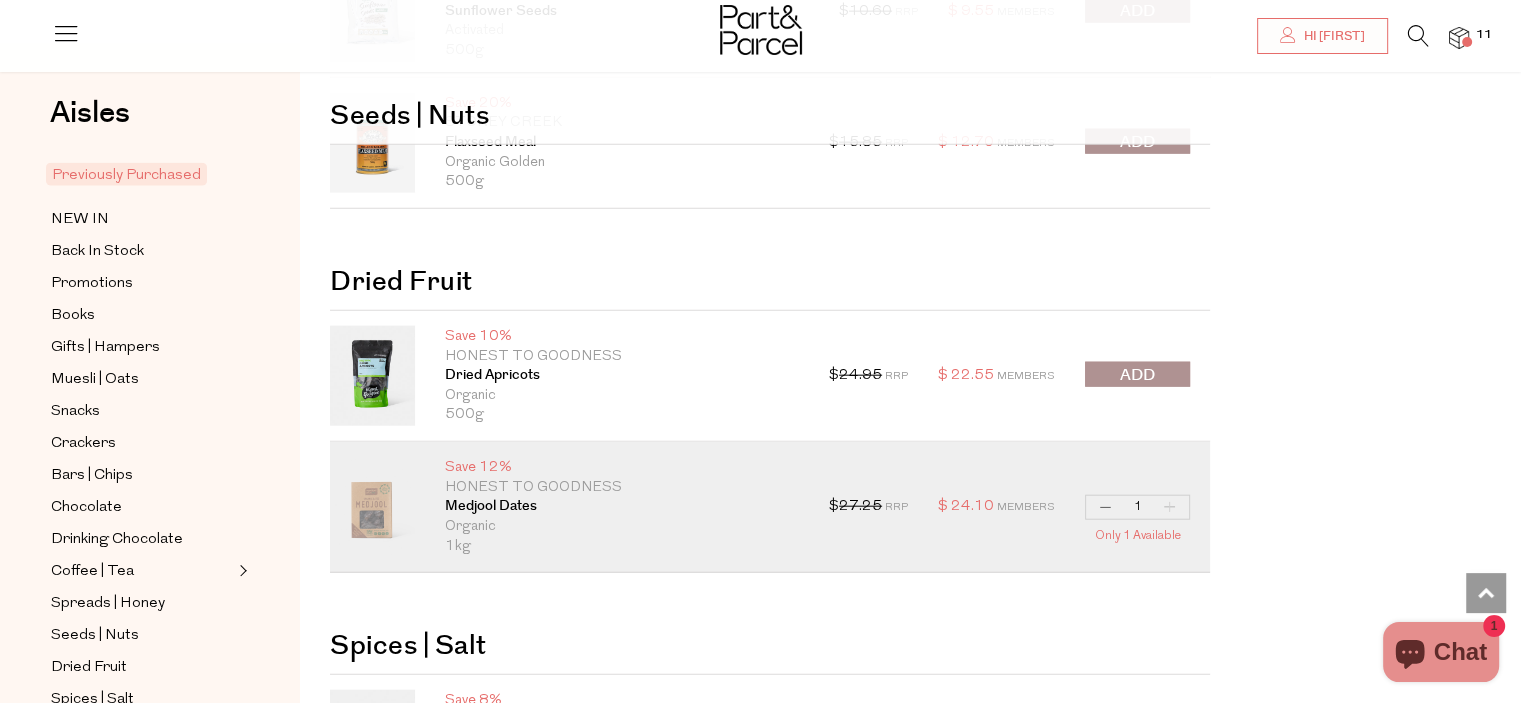 click on "Previously Purchased
Oops!
Promotions Muesli | Oats" at bounding box center (910, 681) 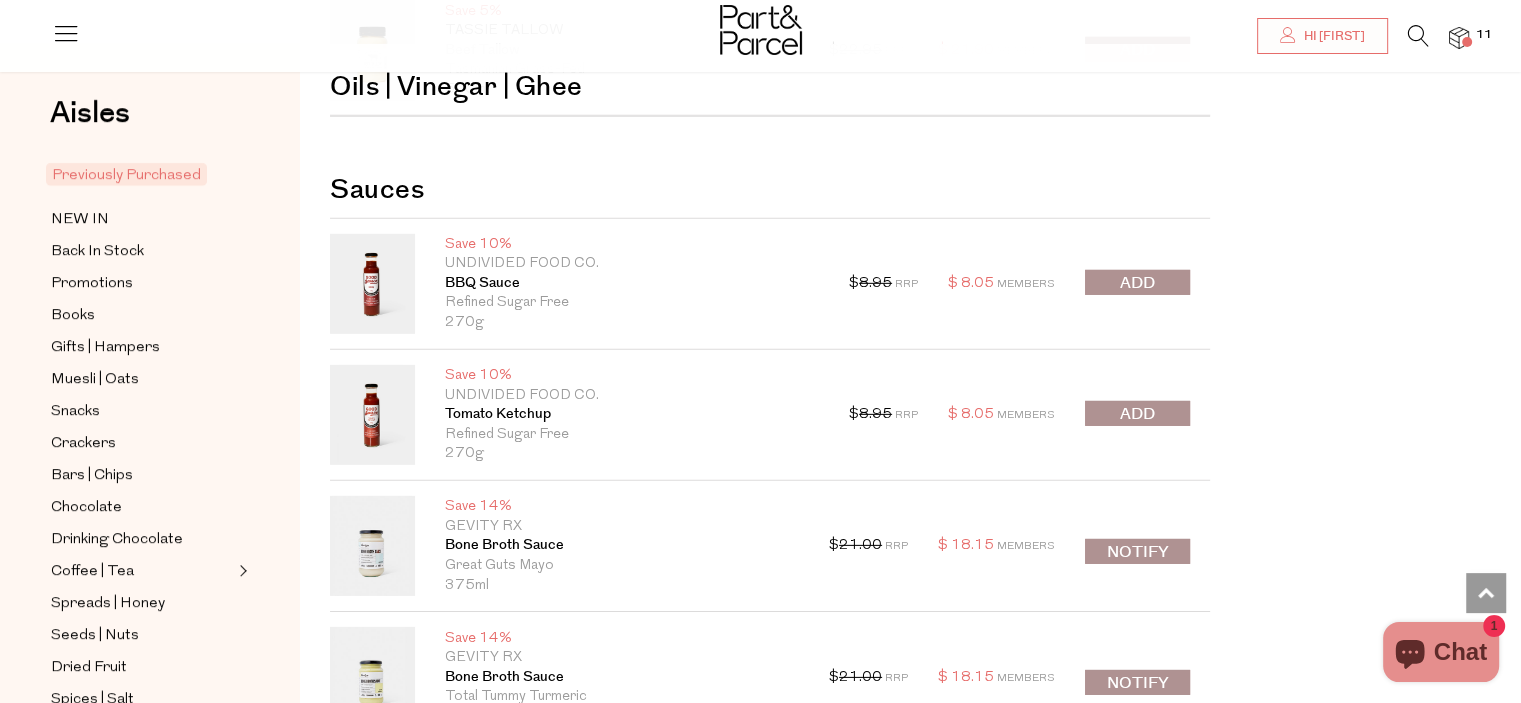 scroll, scrollTop: 6080, scrollLeft: 0, axis: vertical 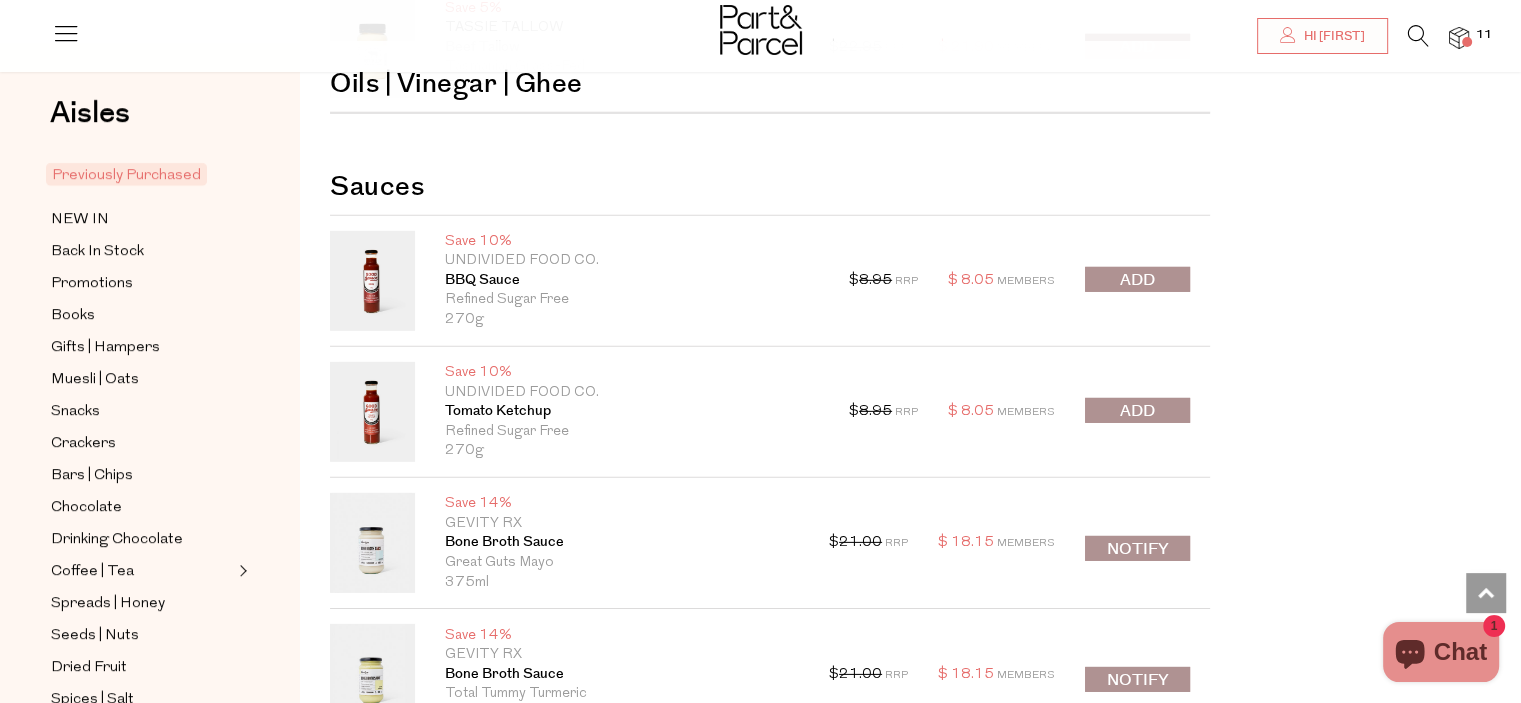 click at bounding box center [1137, 411] 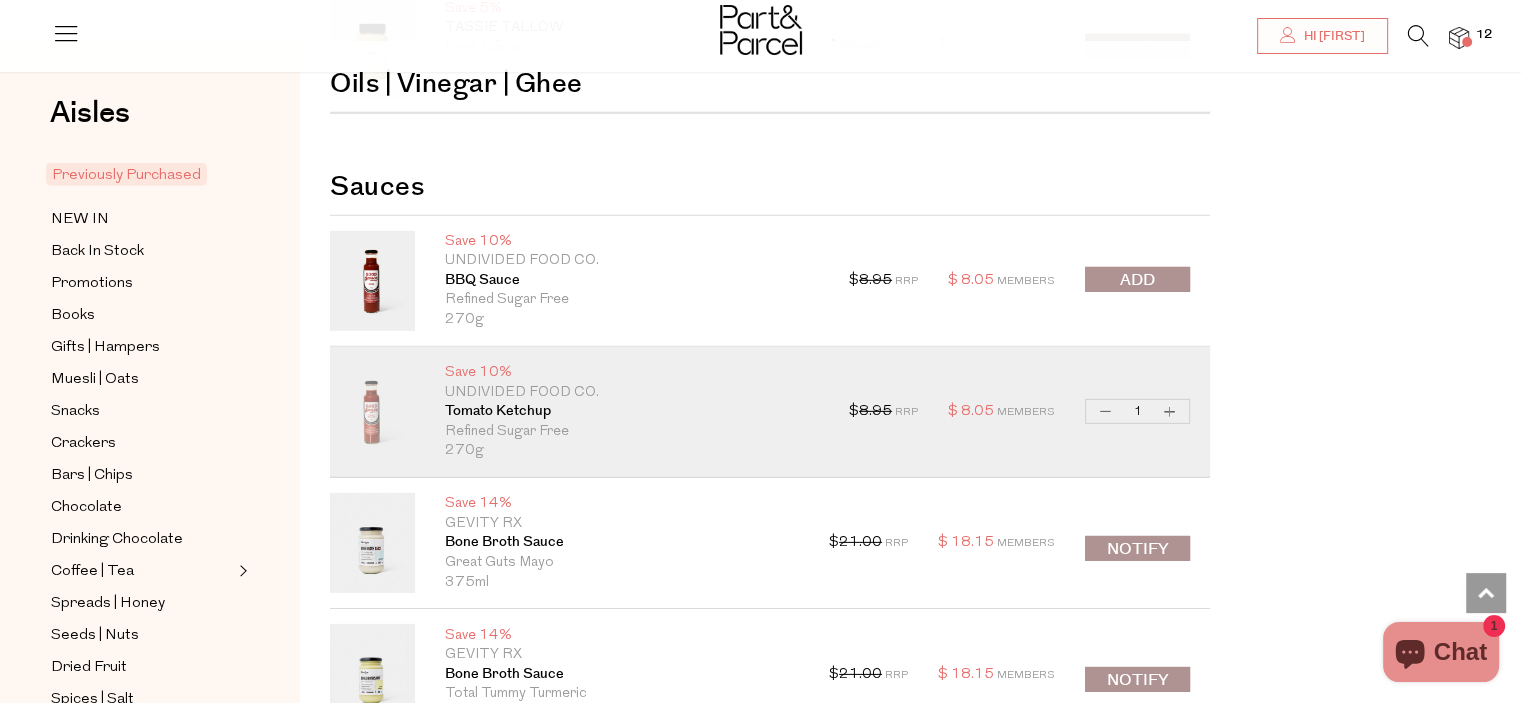 click on "Increase Tomato Ketchup" at bounding box center [1170, 411] 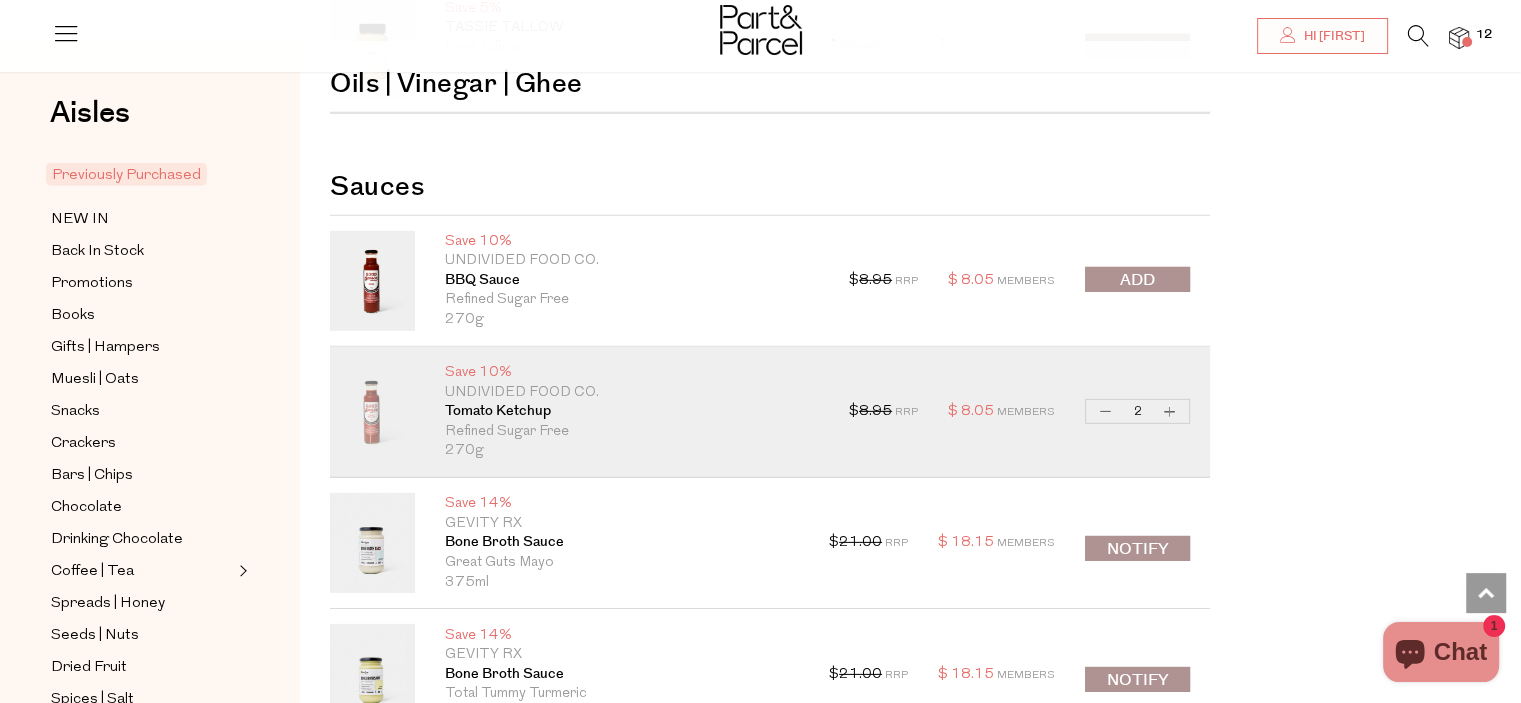 type on "2" 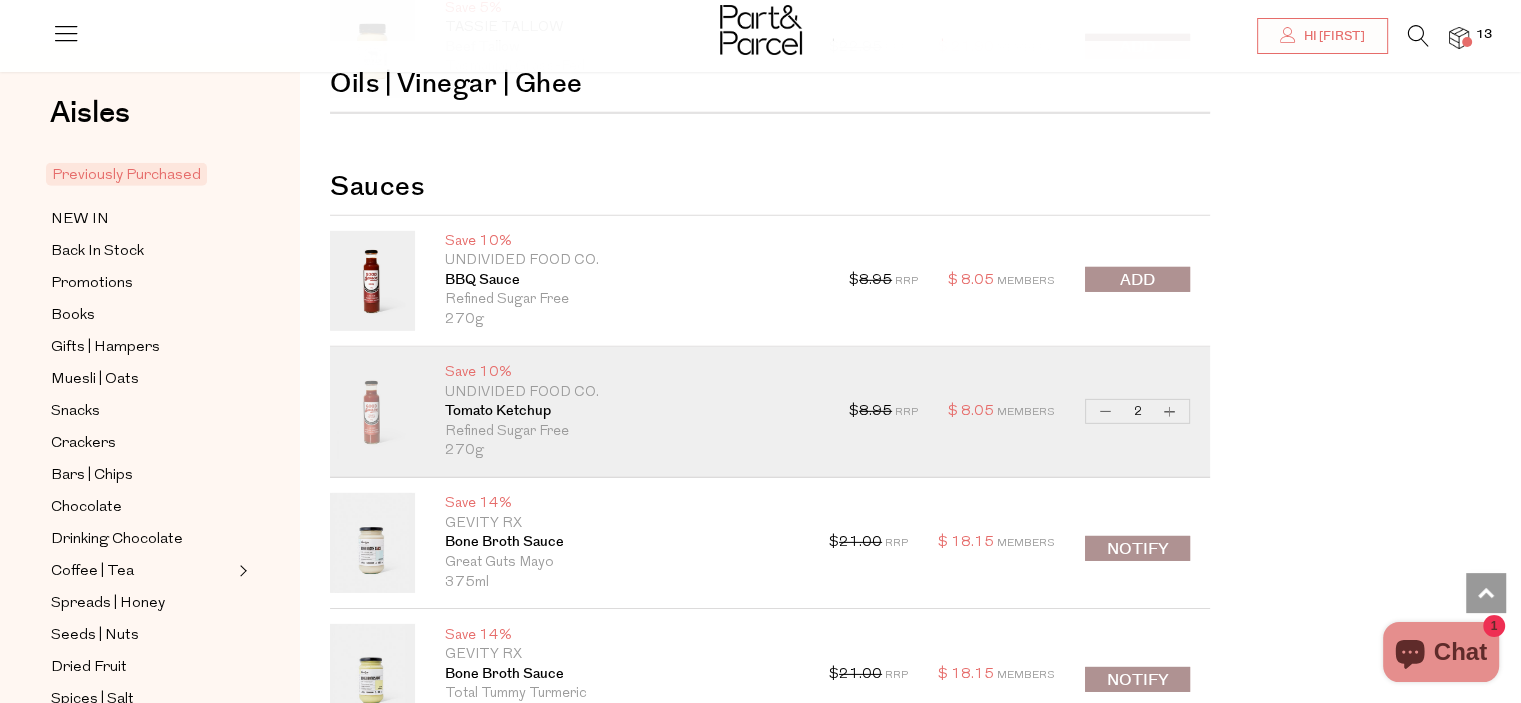 click on "Increase Tomato Ketchup" at bounding box center [1170, 411] 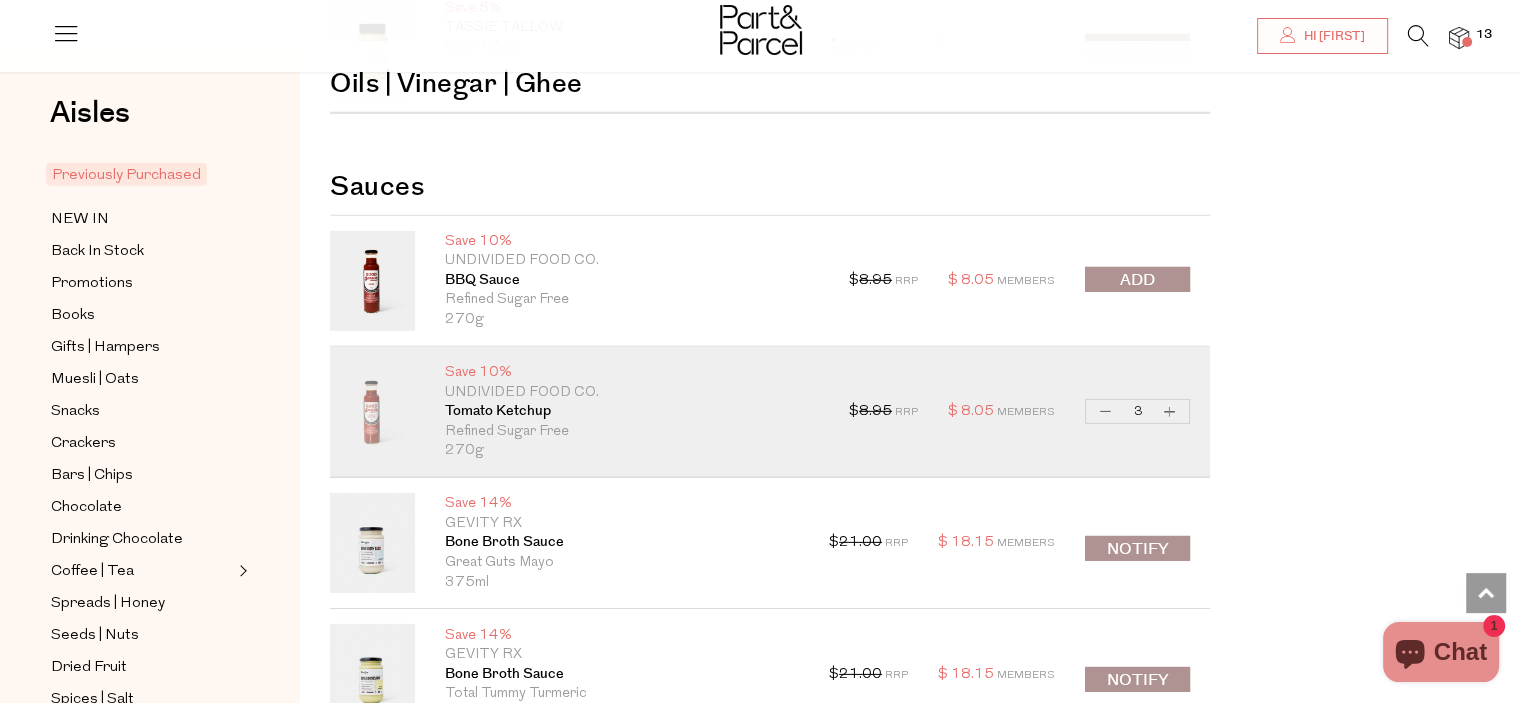 type on "3" 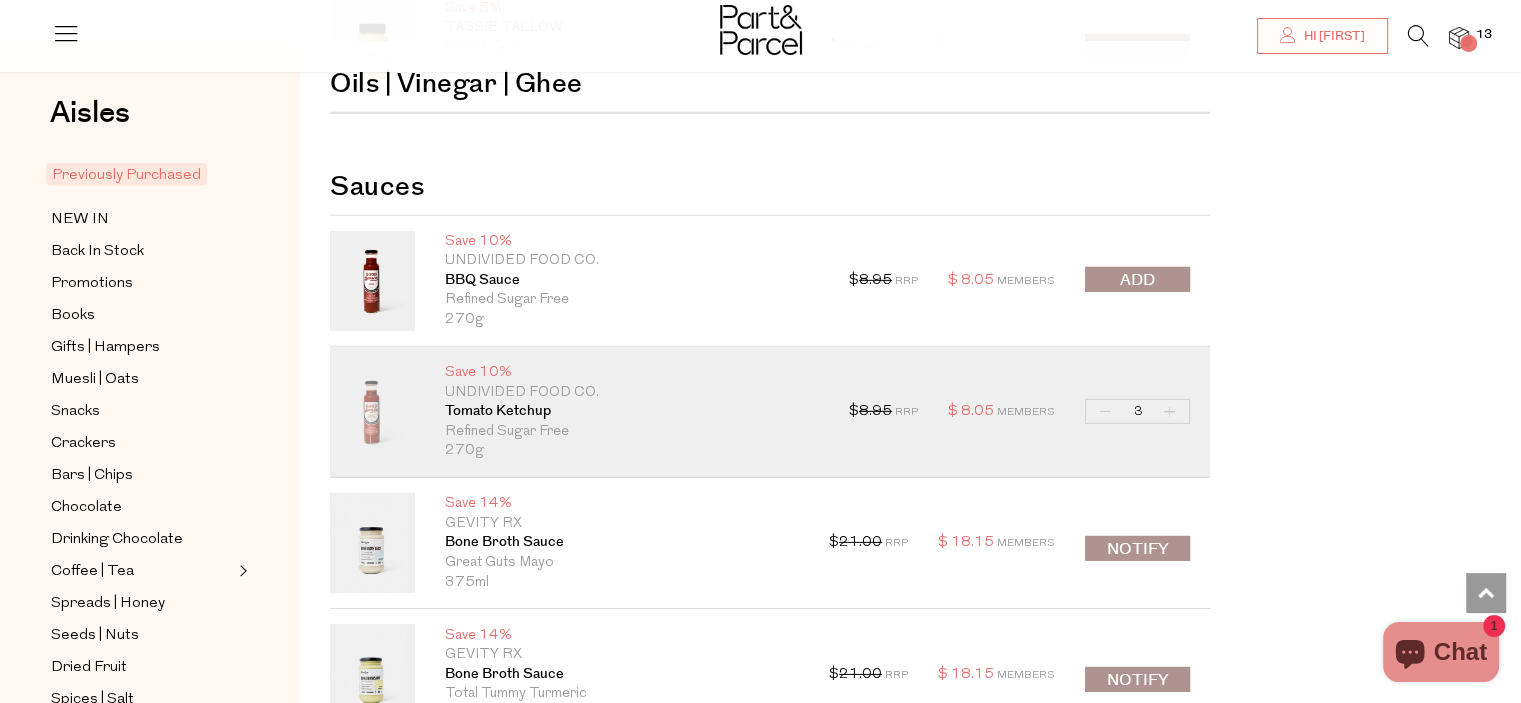 click on "Increase Tomato Ketchup" at bounding box center (1170, 411) 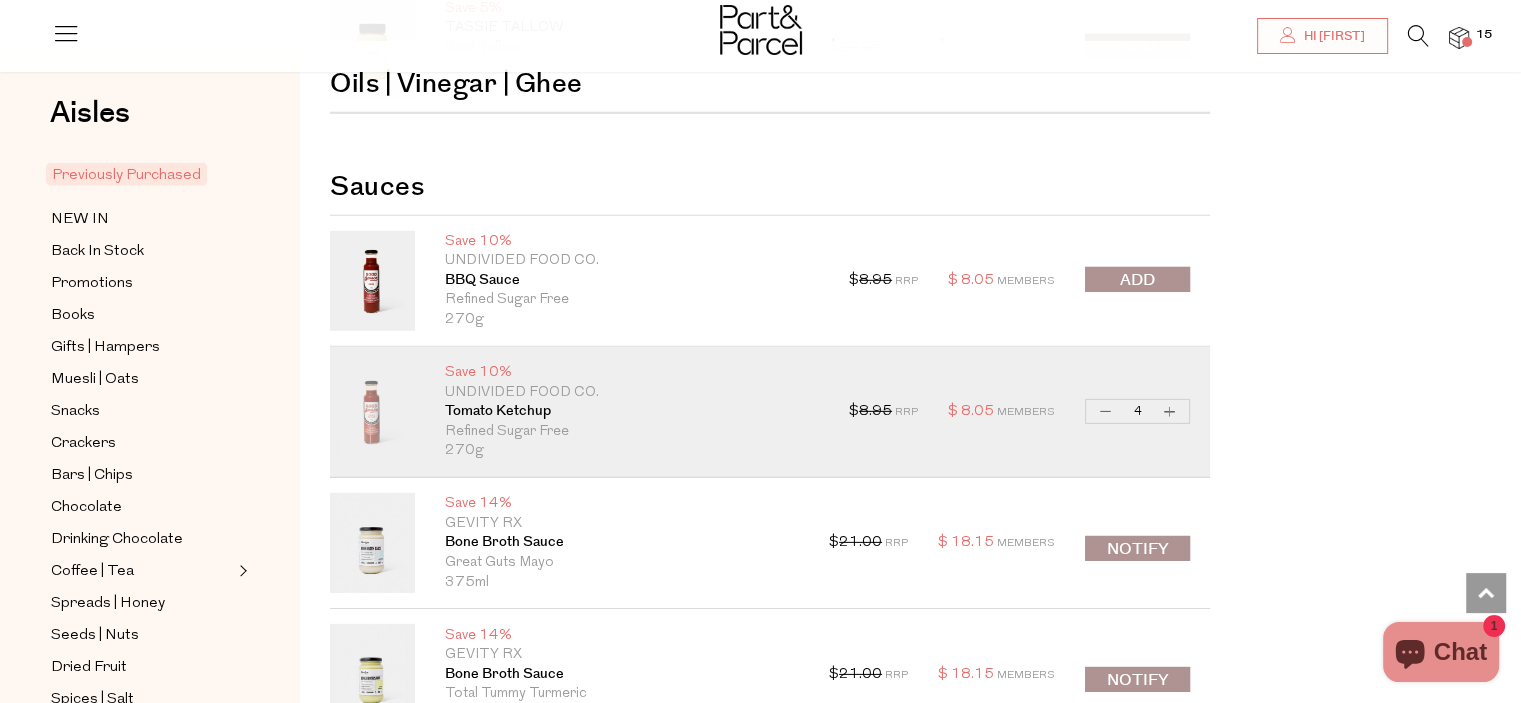 click on "Previously Purchased
Oops!
Promotions Muesli | Oats" at bounding box center (910, -639) 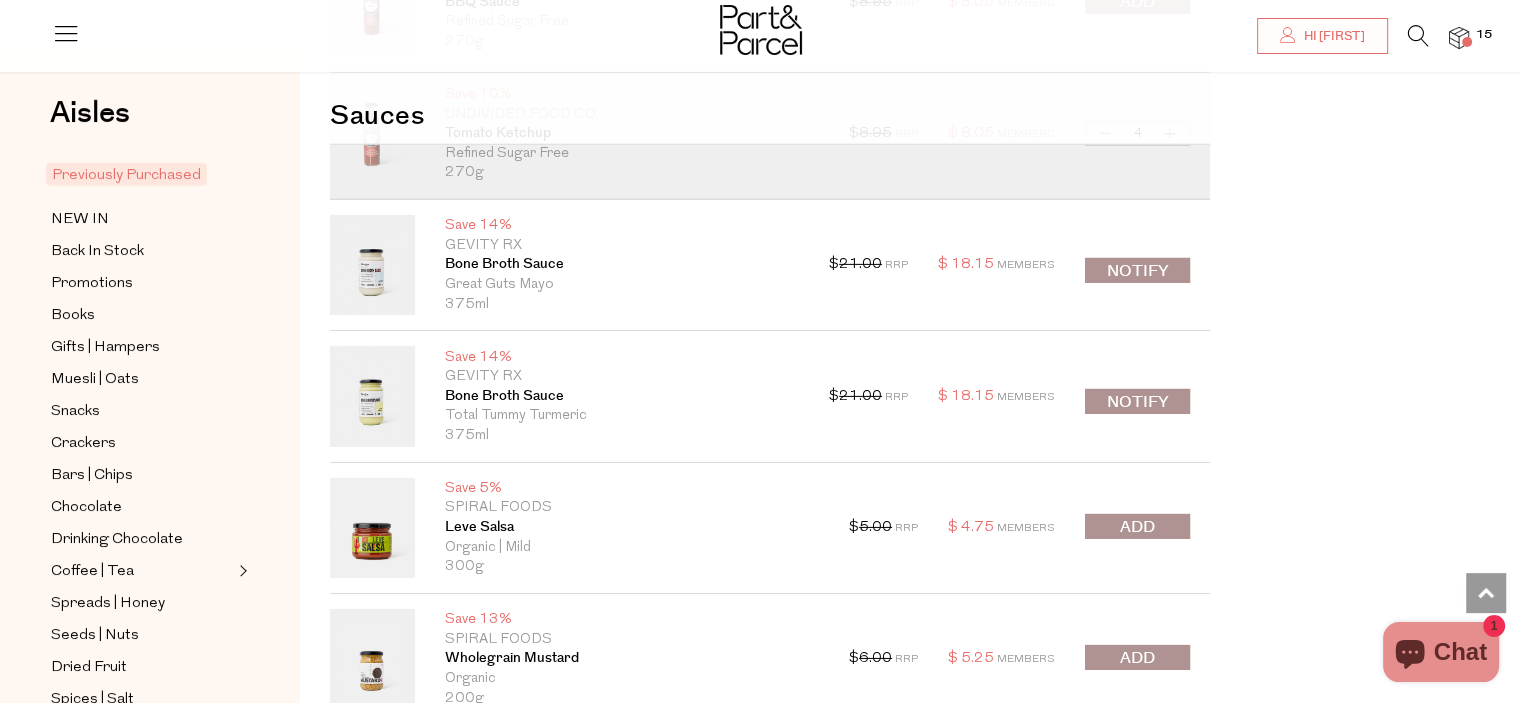 scroll, scrollTop: 6360, scrollLeft: 0, axis: vertical 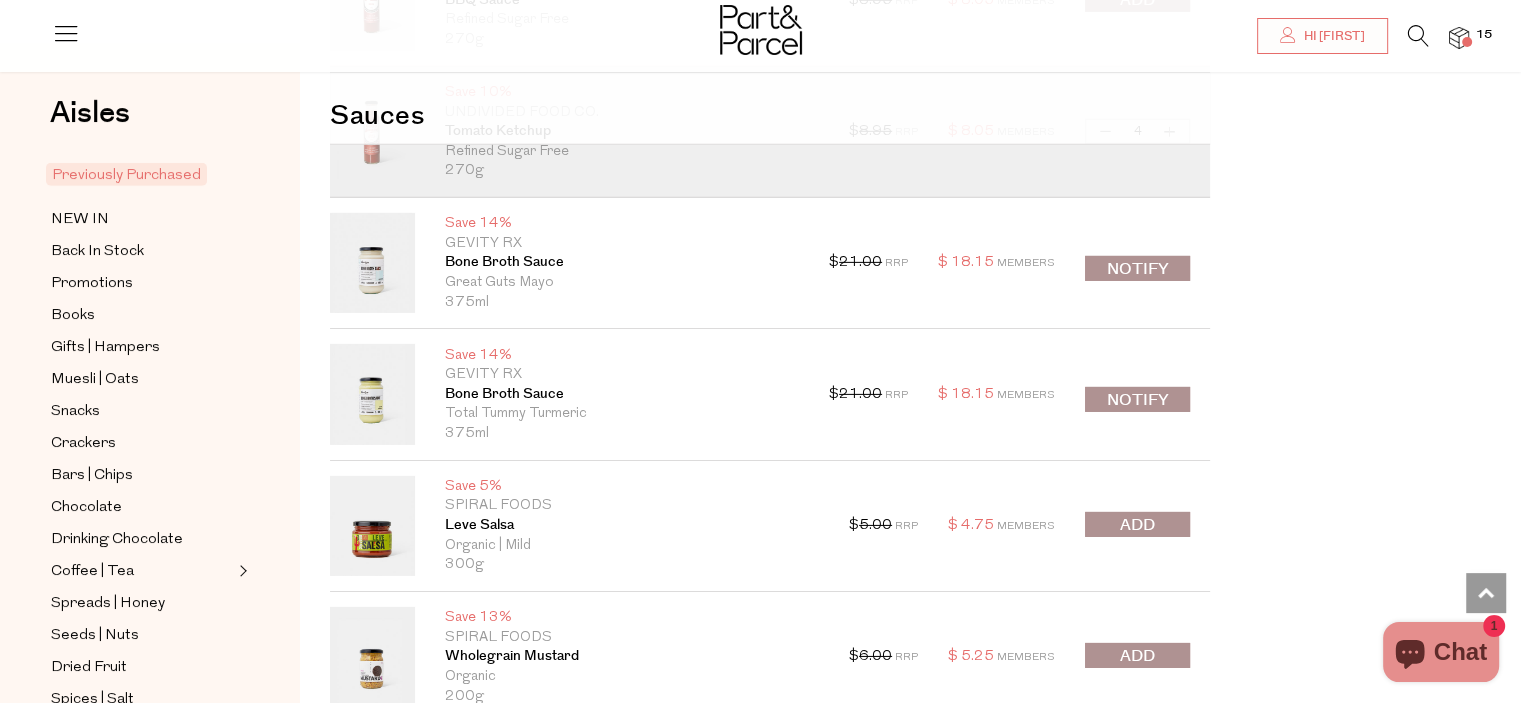 click on "Previously Purchased
Oops!
Promotions Muesli | Oats" at bounding box center [910, -919] 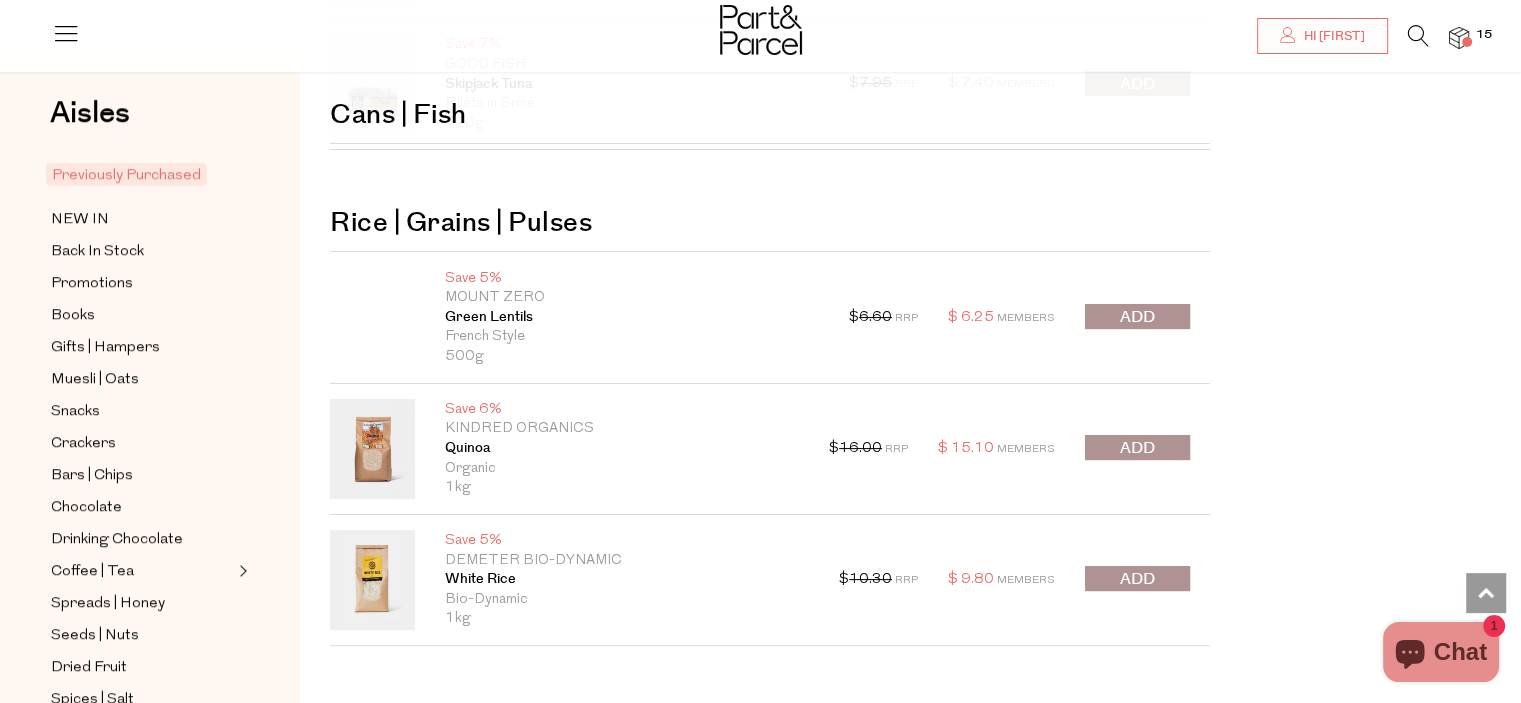 scroll, scrollTop: 7920, scrollLeft: 0, axis: vertical 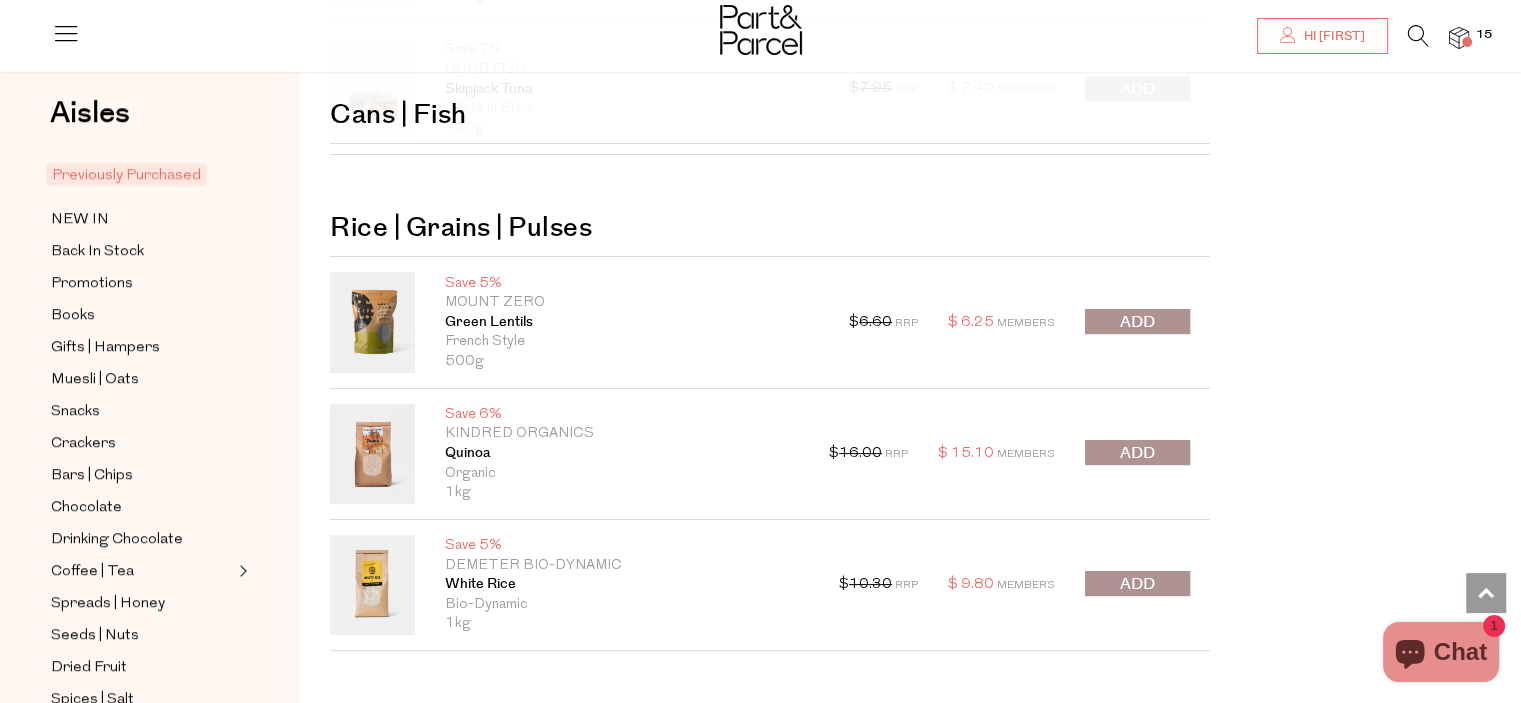 click at bounding box center (1137, 584) 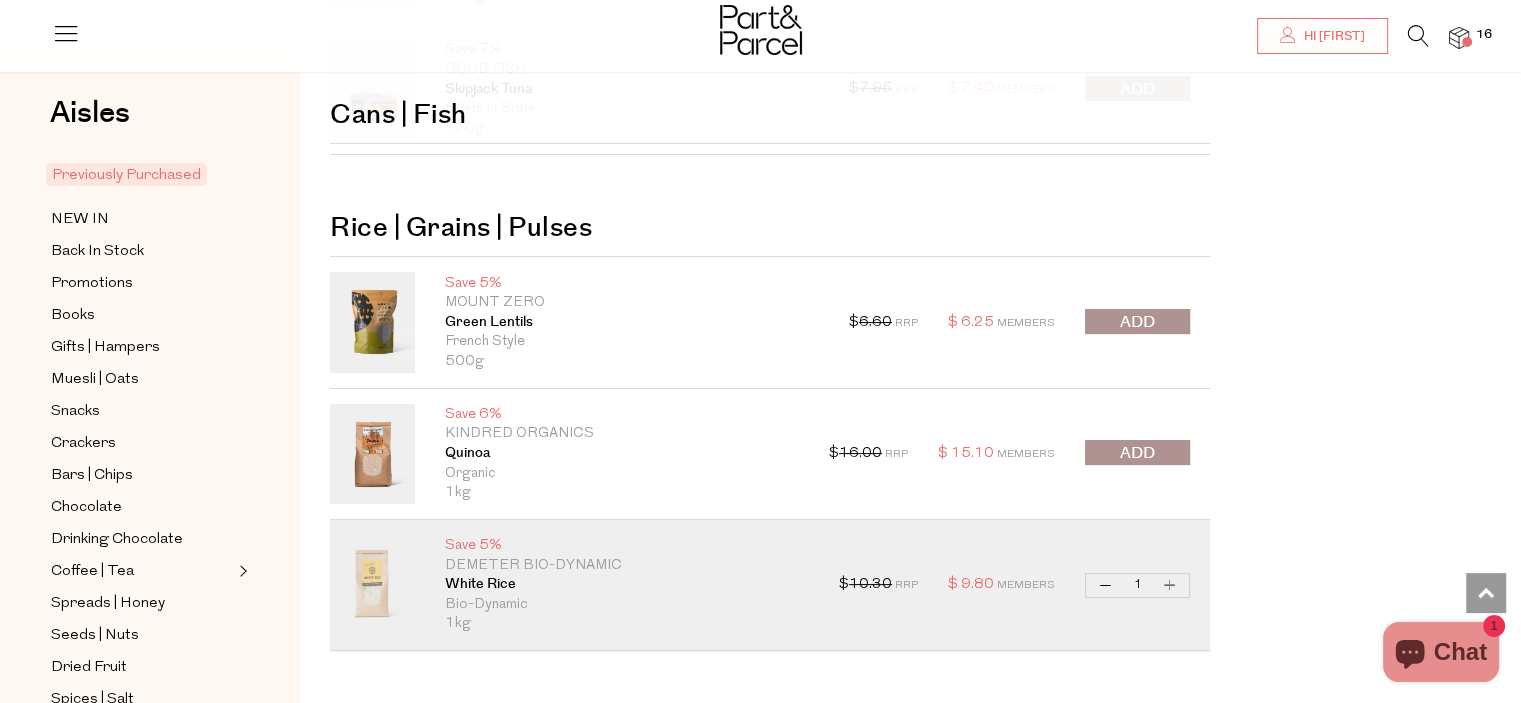 click on "Increase White Rice" at bounding box center (1170, 585) 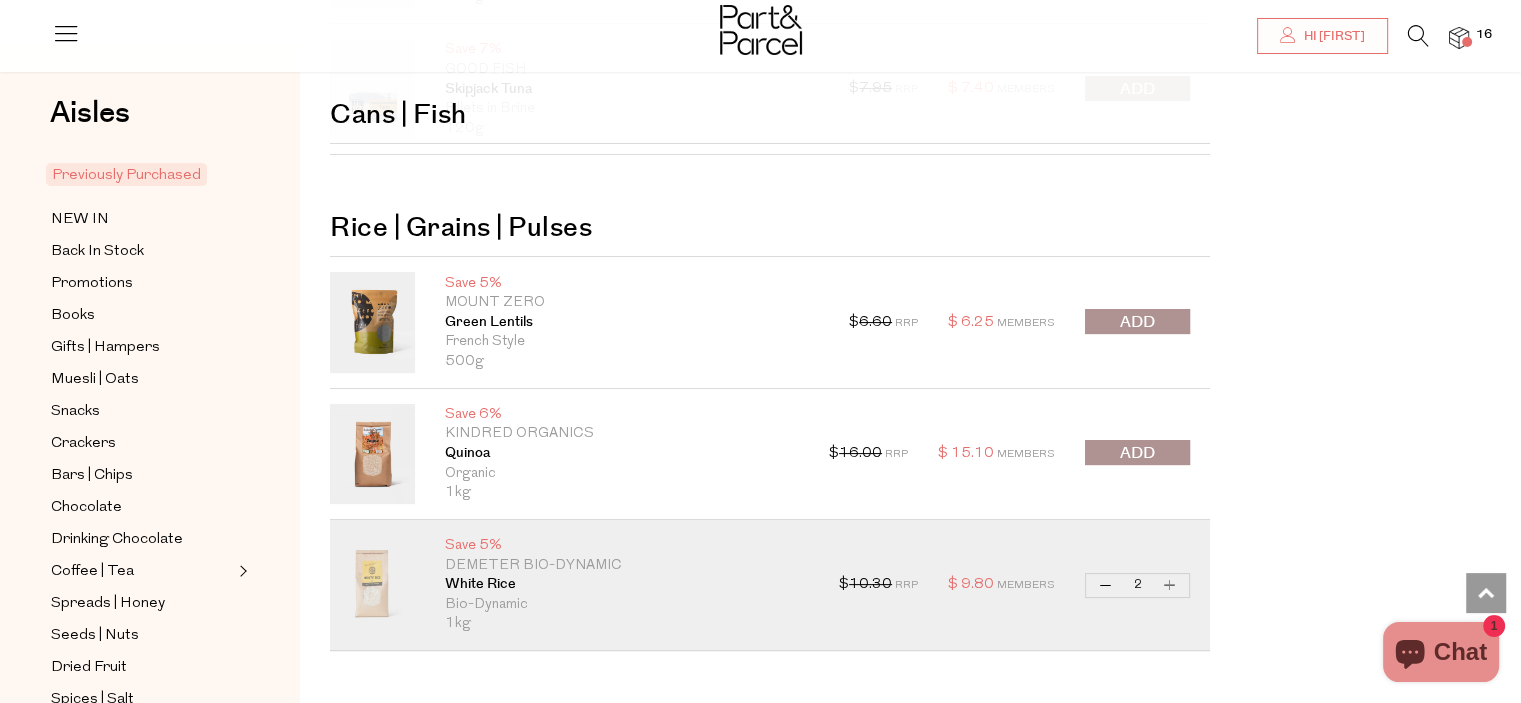 type on "2" 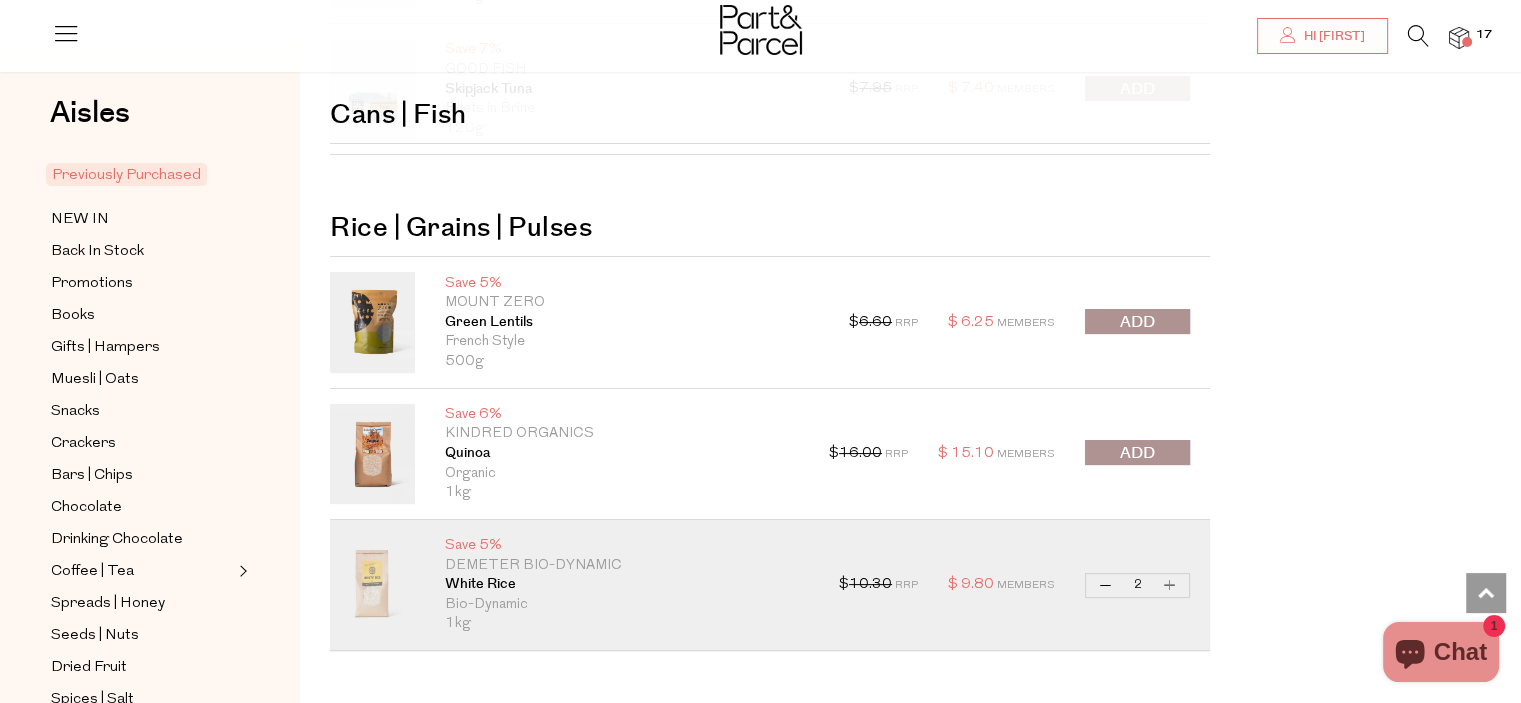 click on "Previously Purchased
Oops!
Promotions Muesli | Oats" at bounding box center [910, -2479] 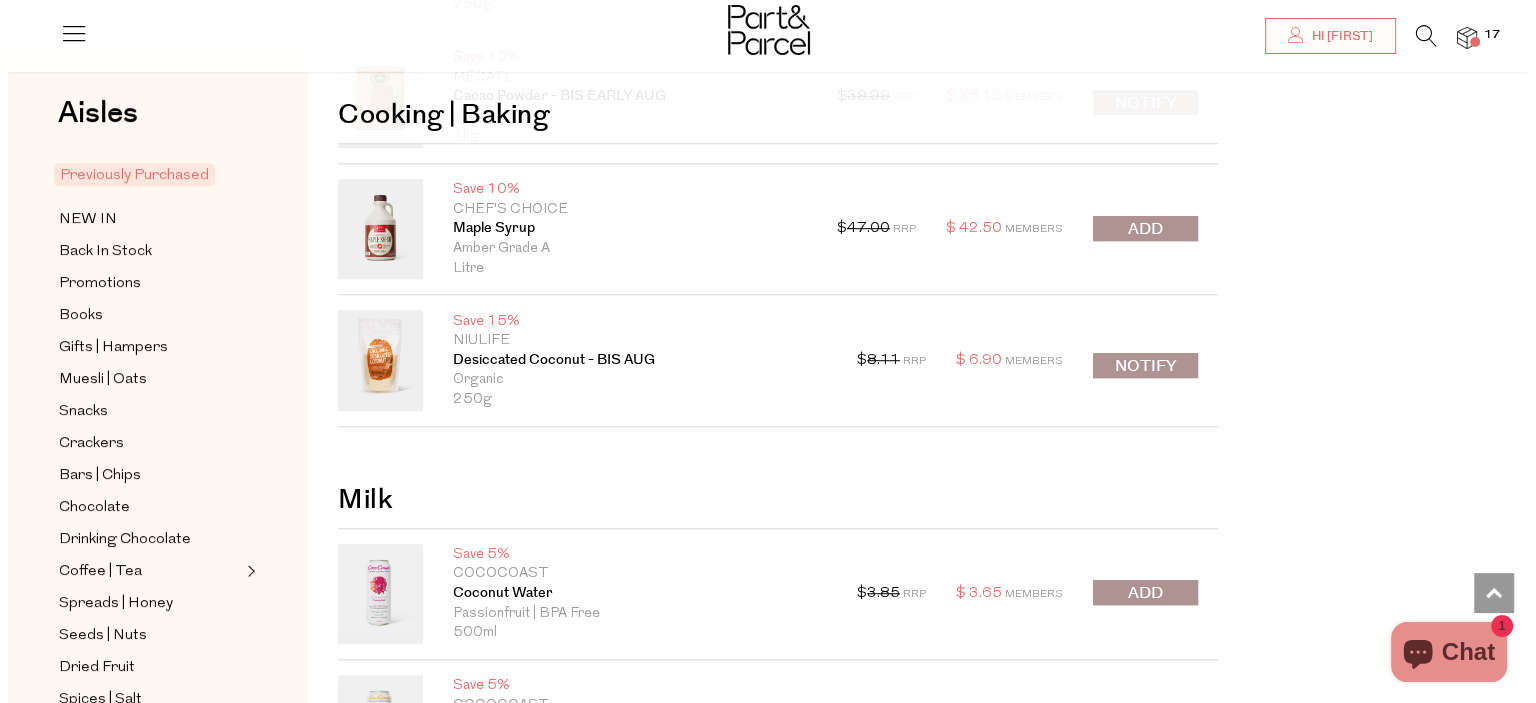 scroll, scrollTop: 8760, scrollLeft: 0, axis: vertical 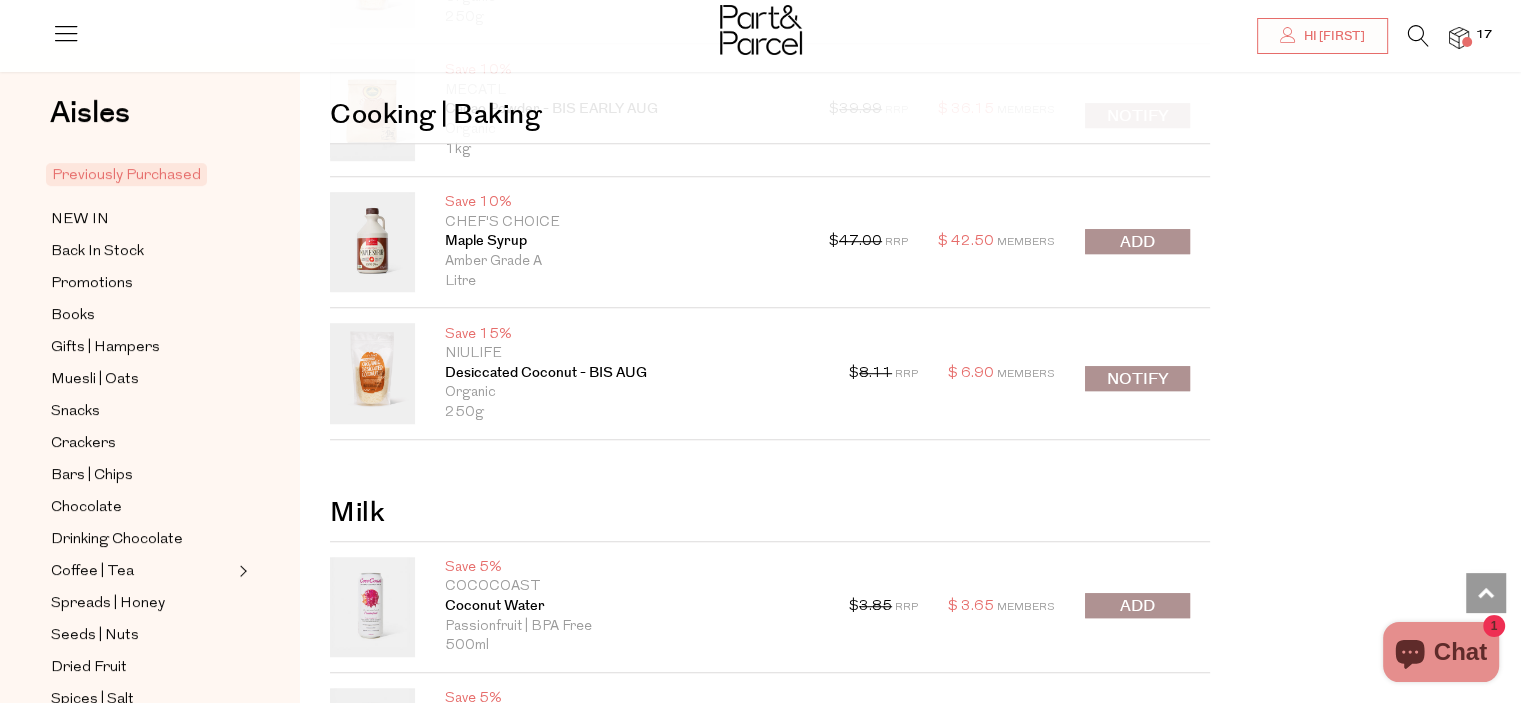 click at bounding box center (1418, 36) 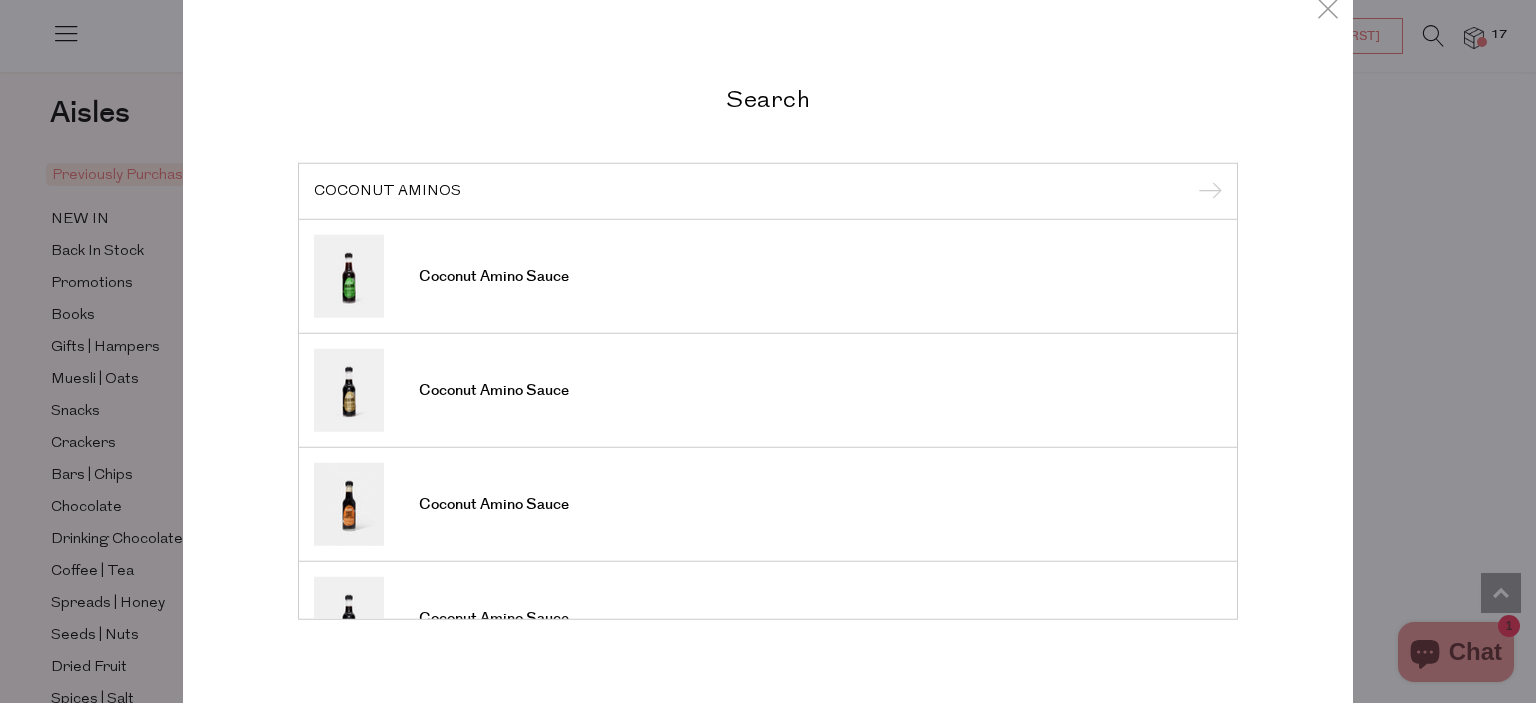 type on "COCONUT AMINOS" 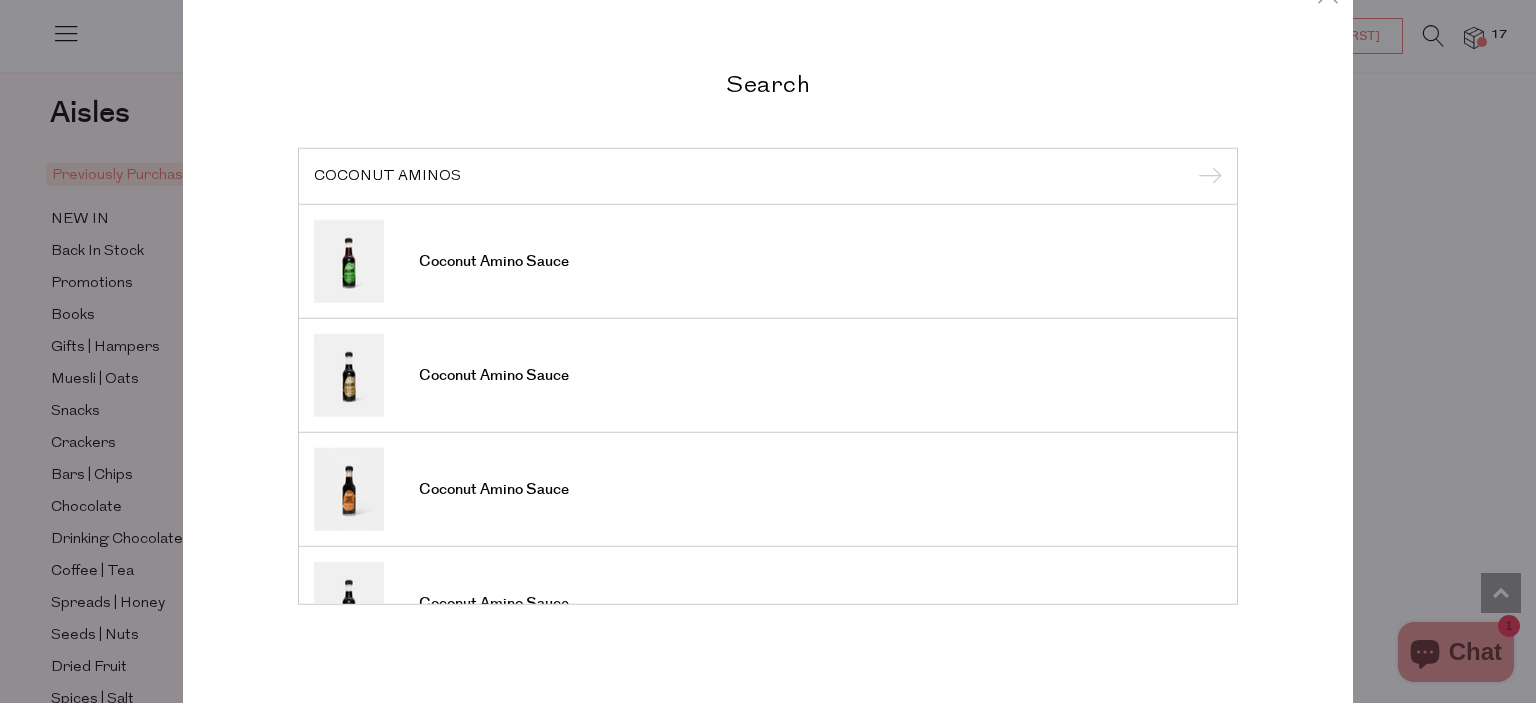 scroll, scrollTop: 16, scrollLeft: 0, axis: vertical 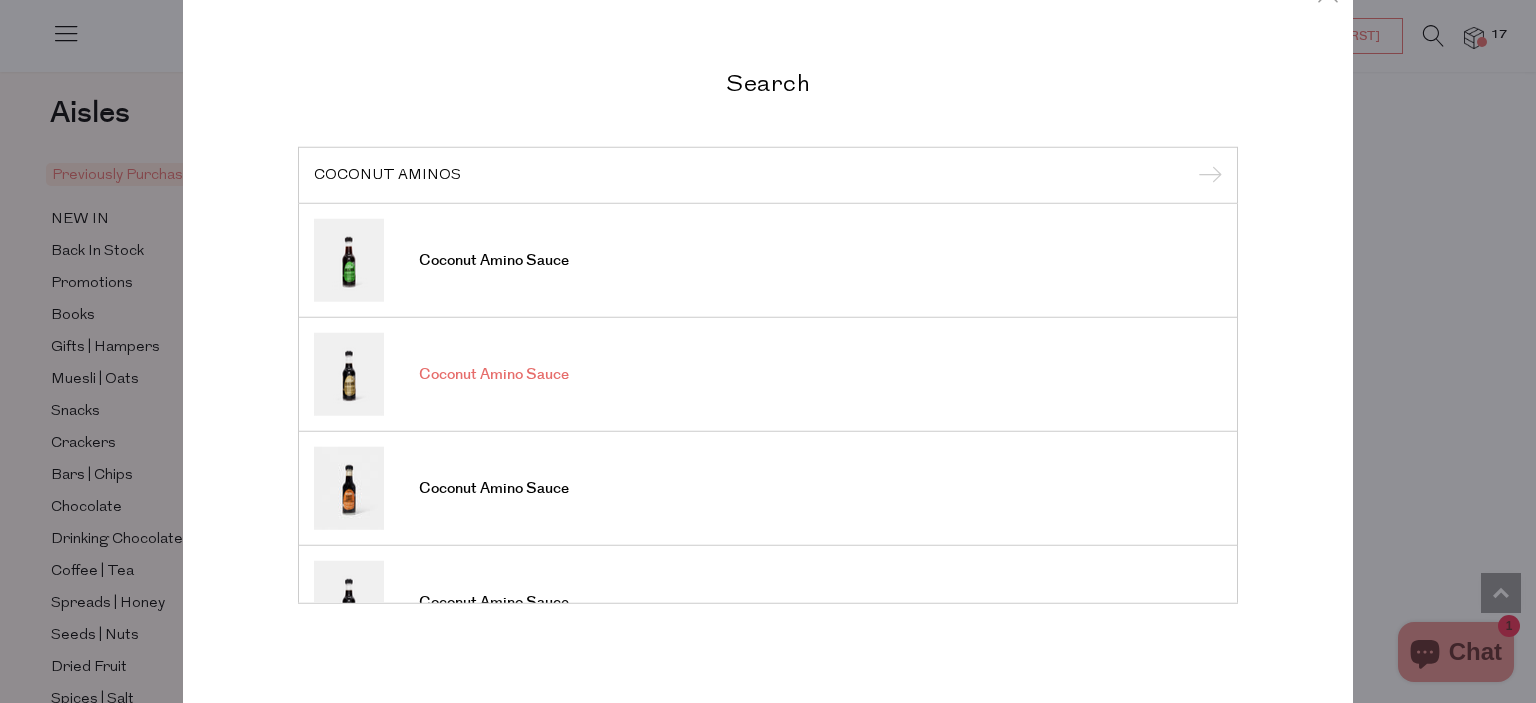 click on "Coconut Amino Sauce" at bounding box center [494, 375] 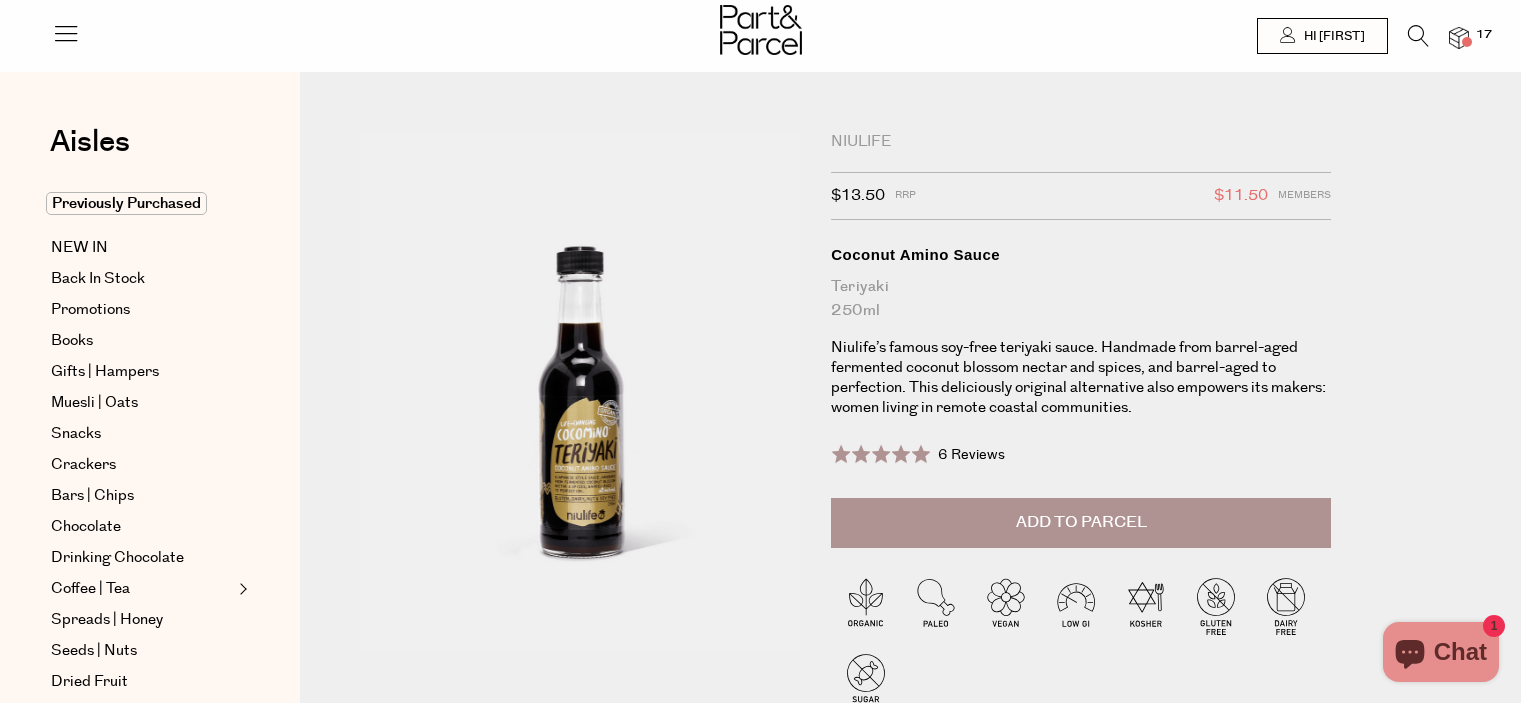 scroll, scrollTop: 0, scrollLeft: 0, axis: both 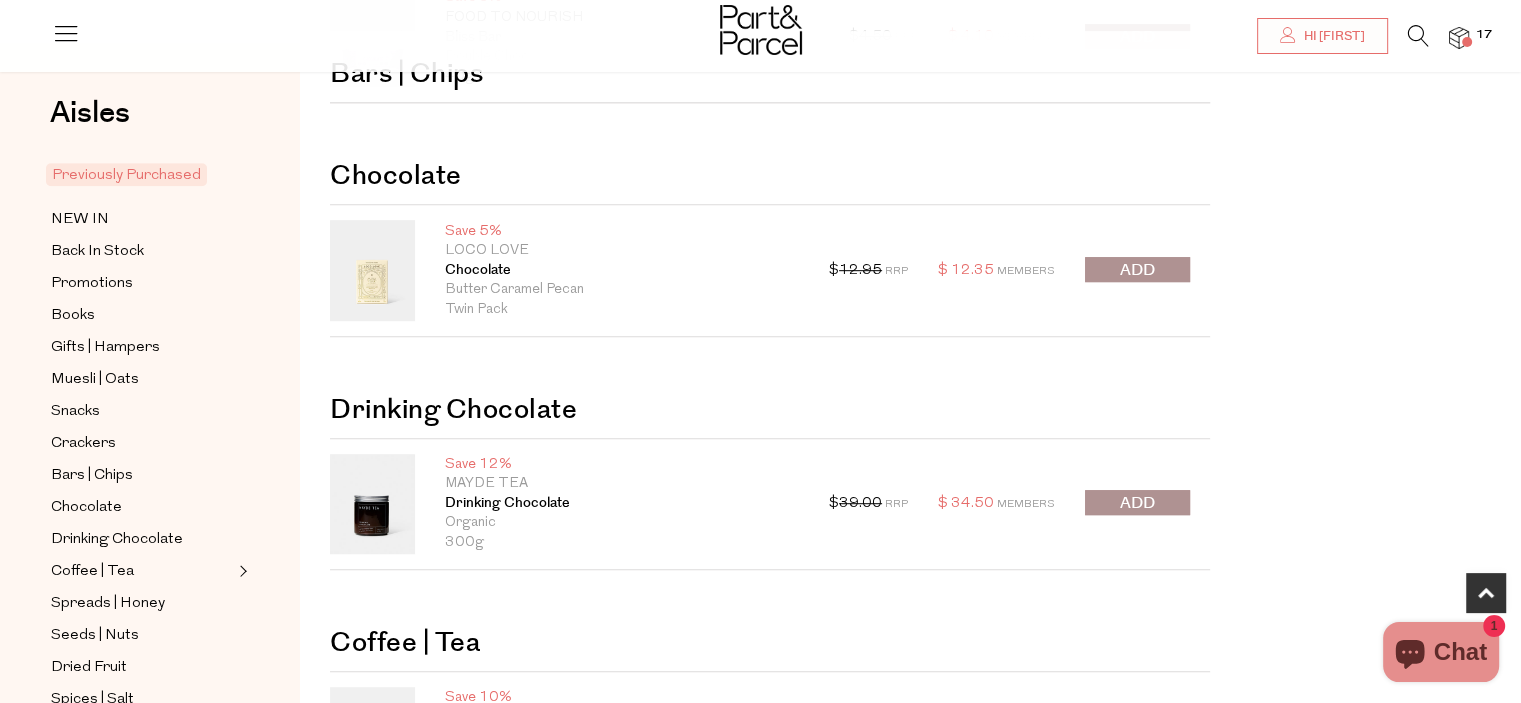 click at bounding box center [1418, 36] 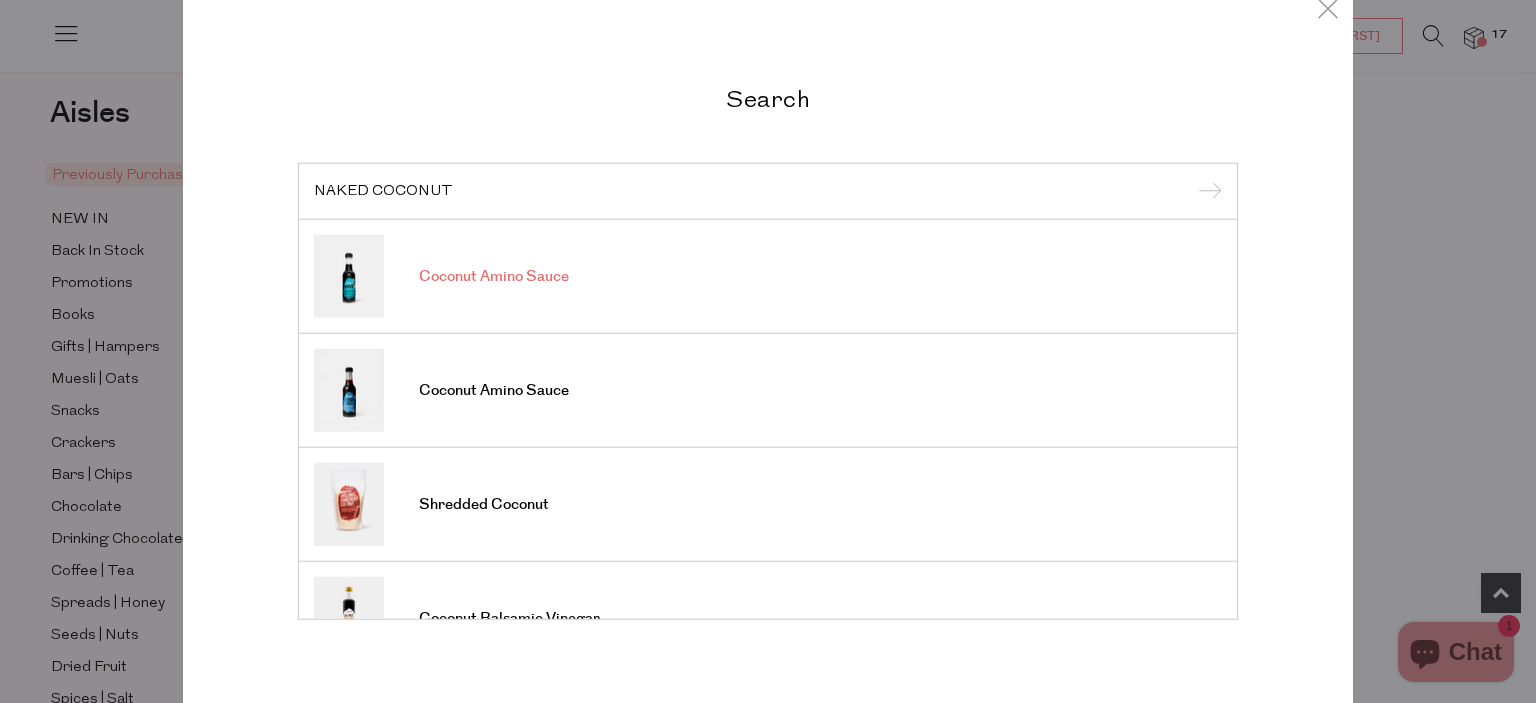 type on "NAKED COCONUT" 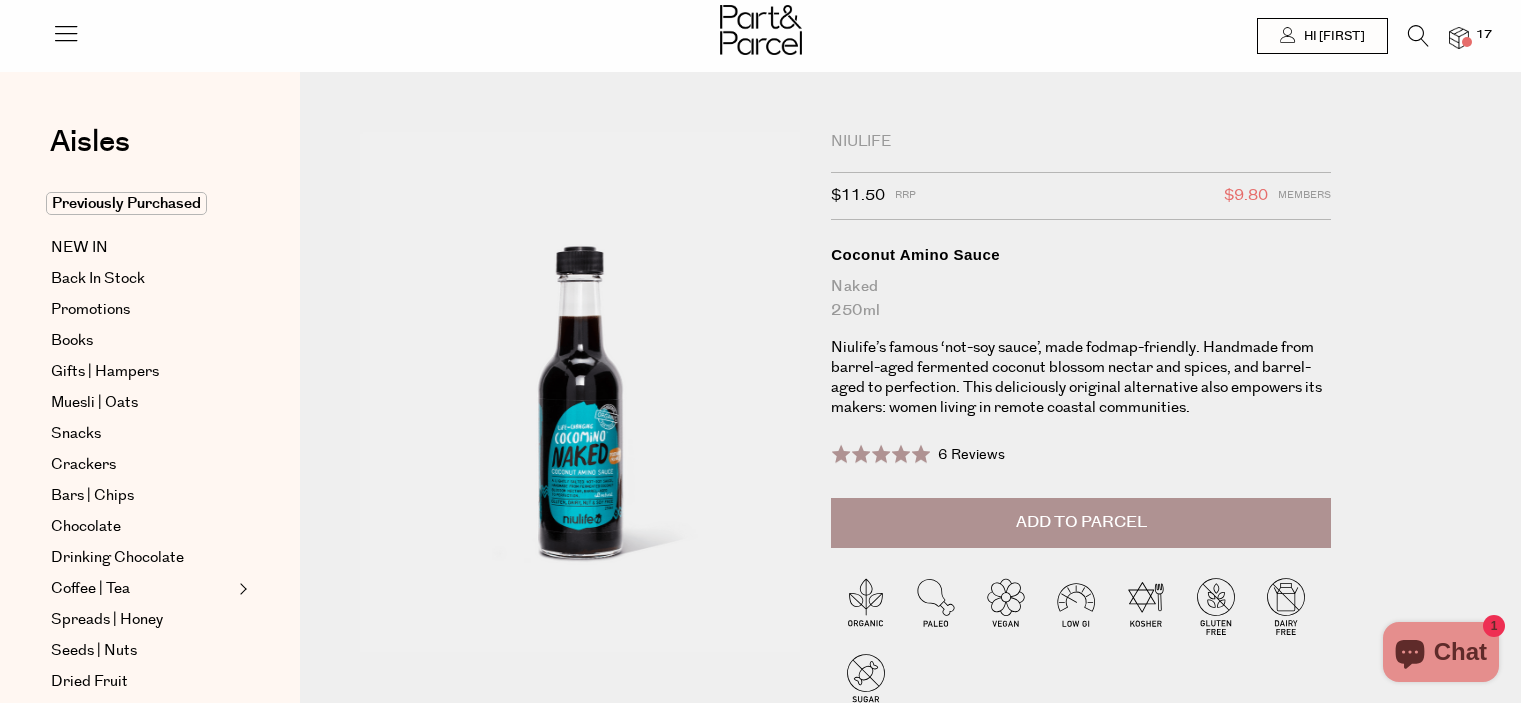scroll, scrollTop: 0, scrollLeft: 0, axis: both 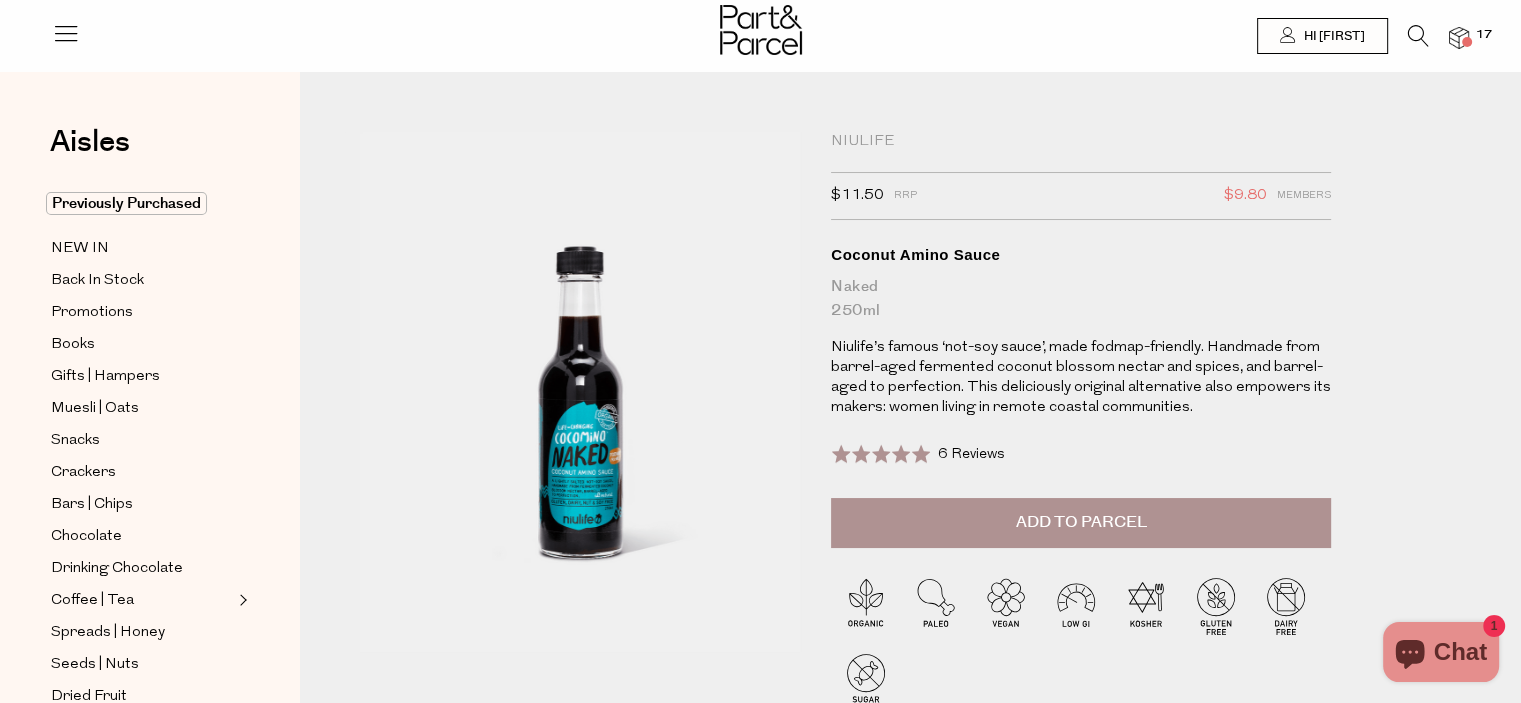 click on "Add to Parcel" at bounding box center [1081, 522] 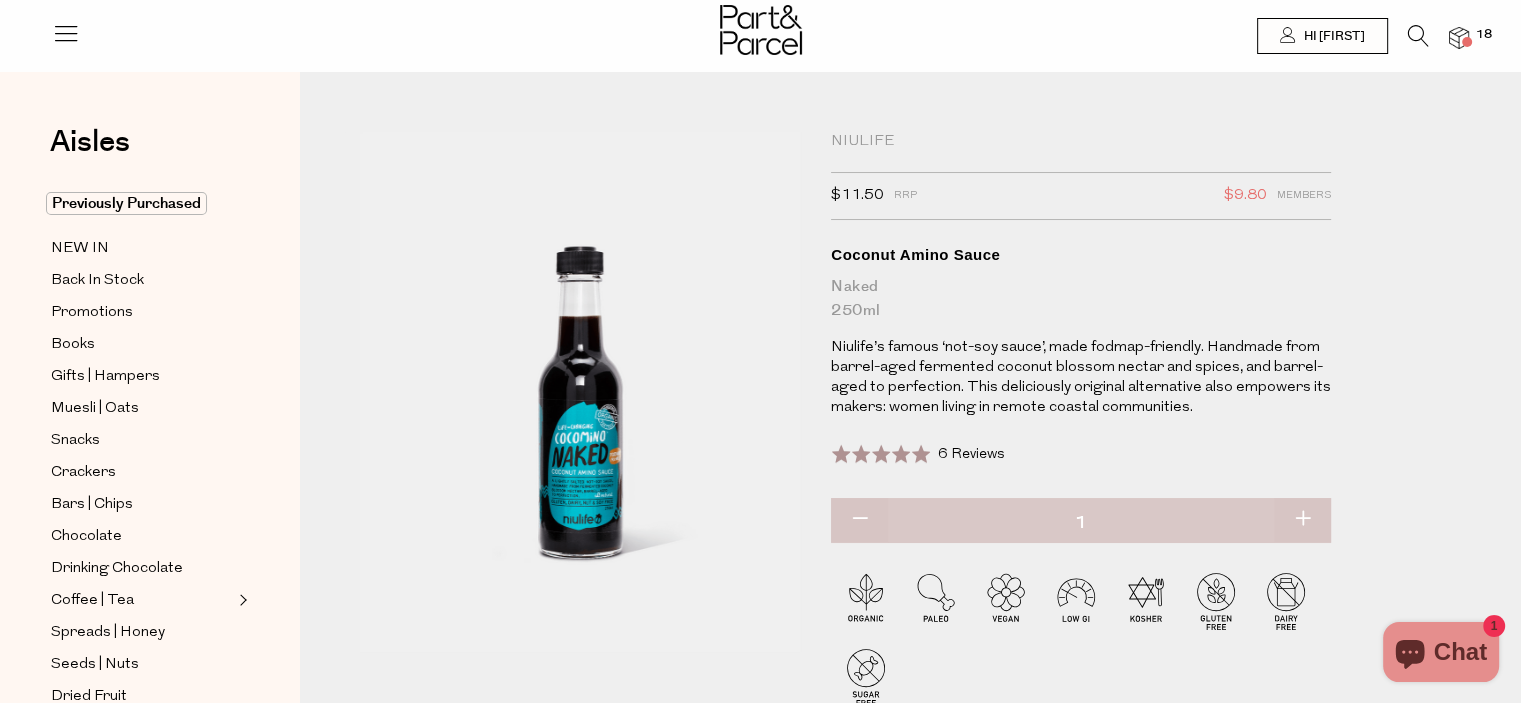 click at bounding box center [1302, 520] 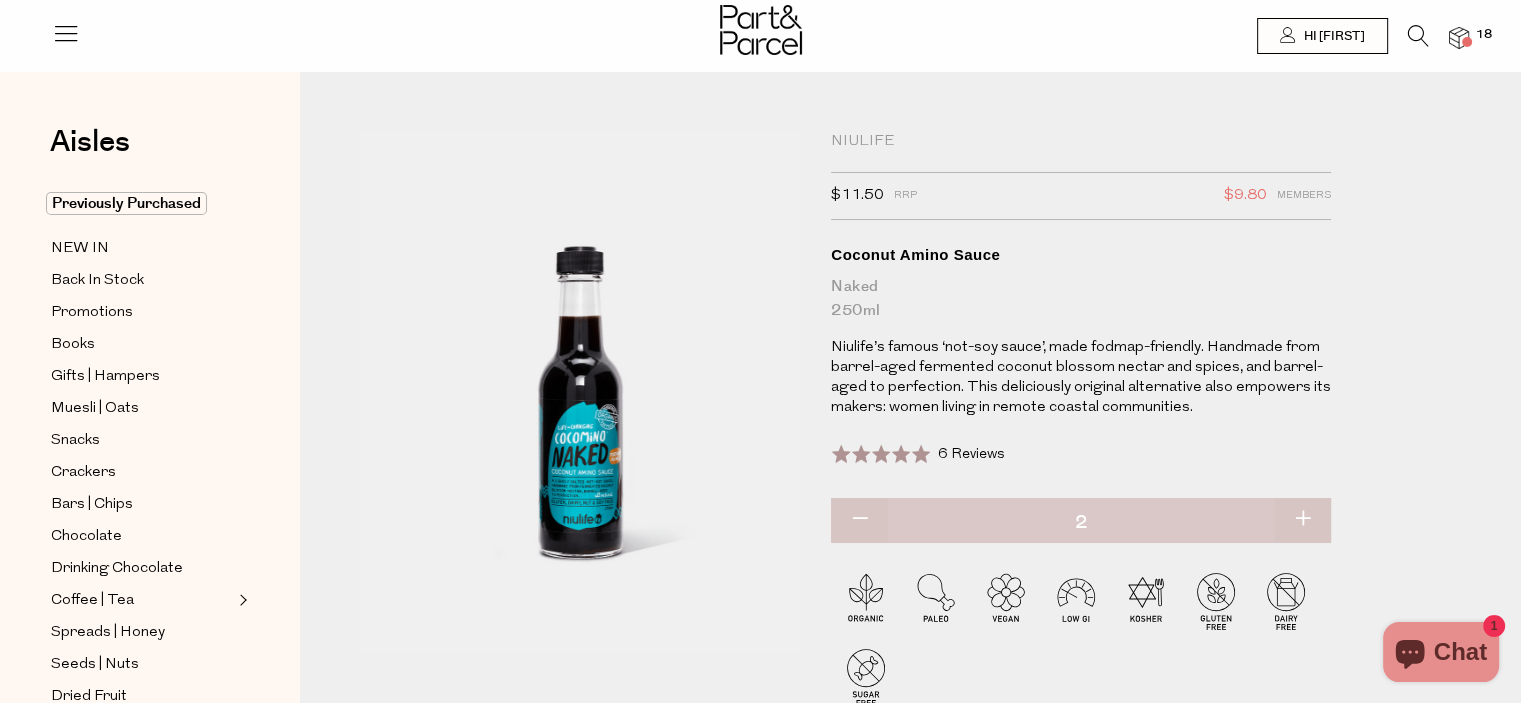 type on "2" 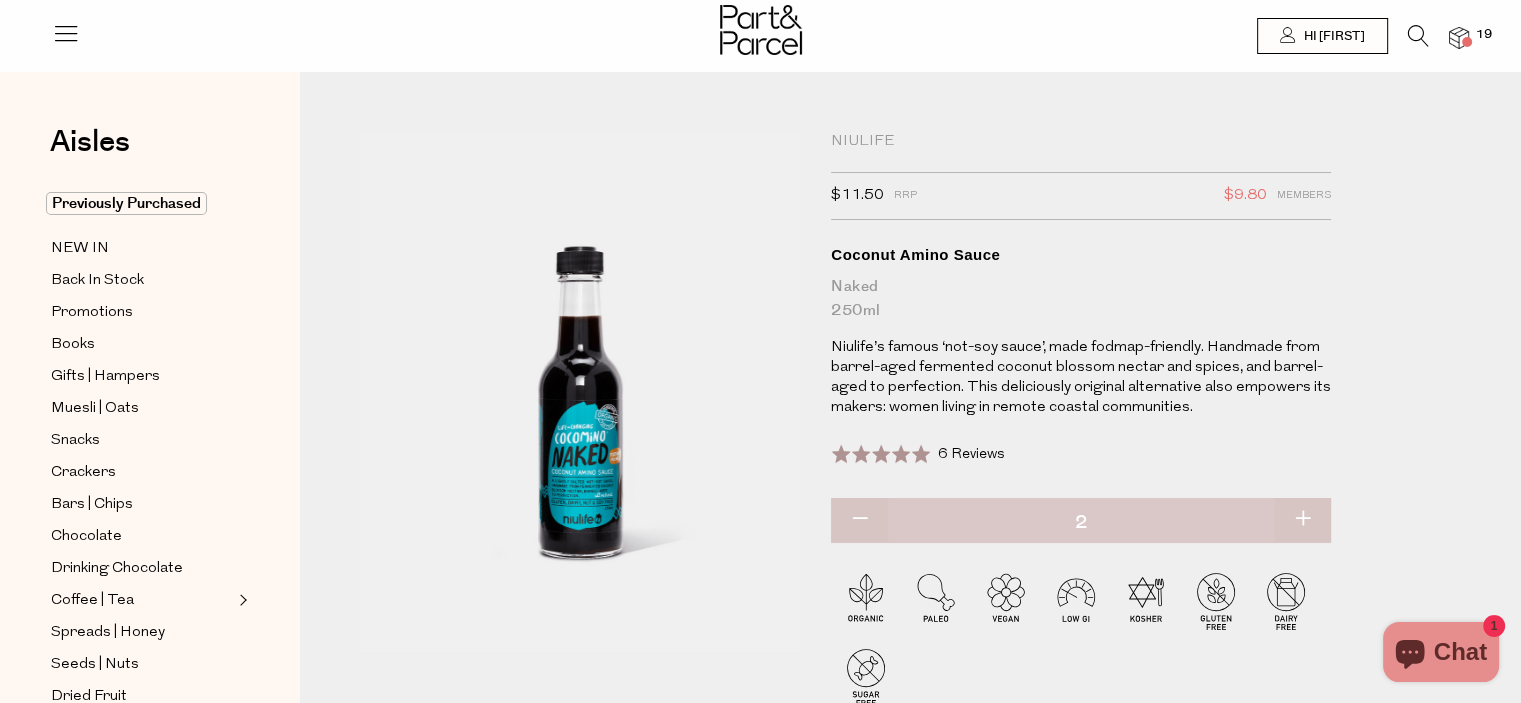 click at bounding box center [1302, 520] 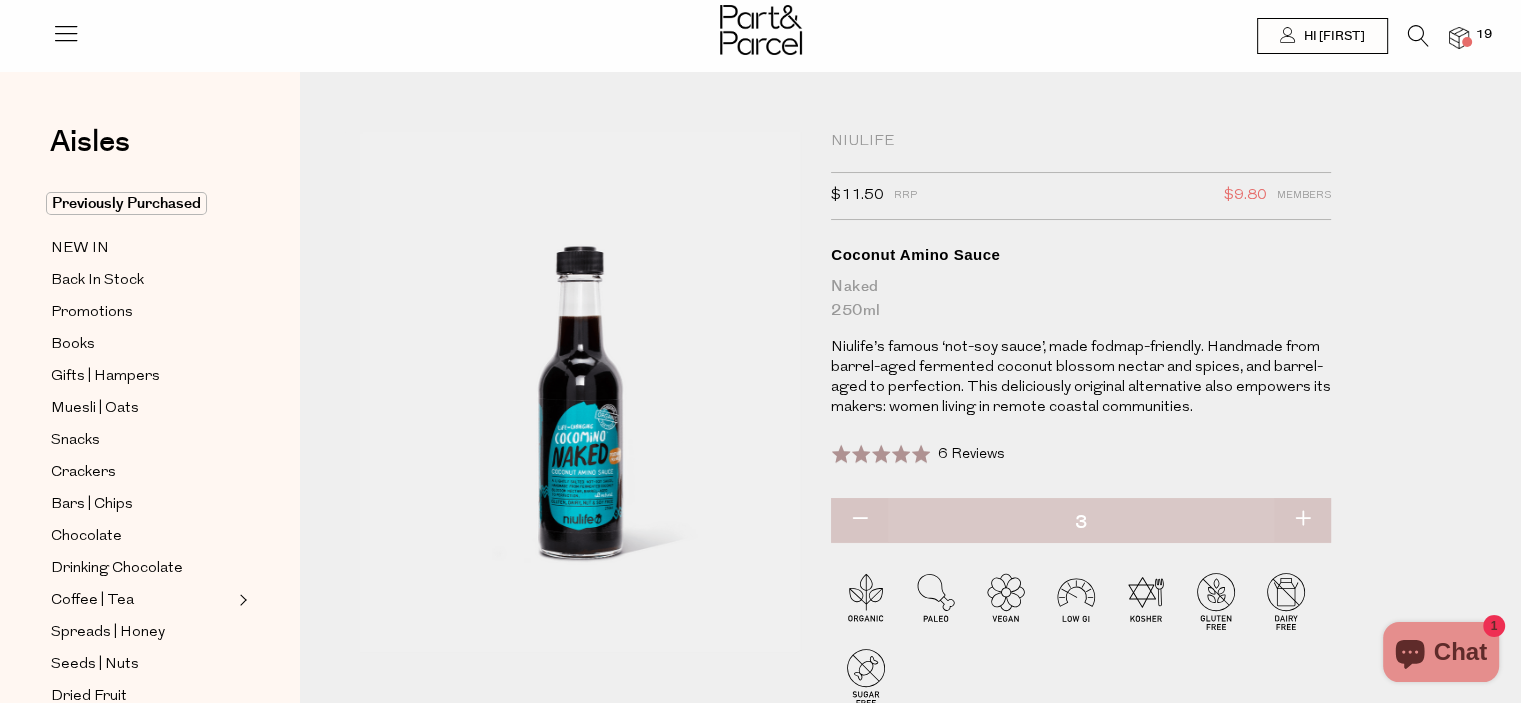 type on "3" 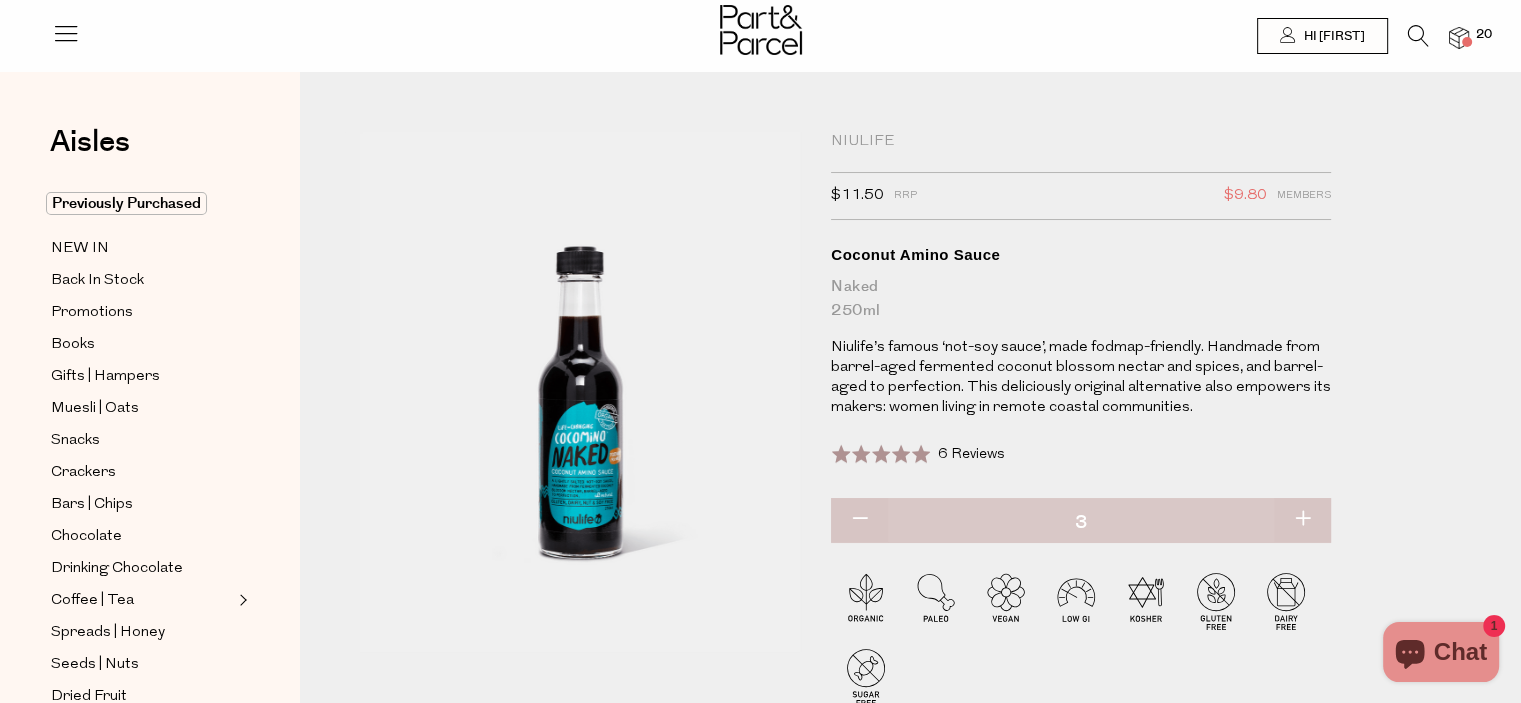 click at bounding box center [1302, 520] 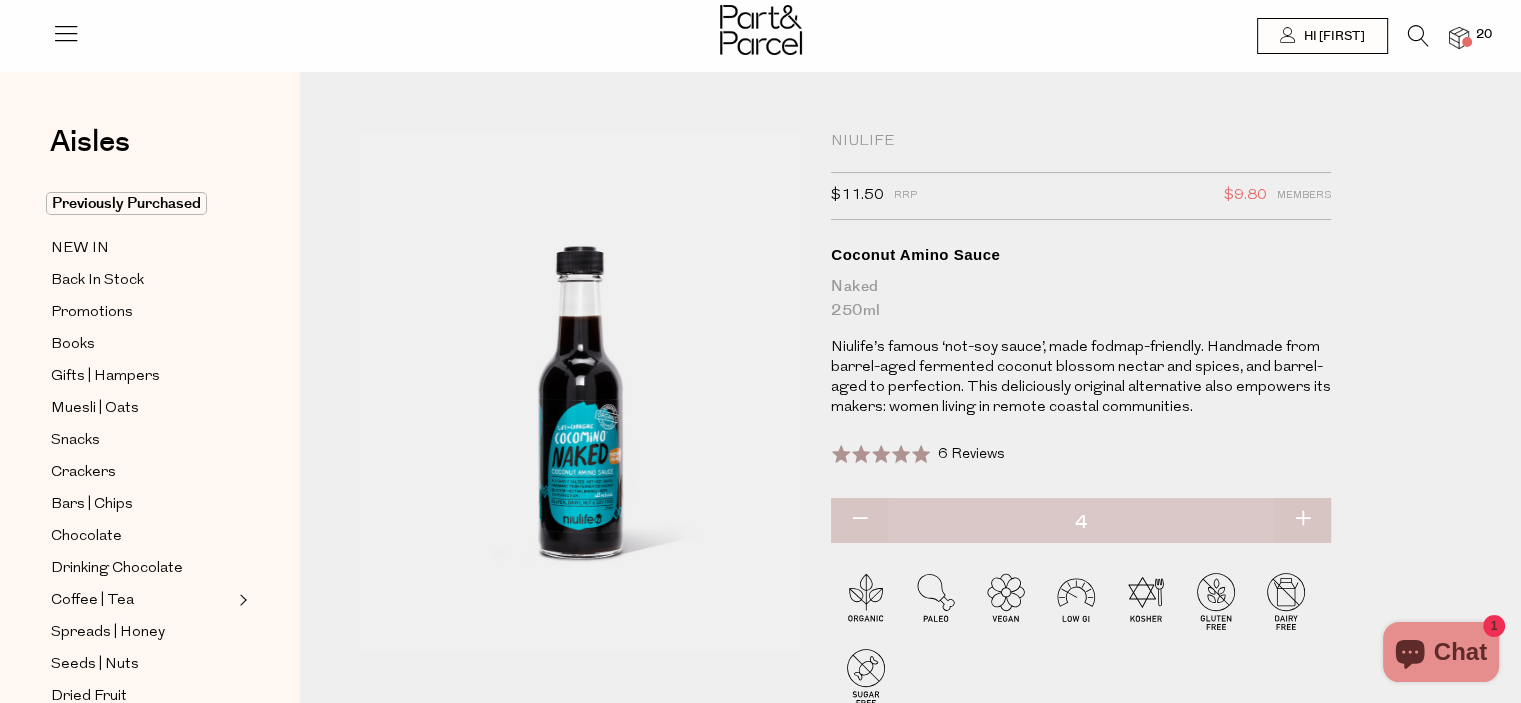 type on "4" 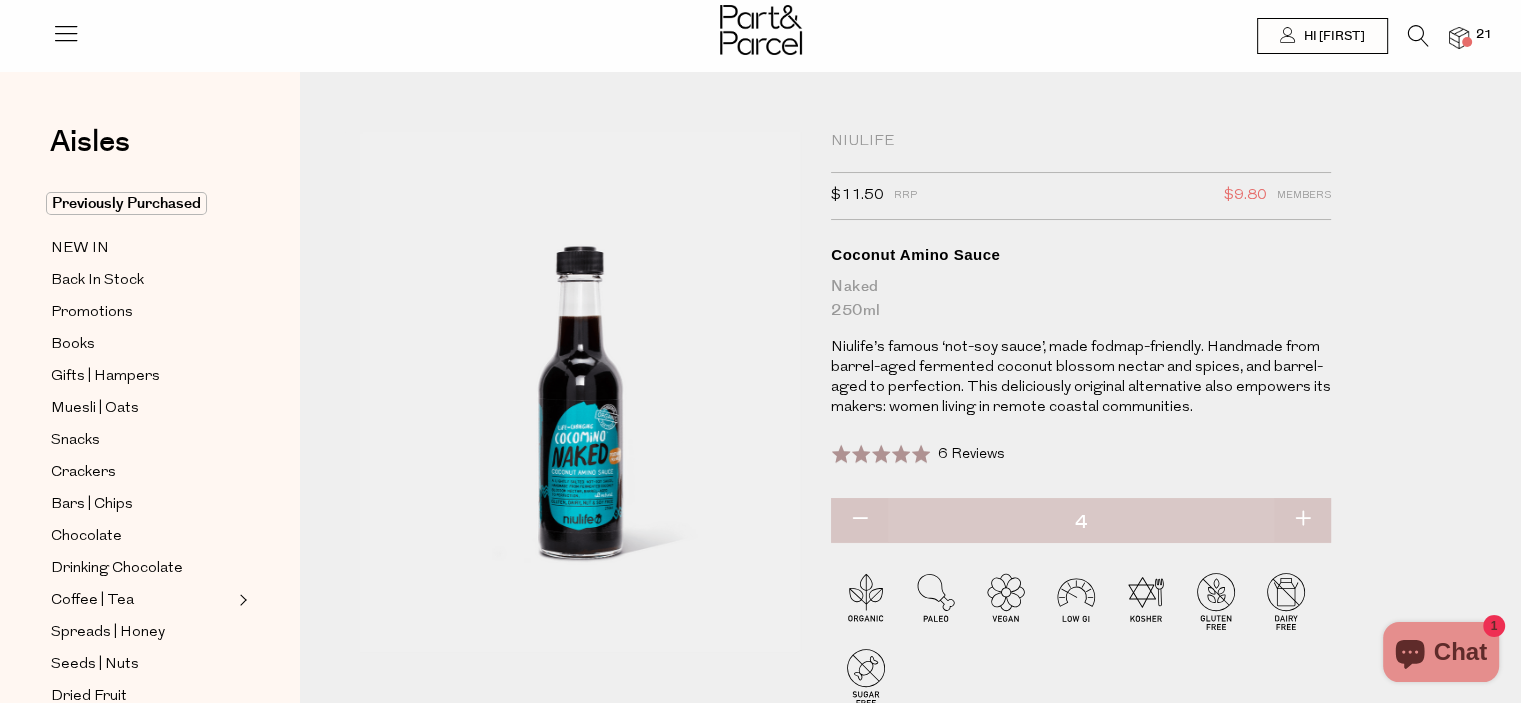 click at bounding box center [1302, 520] 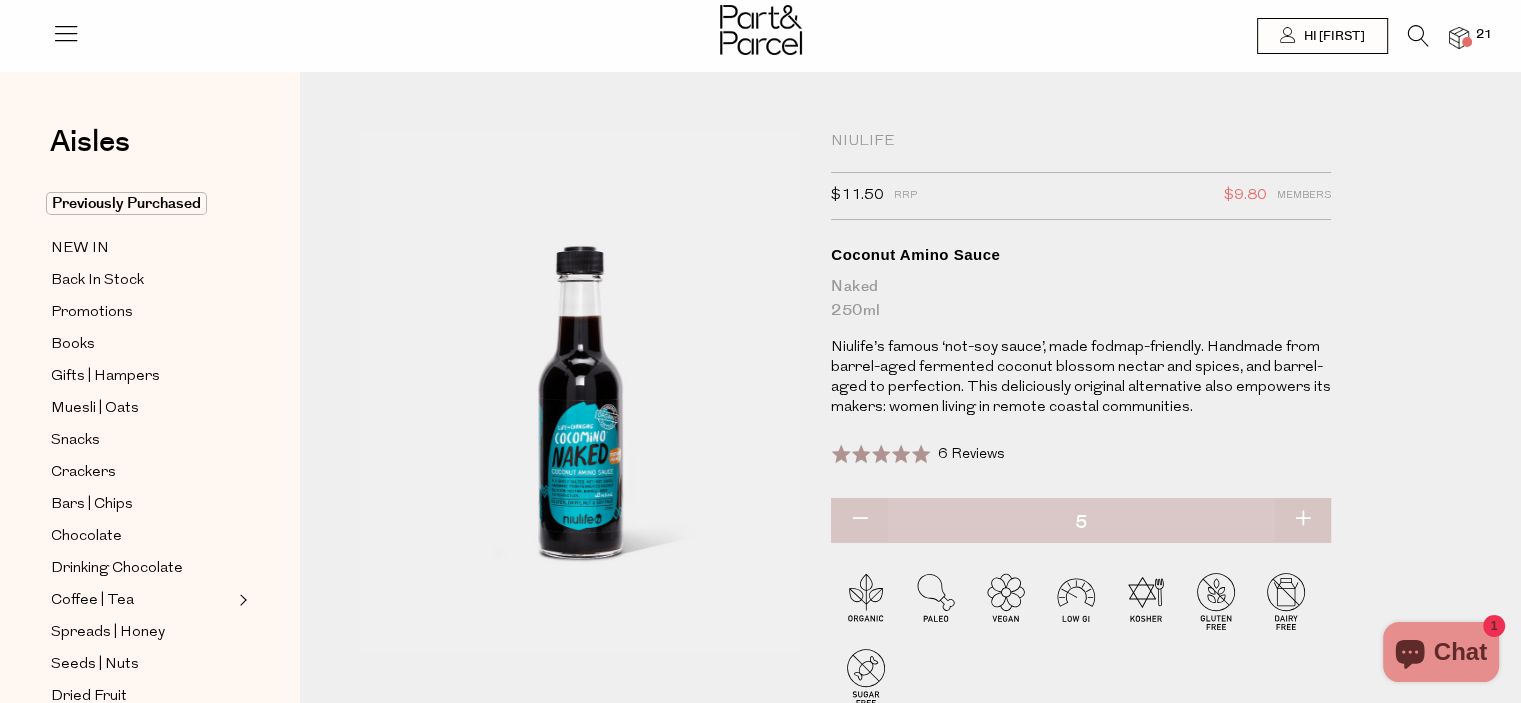 type on "5" 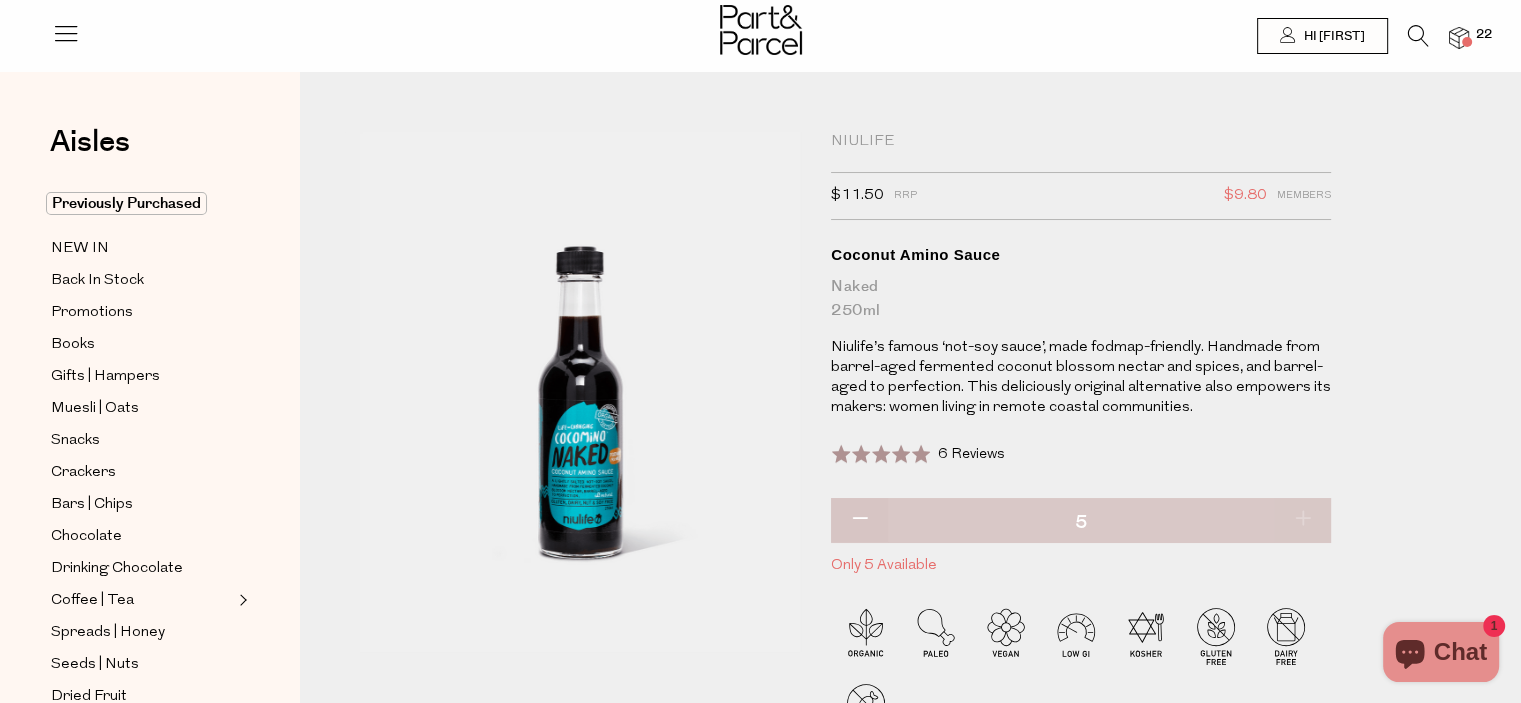 click on "Niulife
$11.50
RRP
$9.80
Members
Available:  In Stock
Coconut Amino Sauce
Naked 250ml
Niulife’s famous ‘not-soy sauce’, made fodmap-friendly. Handmade from barrel-aged fermented coconut blossom nectar and spices, and barrel-aged to perfection. This deliciously original alternative also empowers its makers: women living in remote coastal communities.
Rated 5.0 out of 5
6 Reviews
Based on 6 reviews
Click to go to reviews
Default Title
5" at bounding box center [910, 481] 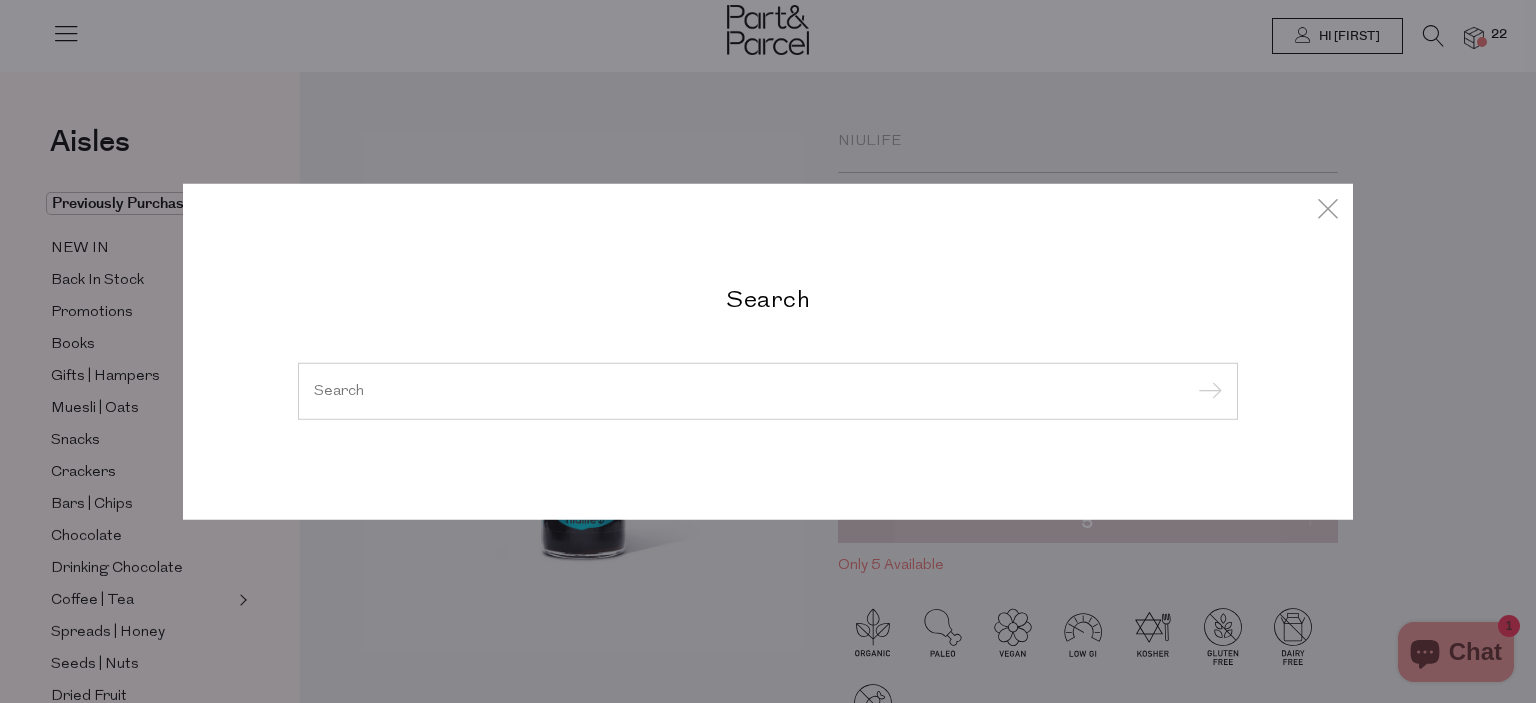 click at bounding box center [768, 391] 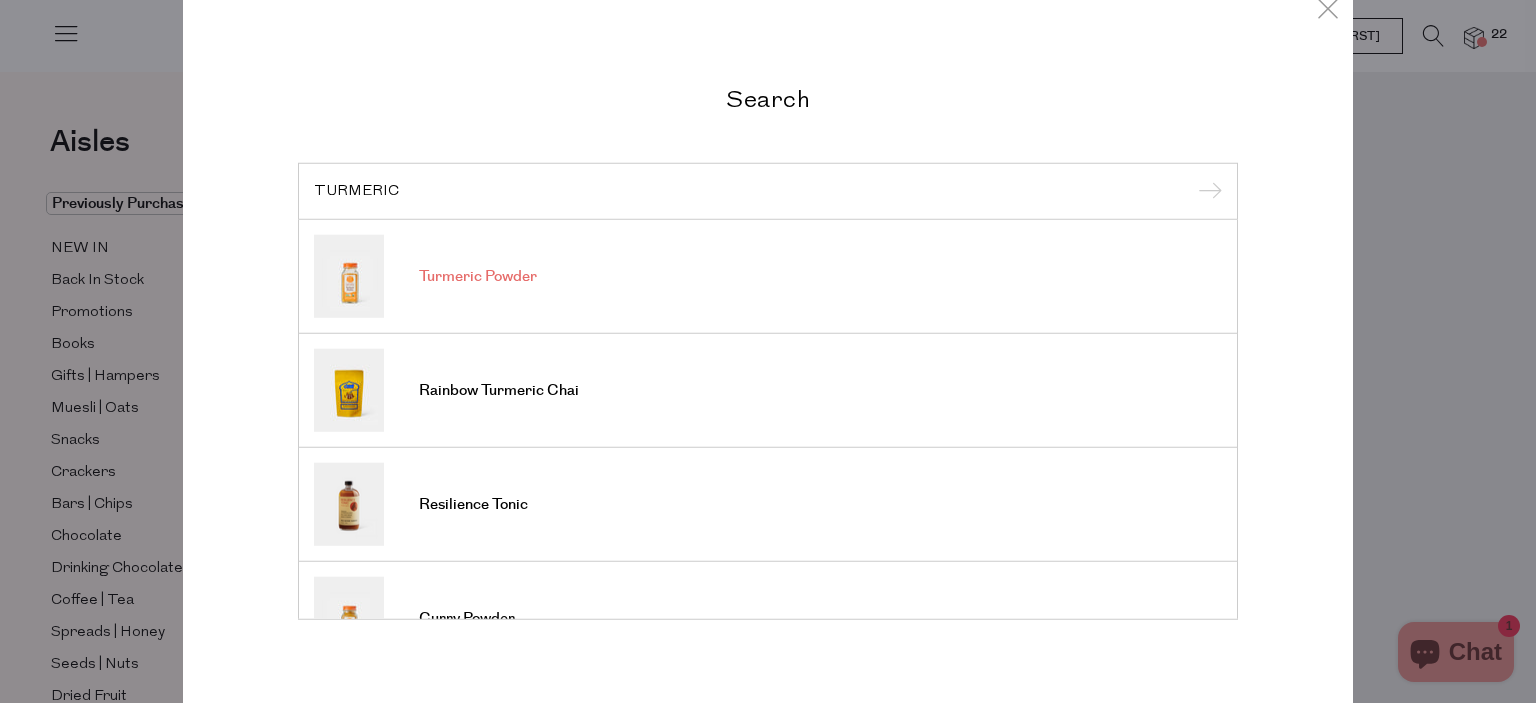 type on "TURMERIC" 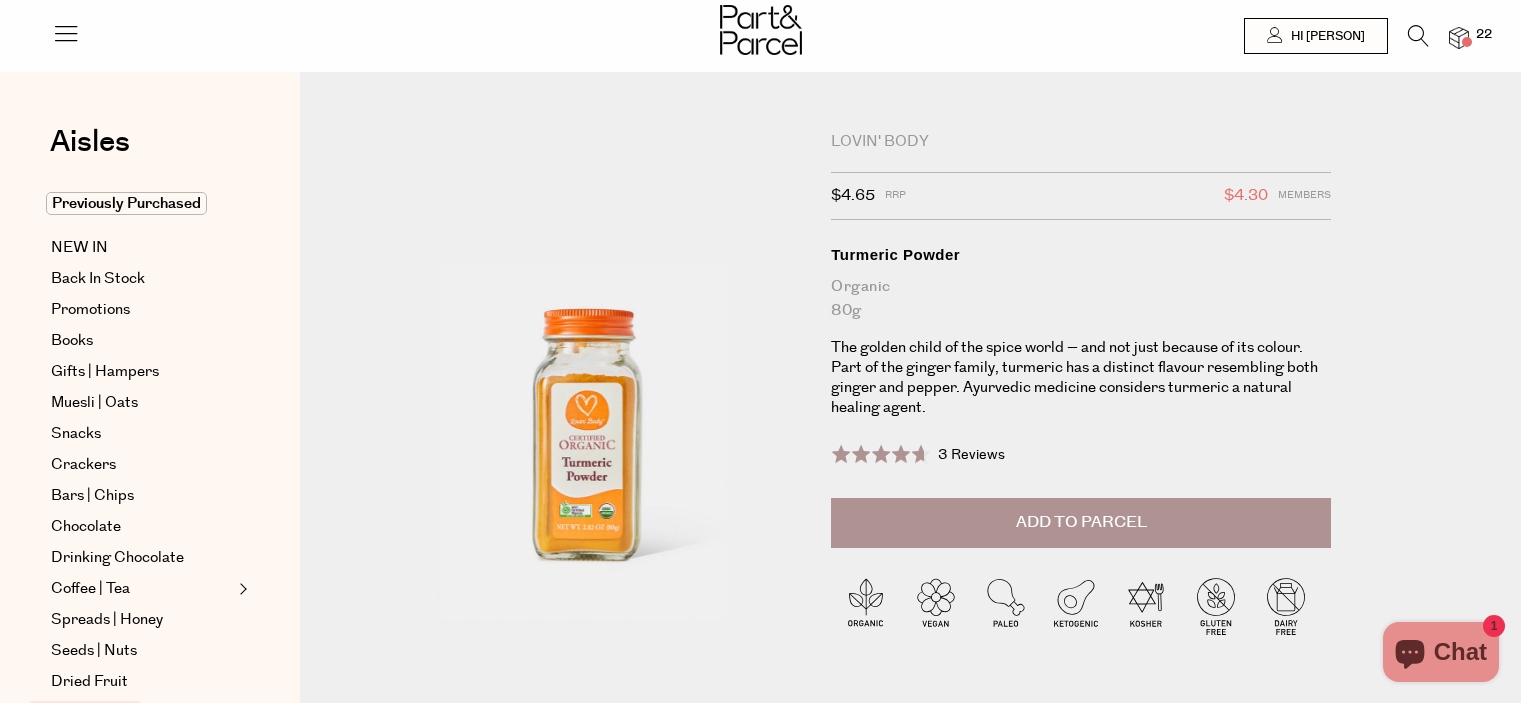 scroll, scrollTop: 0, scrollLeft: 0, axis: both 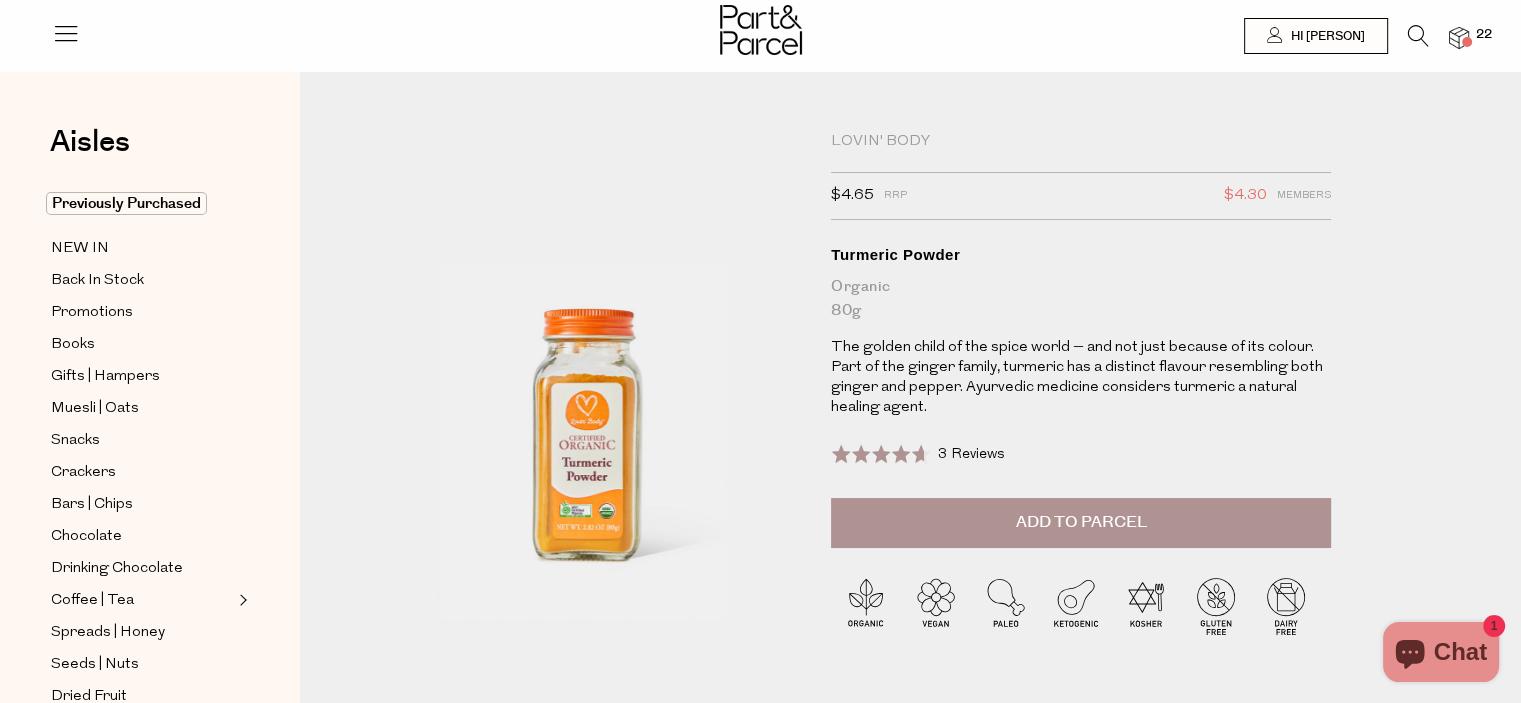 click at bounding box center [580, 429] 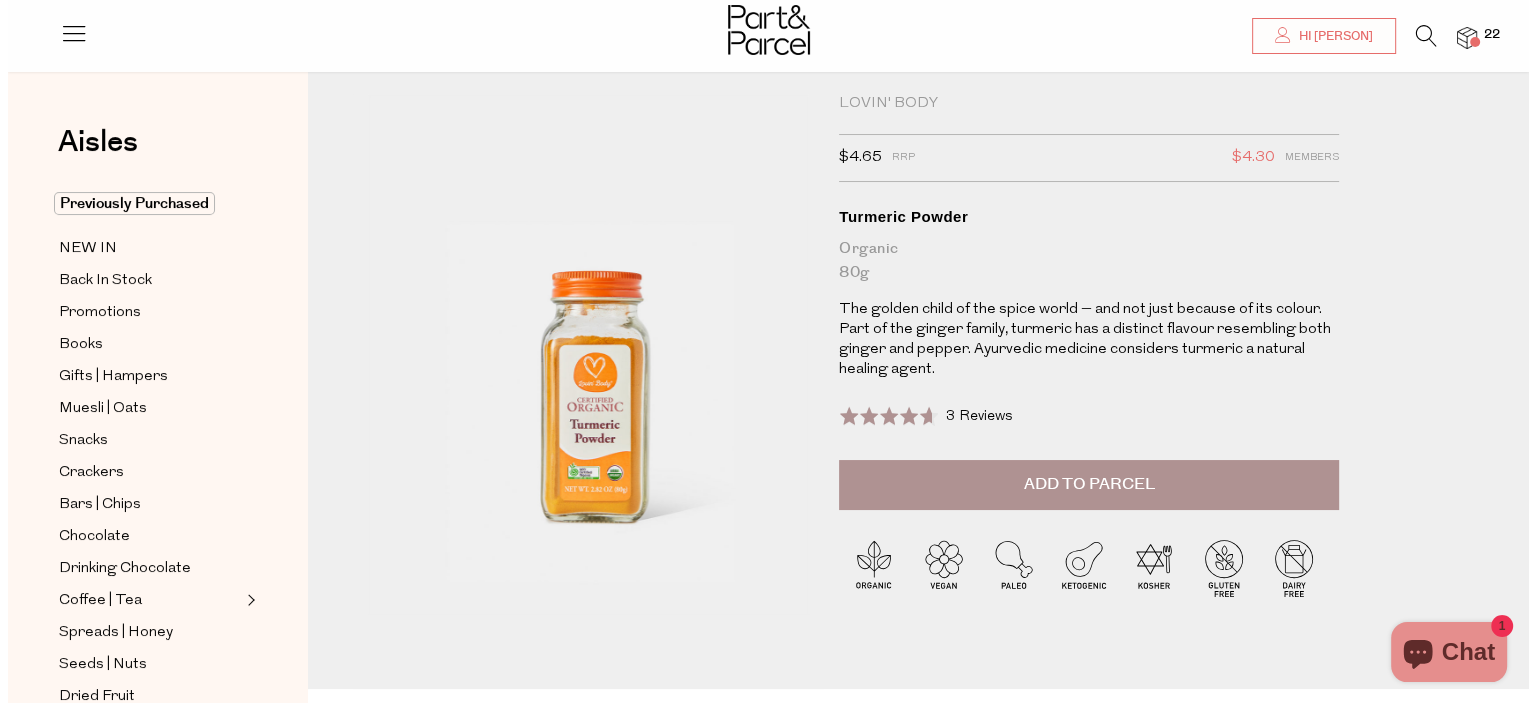 scroll, scrollTop: 40, scrollLeft: 0, axis: vertical 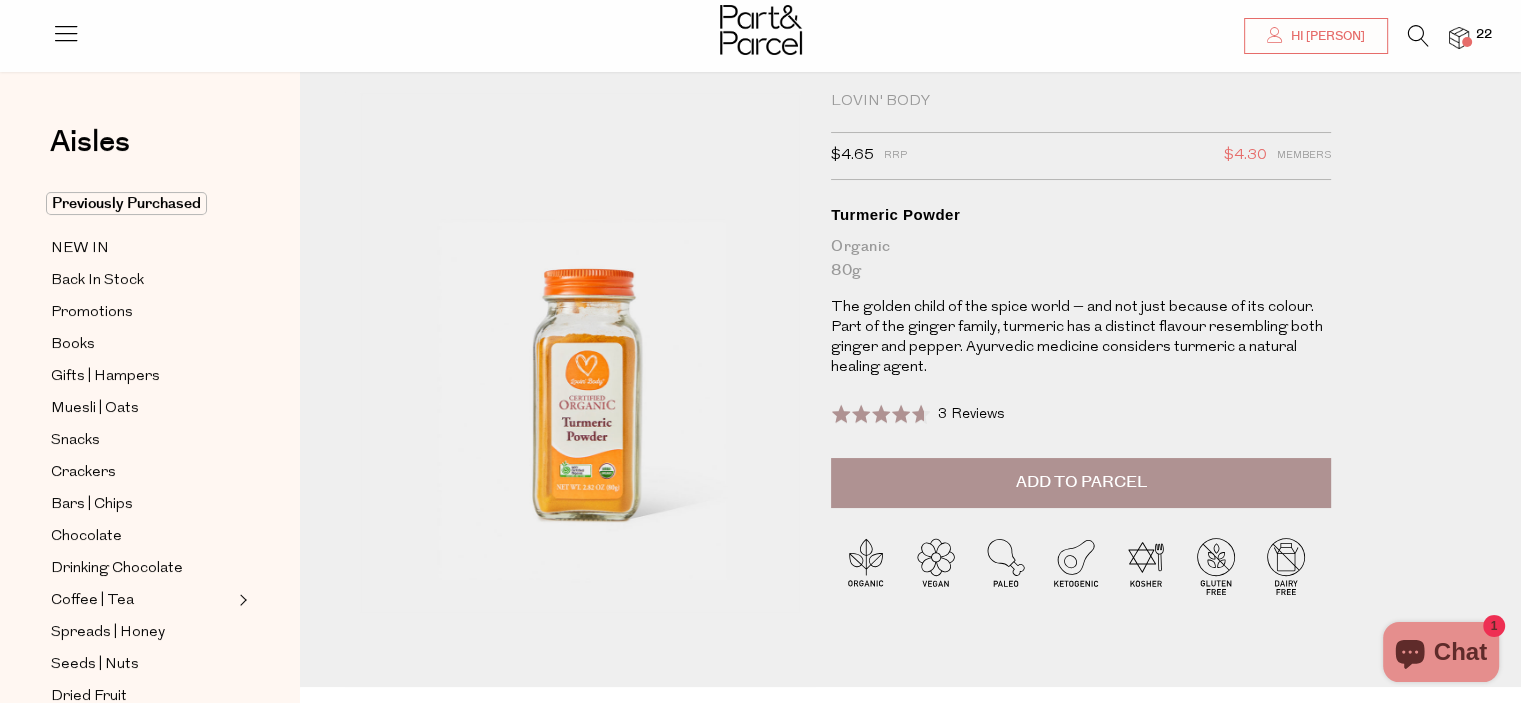 click on "Add to Parcel" at bounding box center [1081, 482] 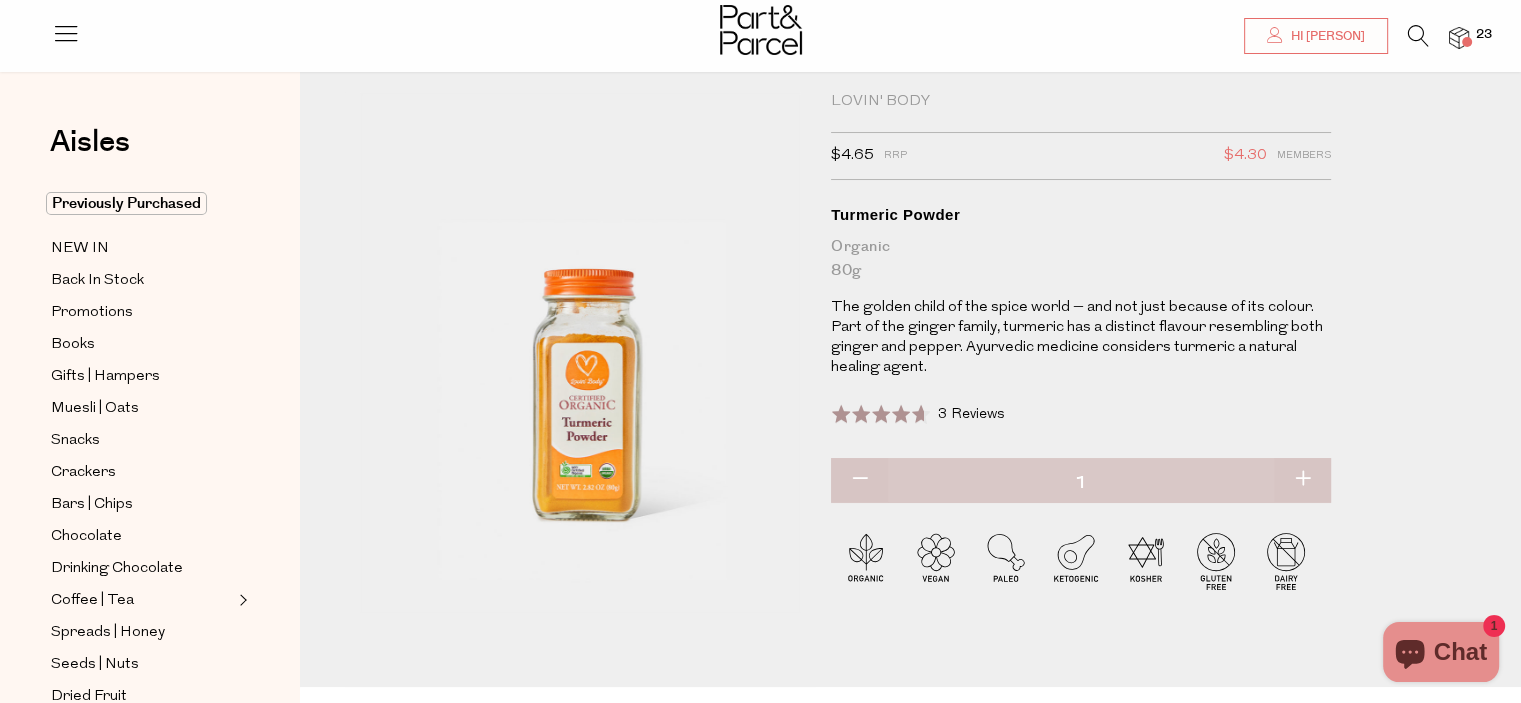 click at bounding box center (1302, 480) 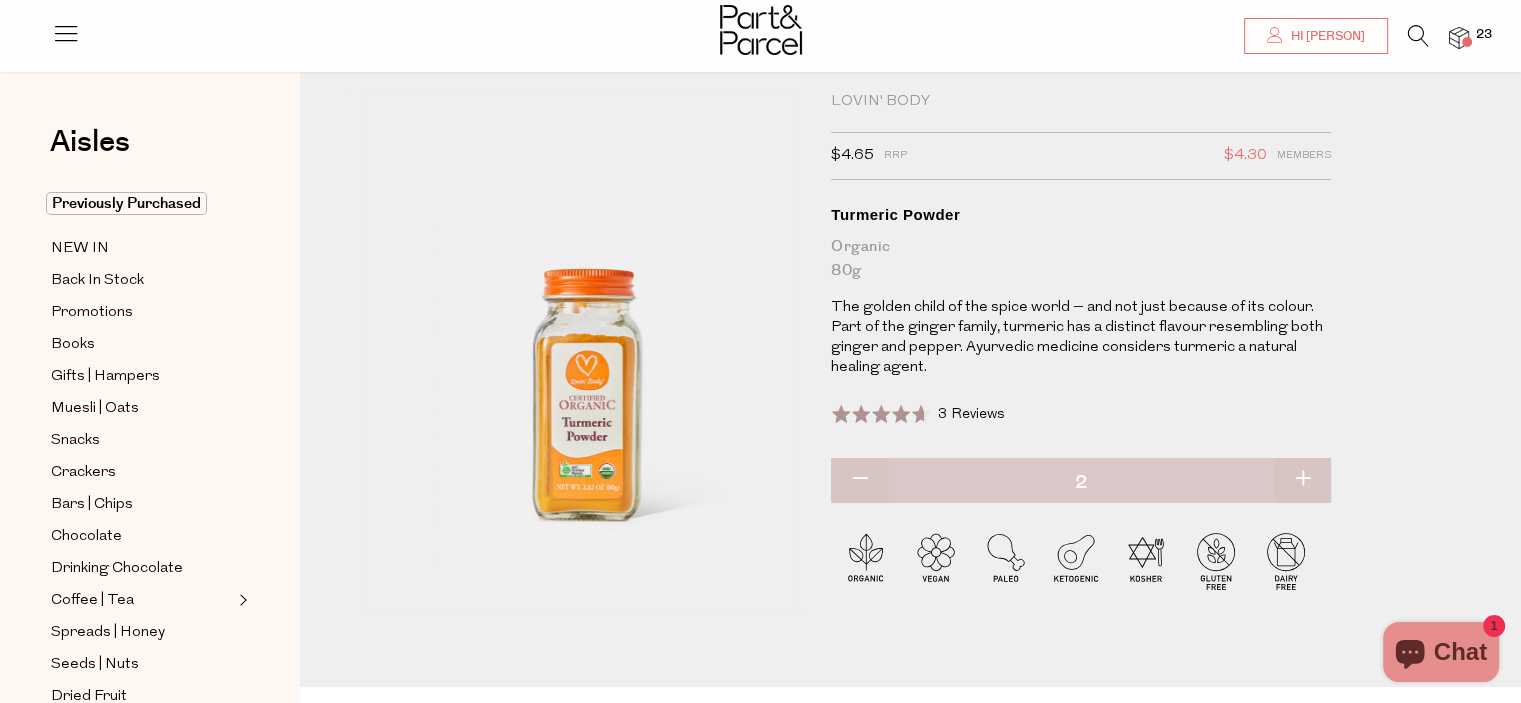 type on "2" 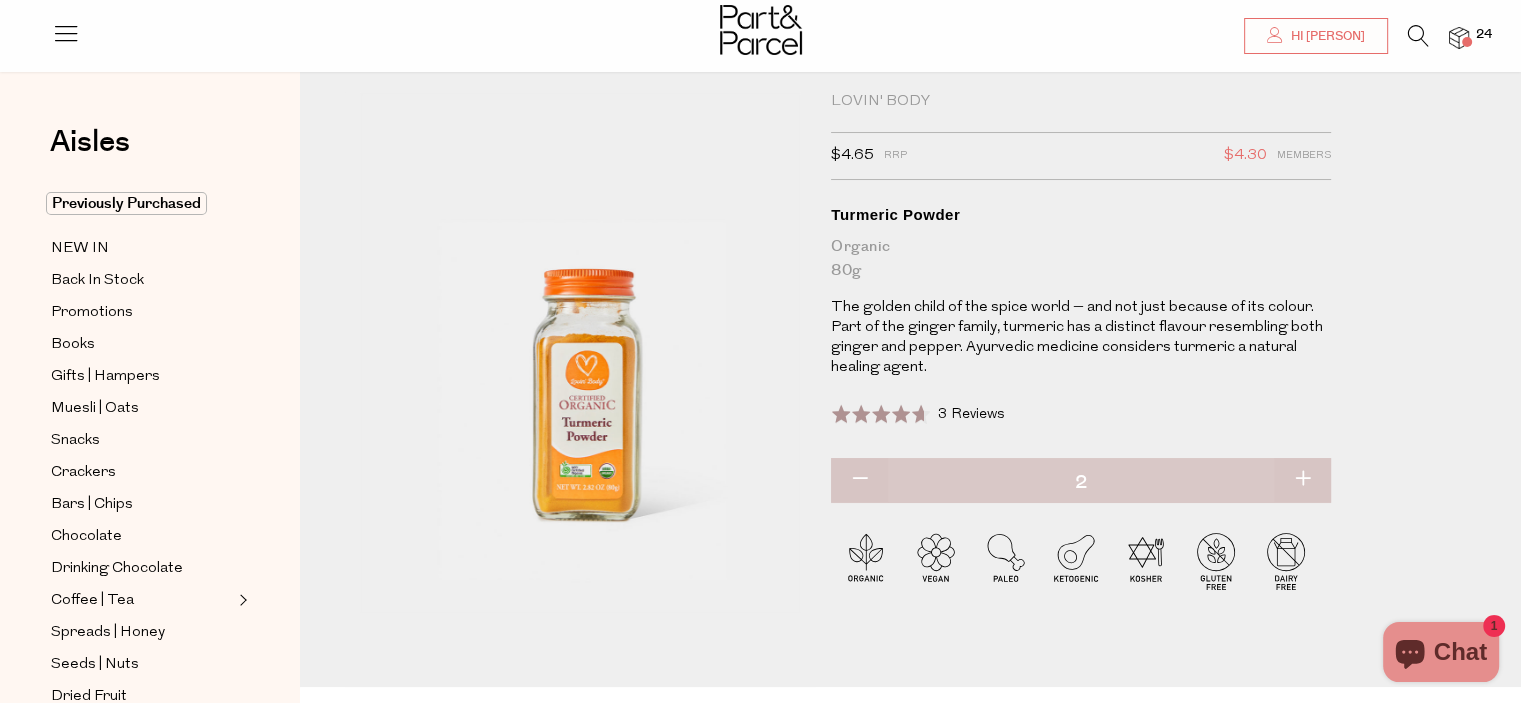 click at bounding box center [1418, 36] 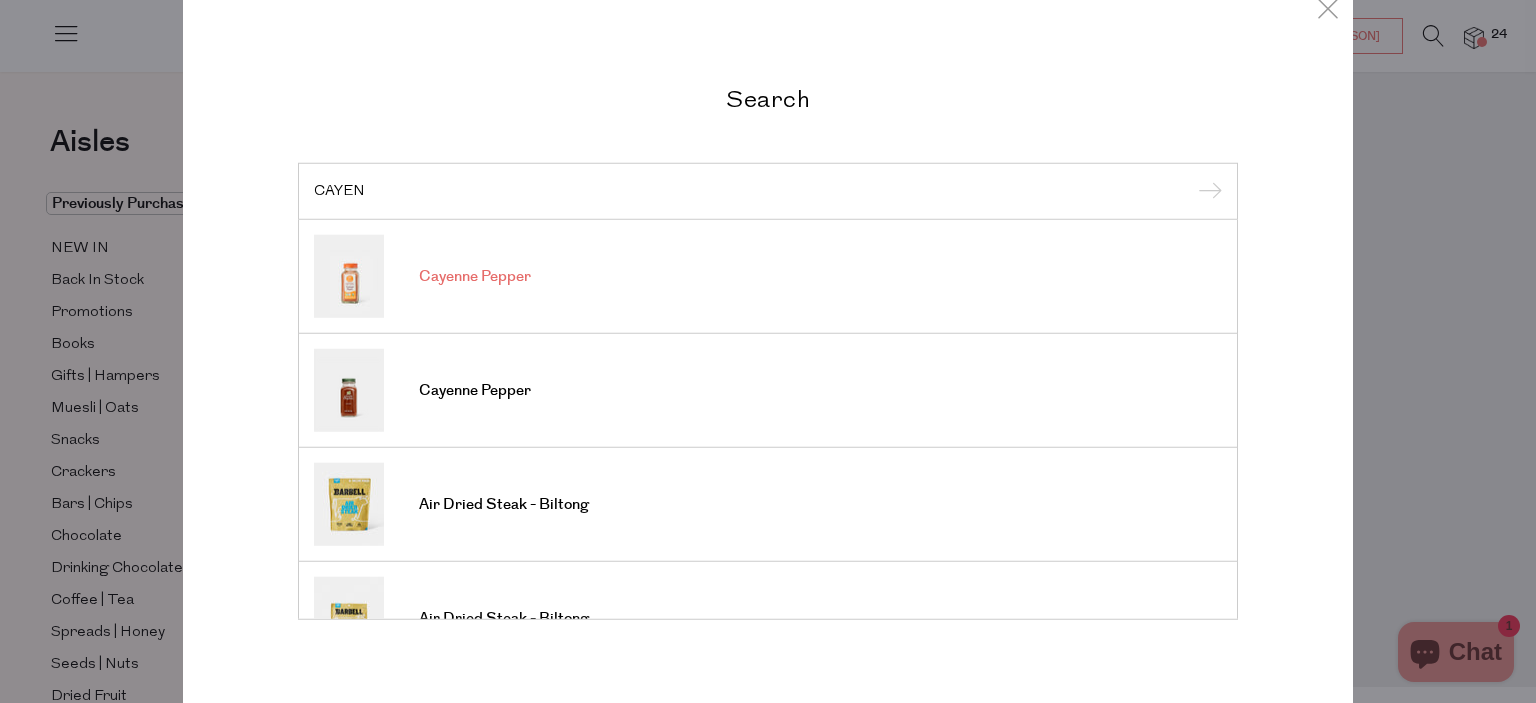 type on "CAYEN" 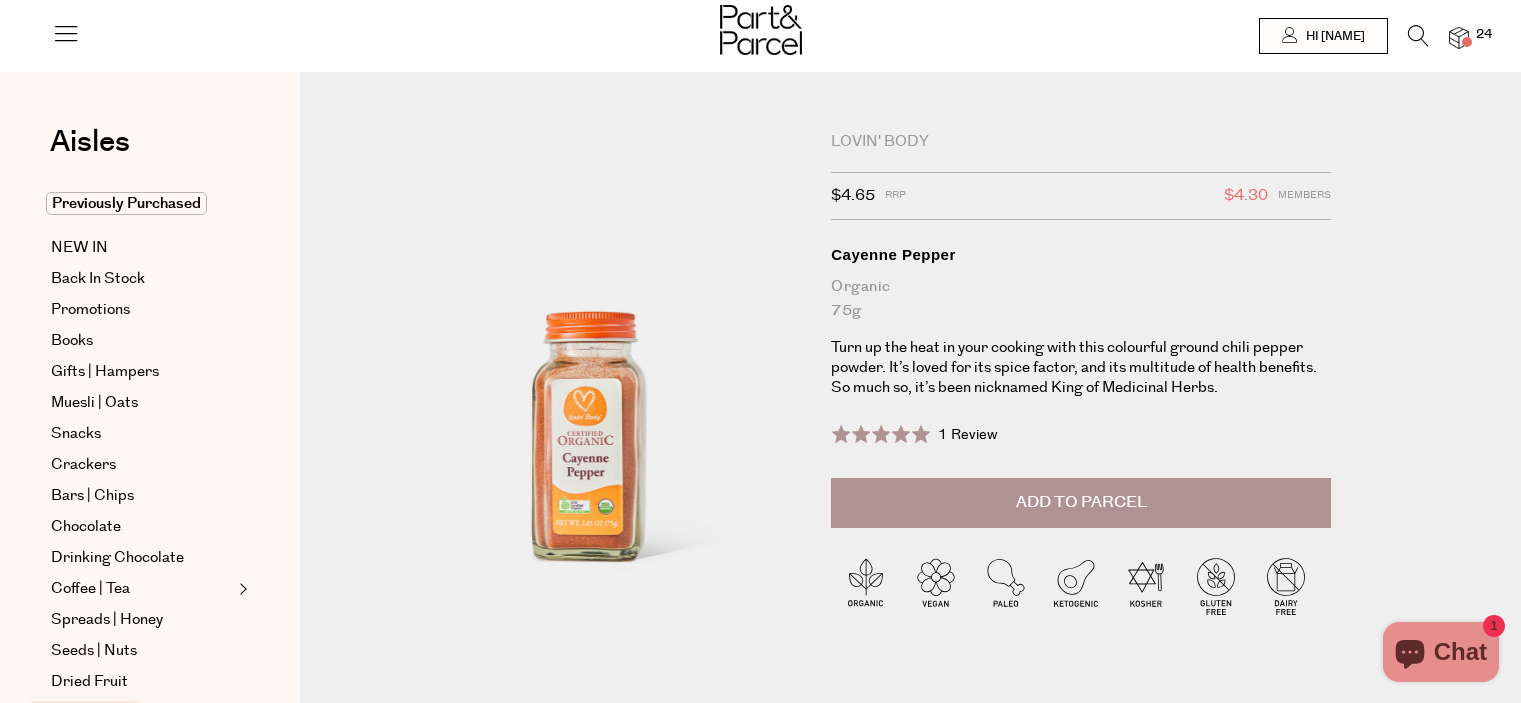 scroll, scrollTop: 0, scrollLeft: 0, axis: both 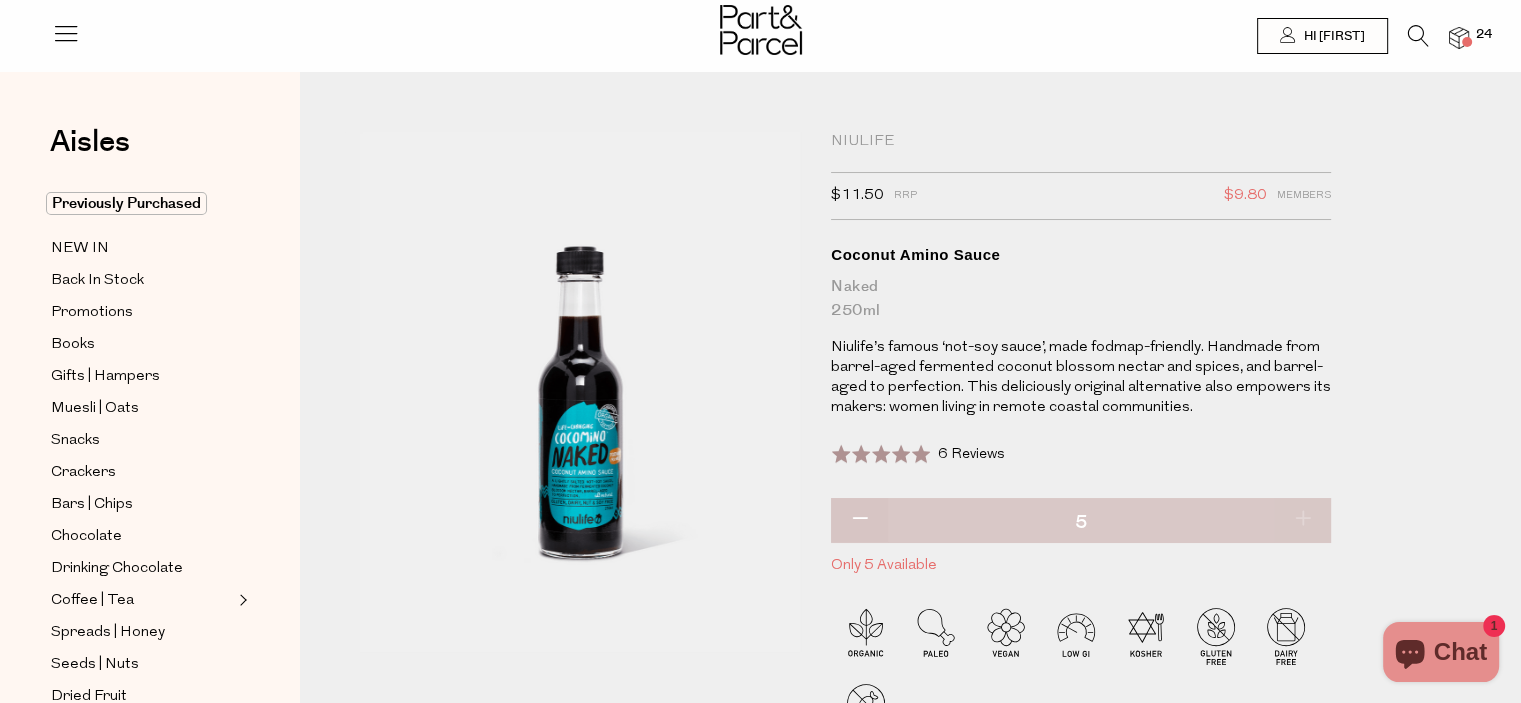 click at bounding box center (1418, 36) 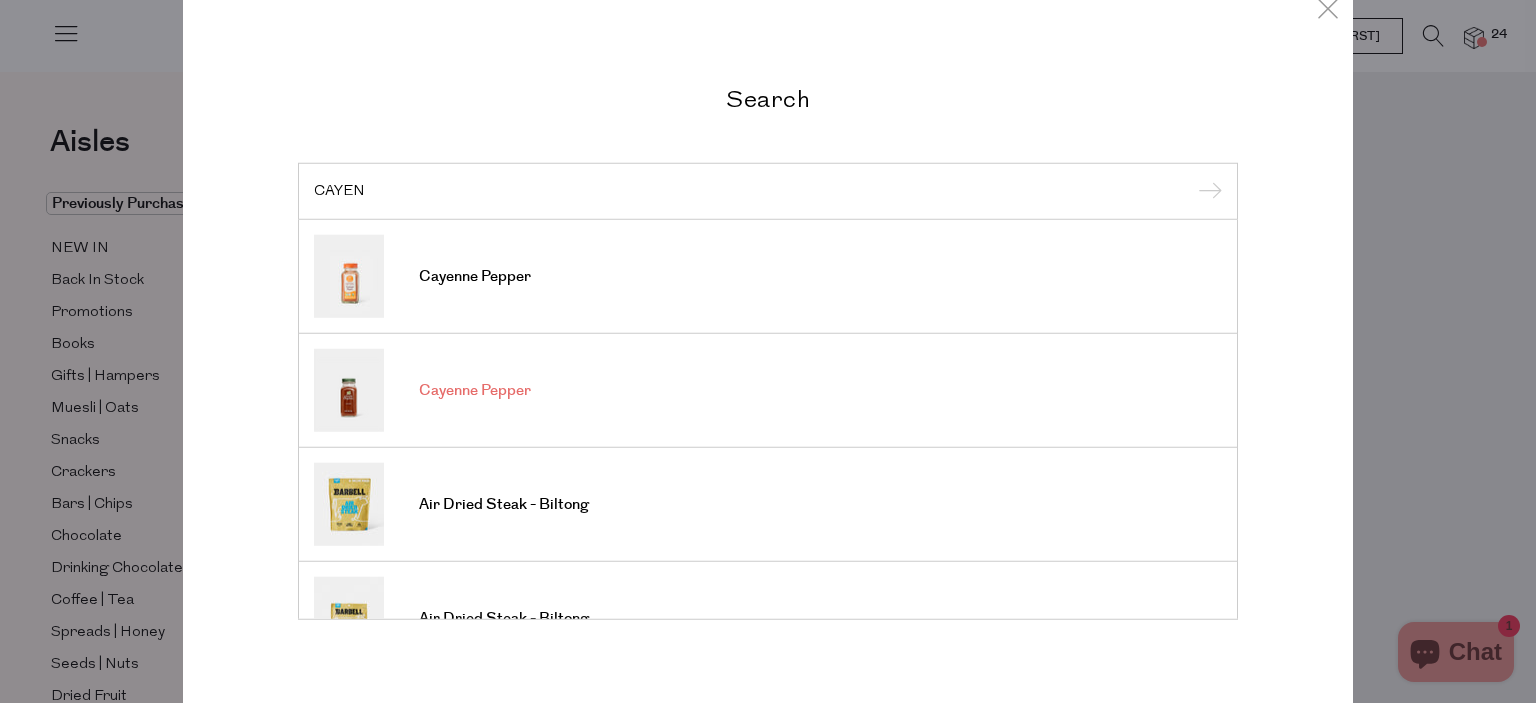 type on "CAYEN" 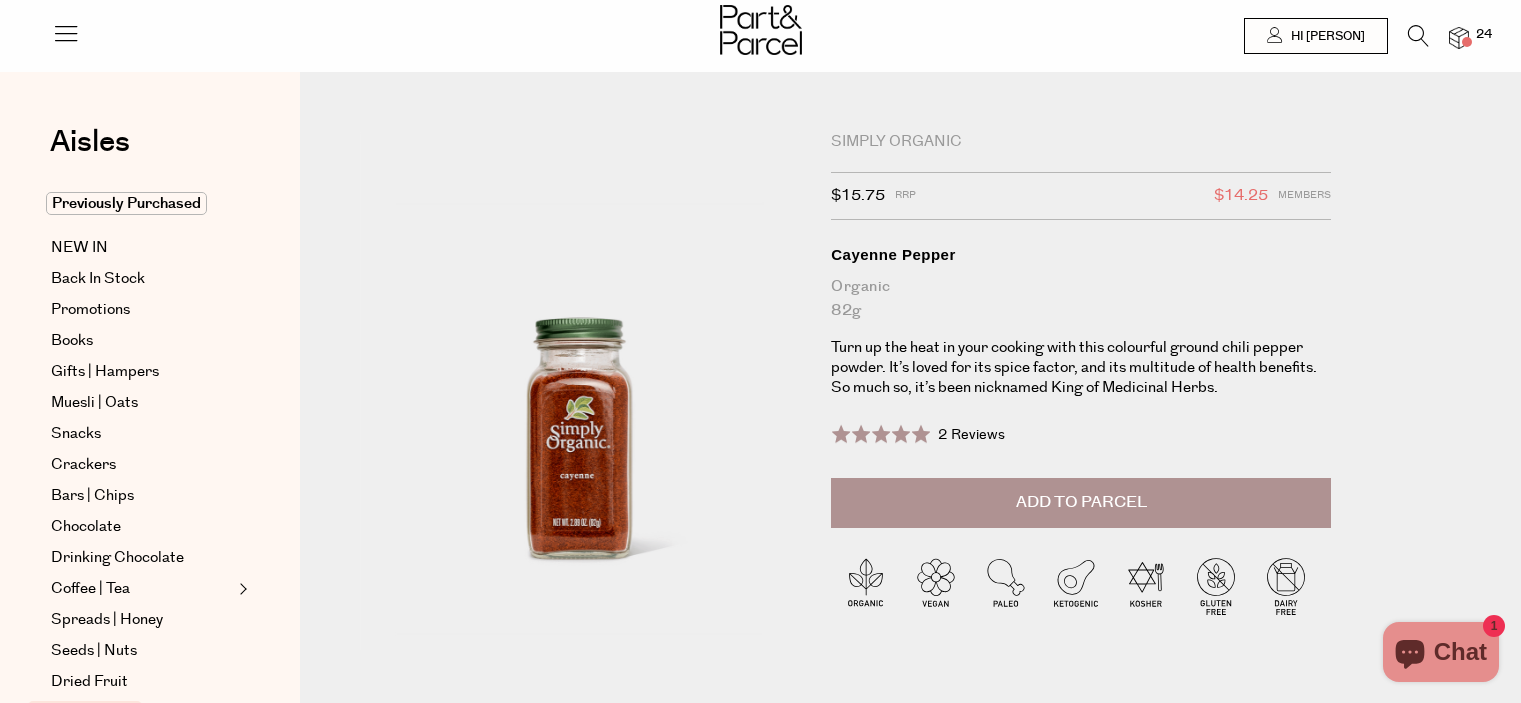 scroll, scrollTop: 0, scrollLeft: 0, axis: both 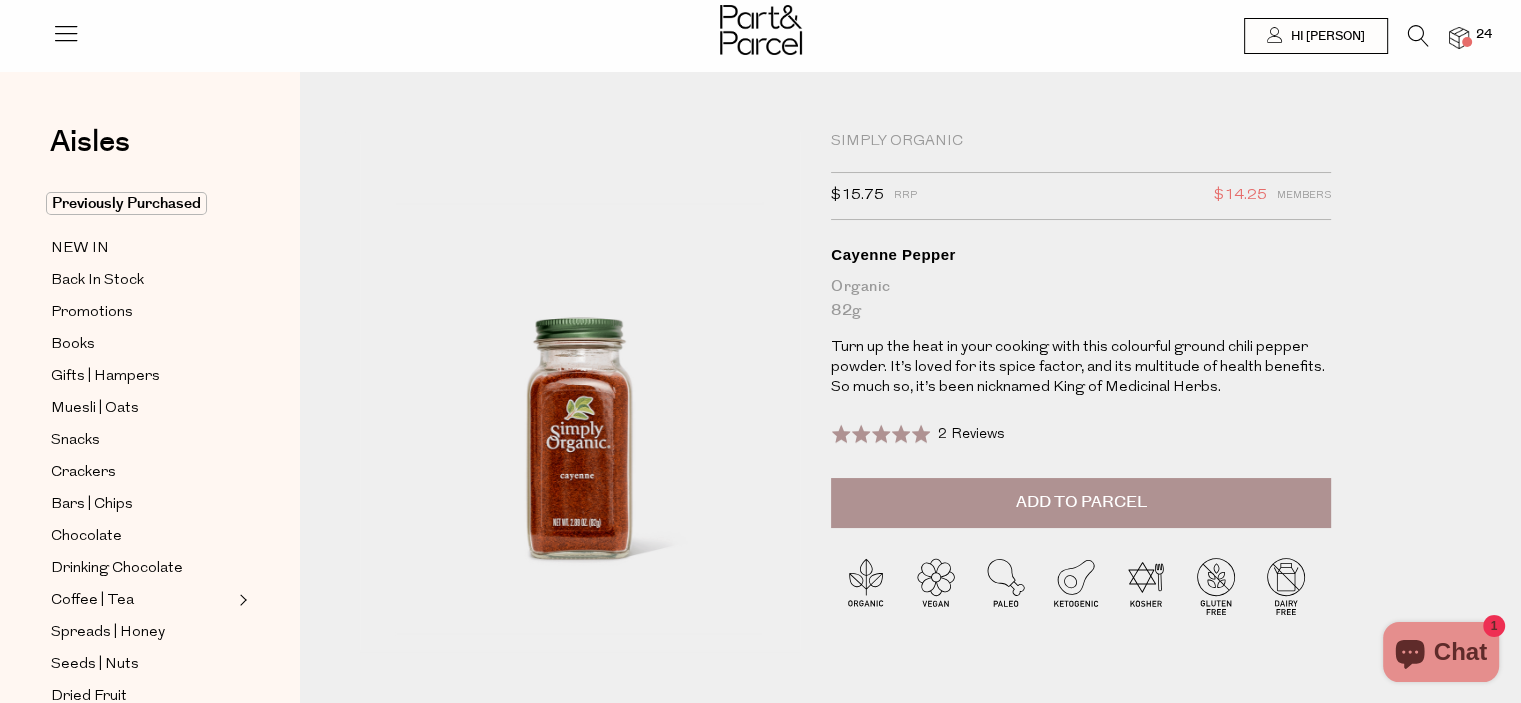 click at bounding box center [1418, 36] 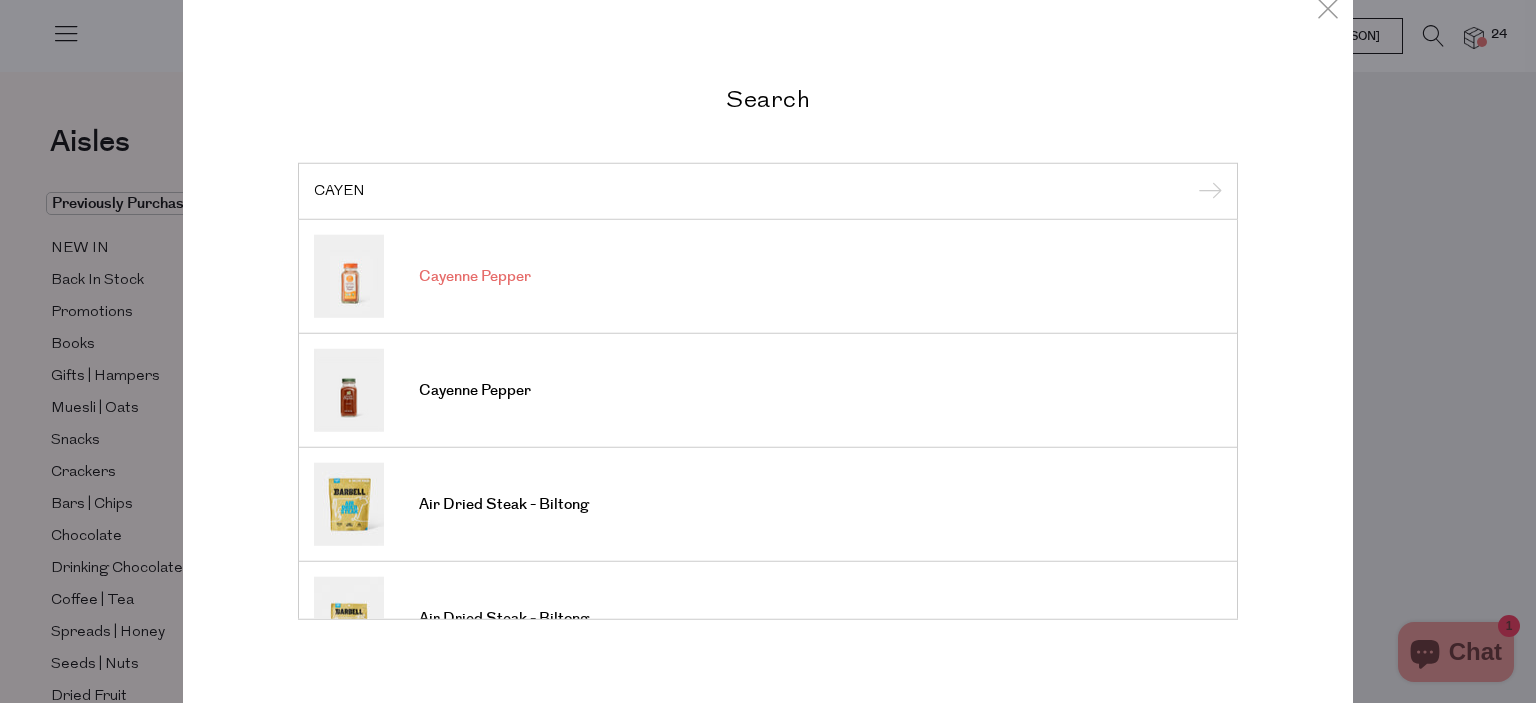 type on "CAYEN" 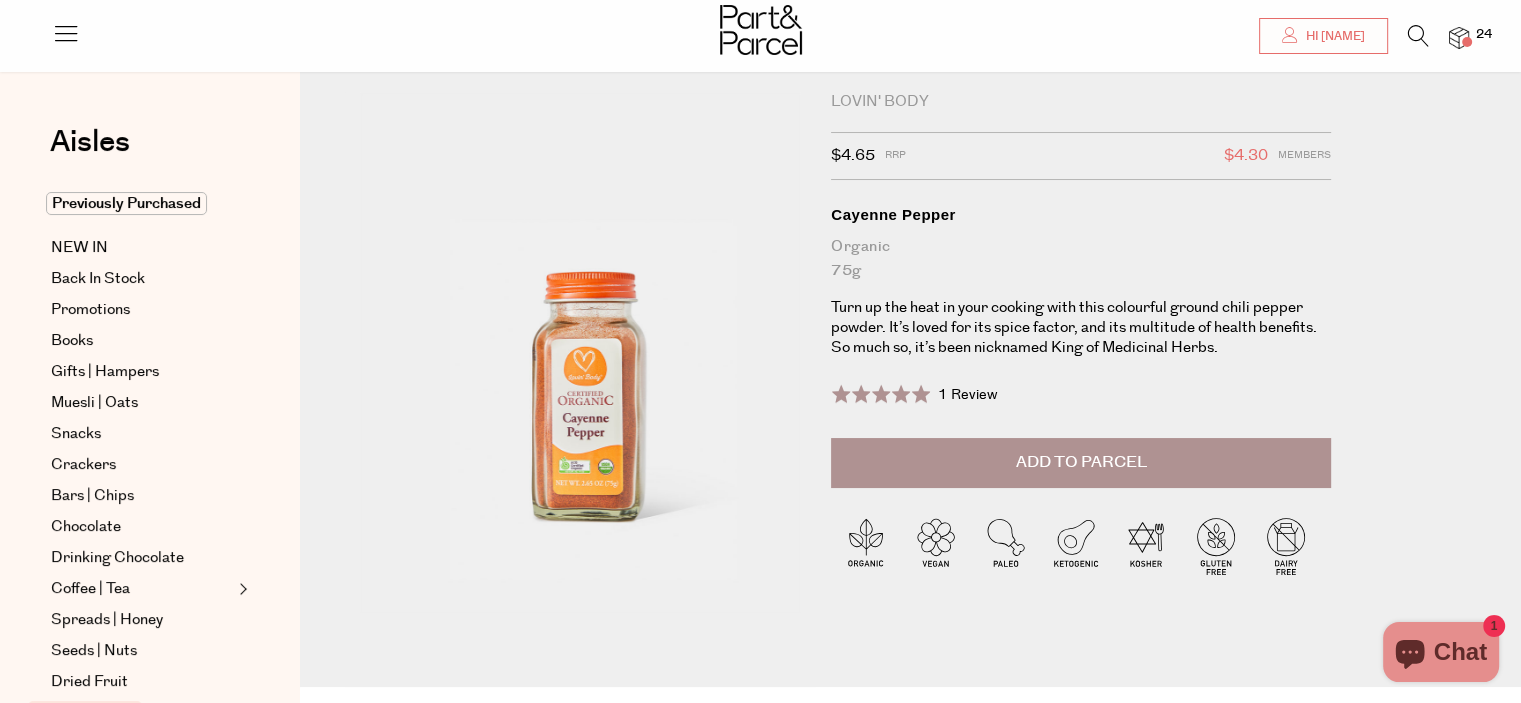 scroll, scrollTop: 40, scrollLeft: 0, axis: vertical 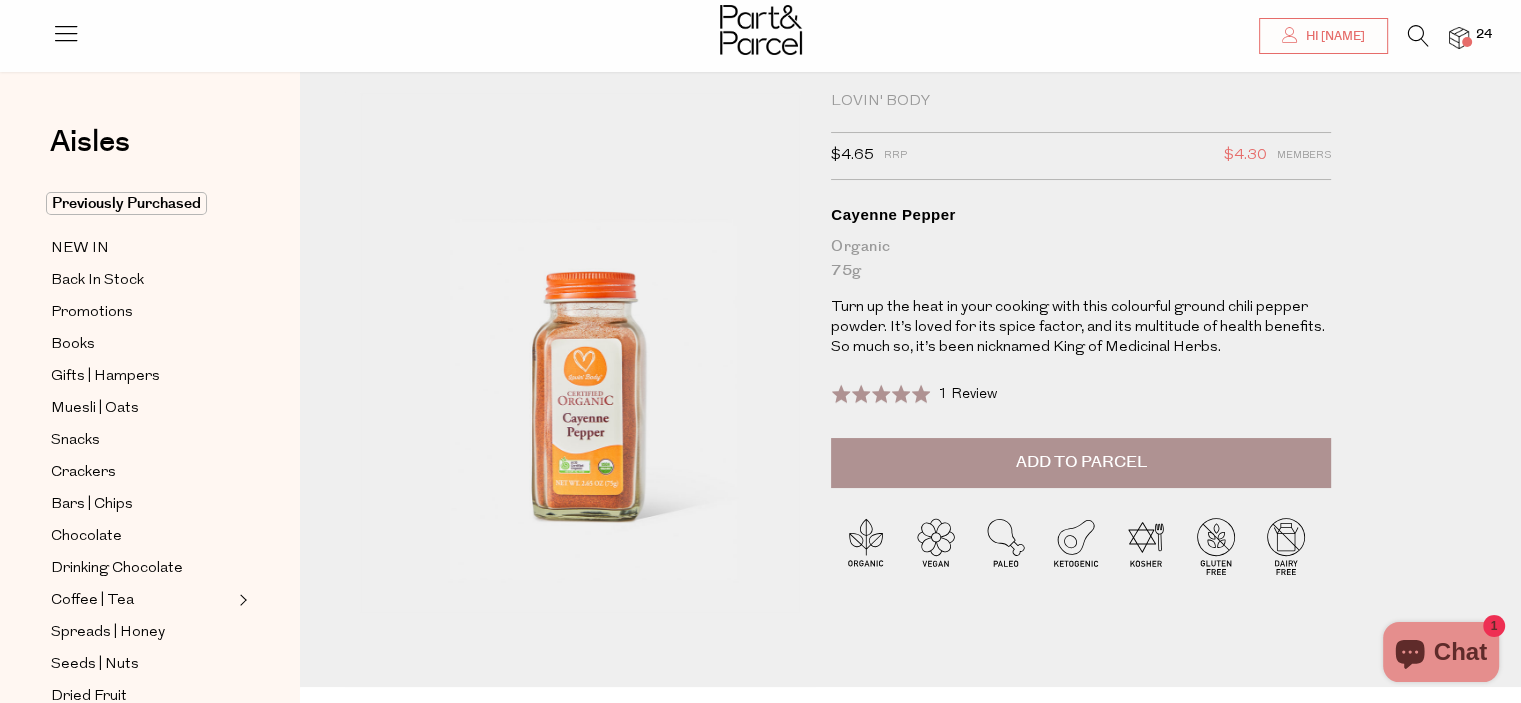 click on "Add to Parcel" at bounding box center [1081, 462] 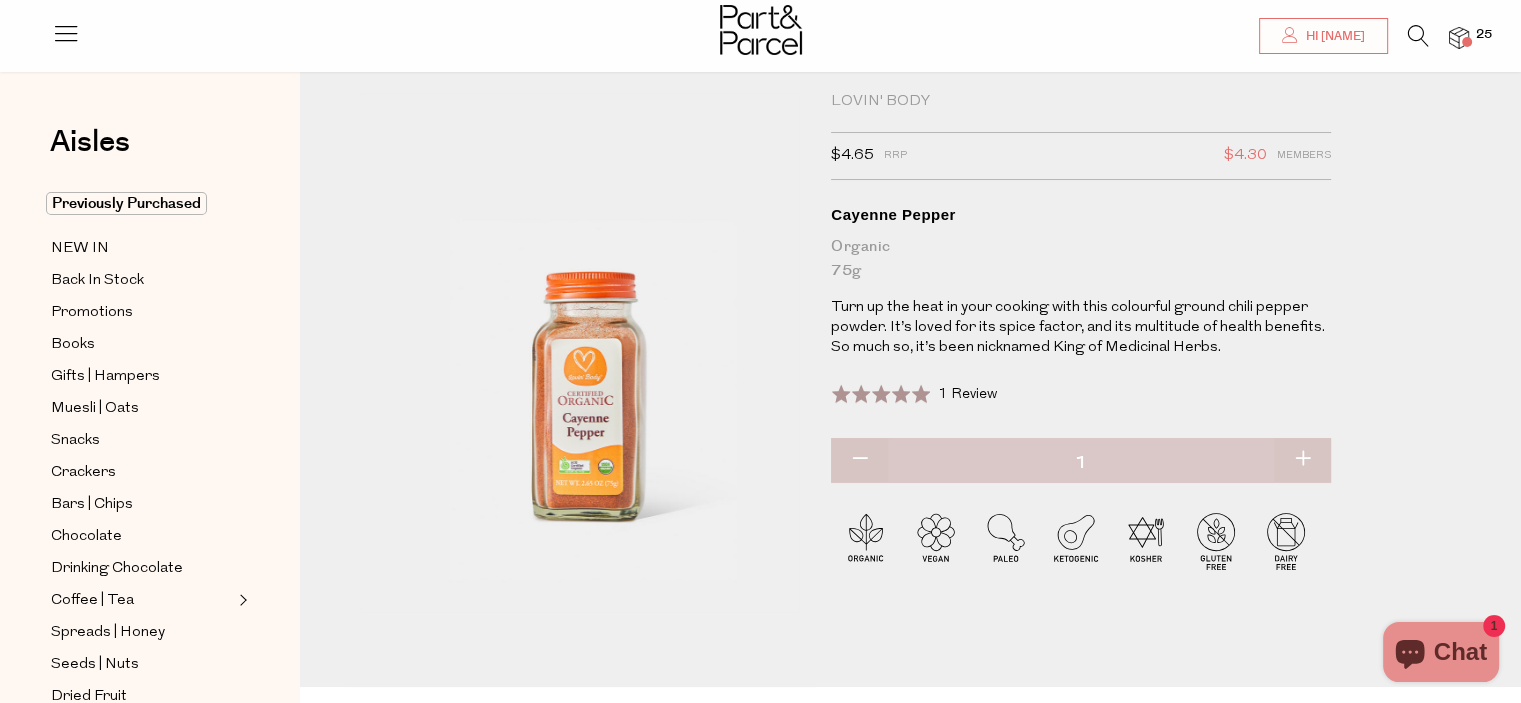 click at bounding box center (1467, 42) 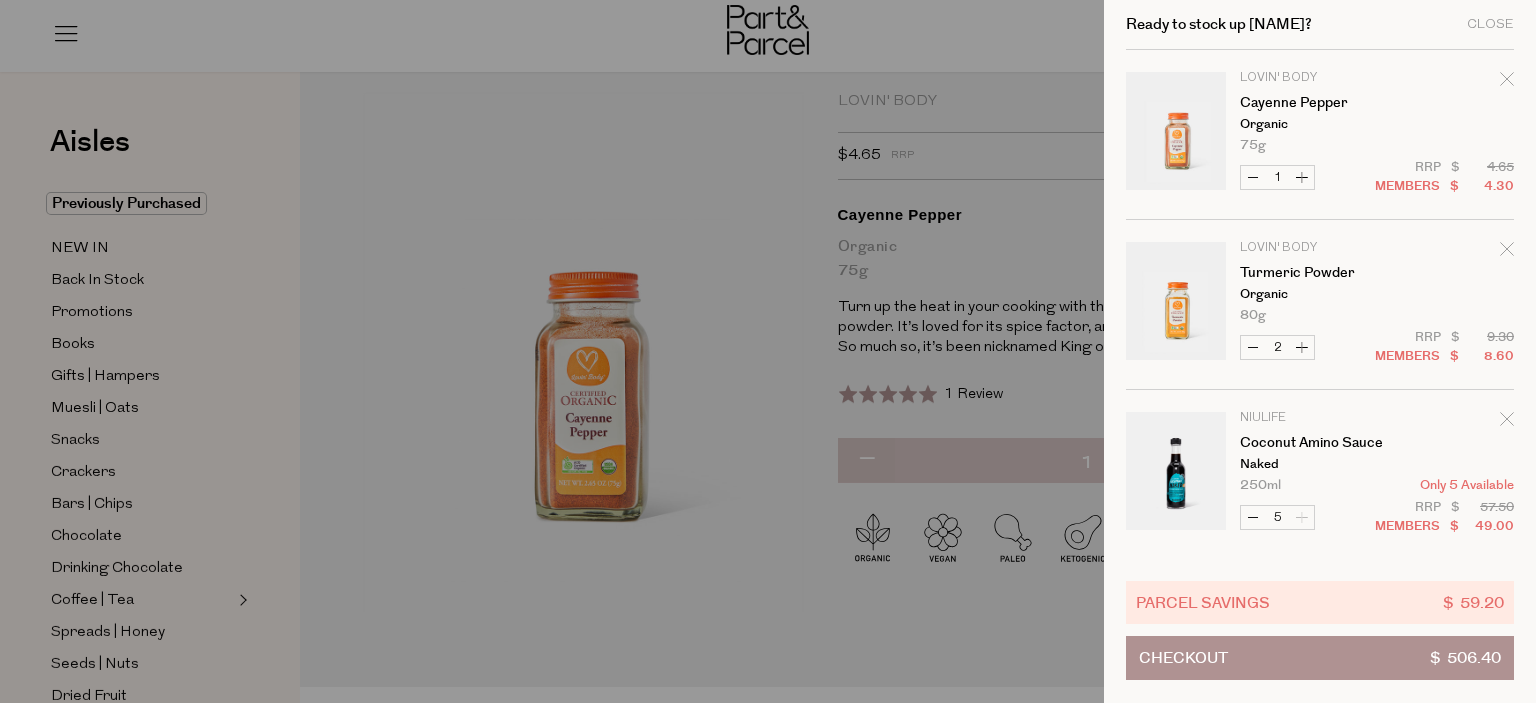 click on "Lovin' Body
Cayenne Pepper
Organic
75g
Only 19 Available" at bounding box center [1377, 112] 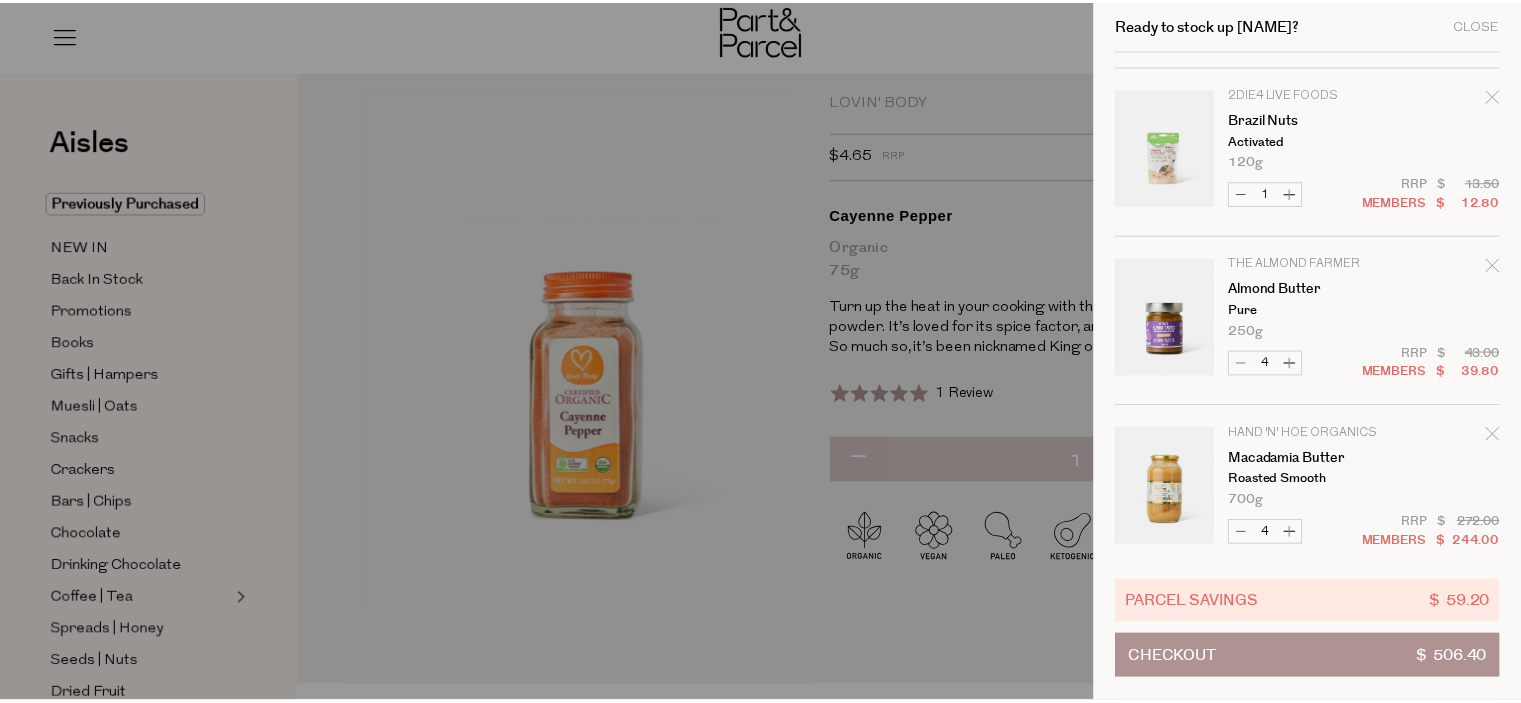 scroll, scrollTop: 1189, scrollLeft: 0, axis: vertical 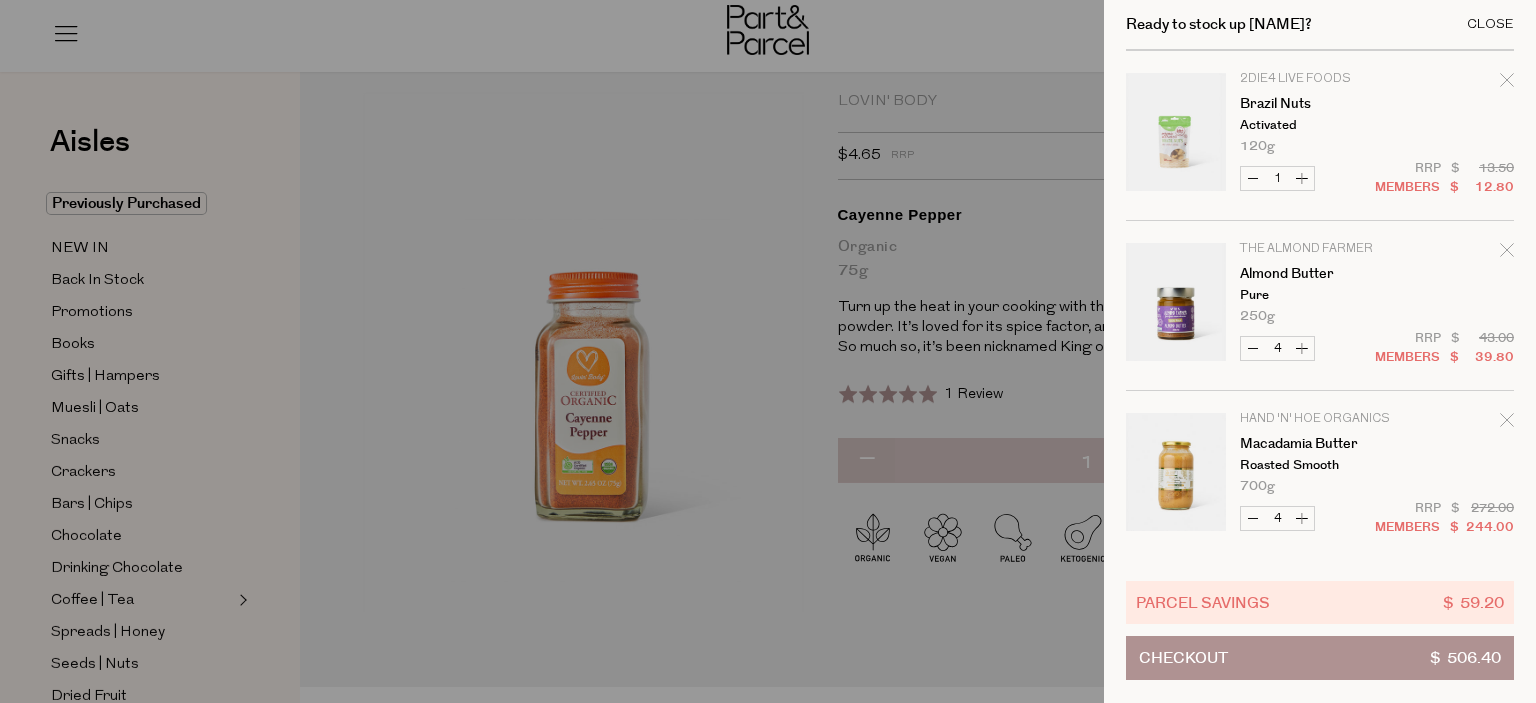 click on "Close" at bounding box center [1490, 24] 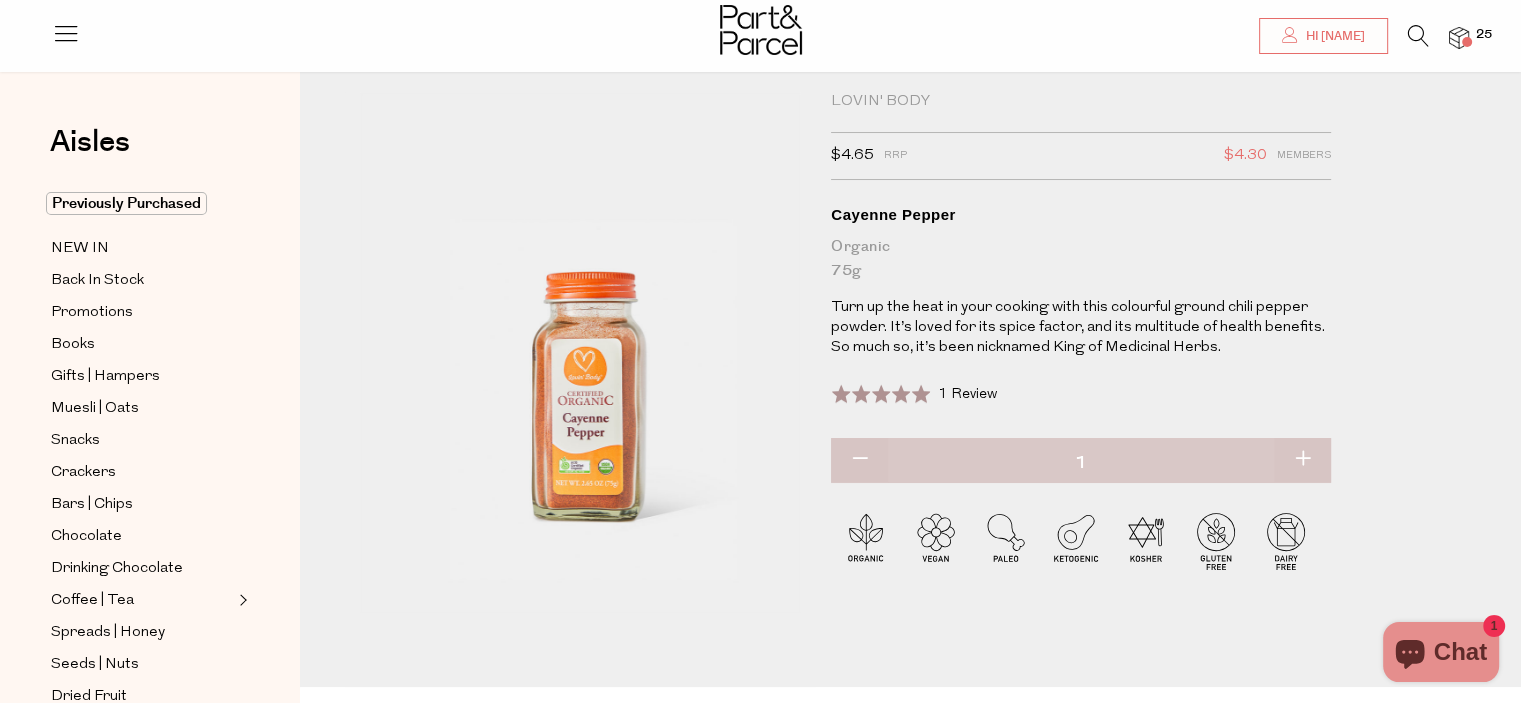 click at bounding box center (1418, 36) 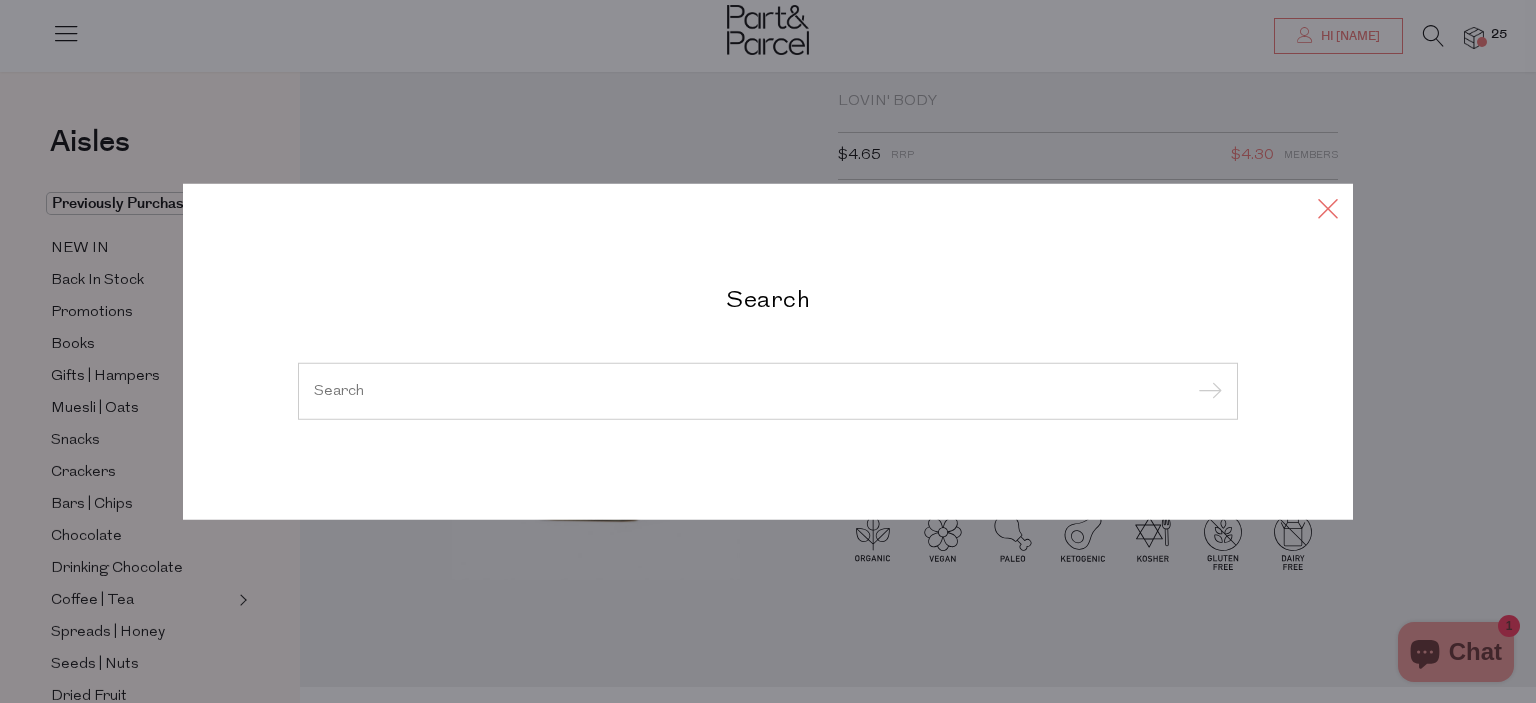 click at bounding box center [1328, 207] 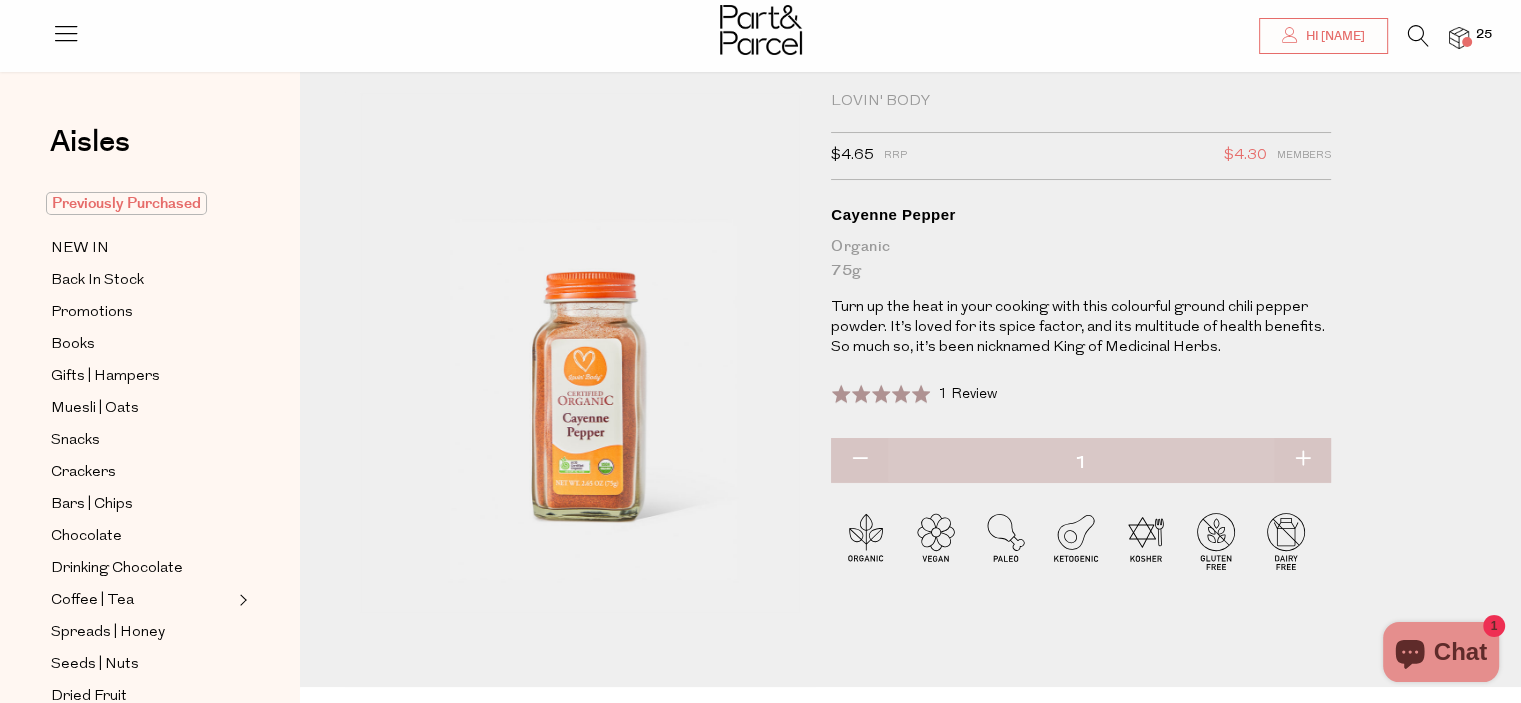 click on "Previously Purchased" at bounding box center (126, 203) 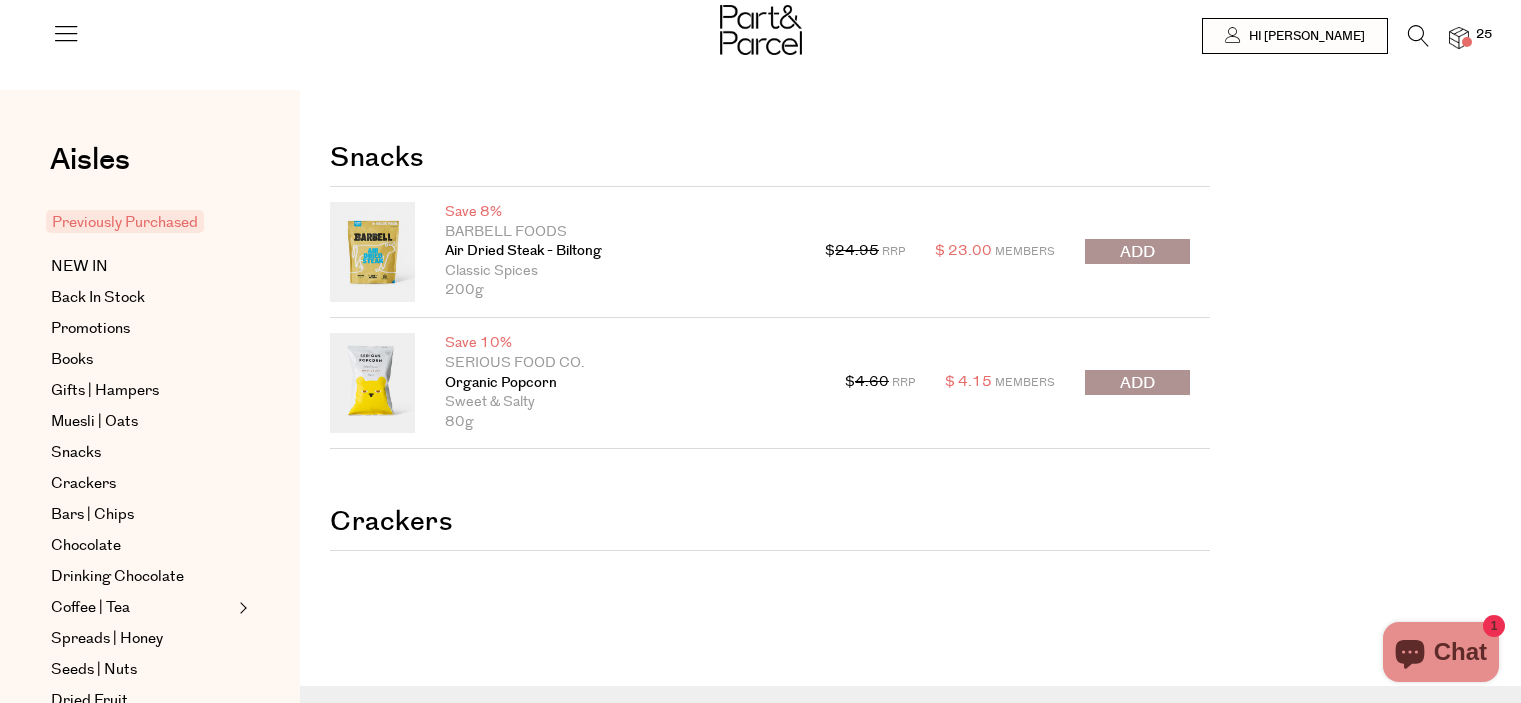 scroll, scrollTop: 0, scrollLeft: 0, axis: both 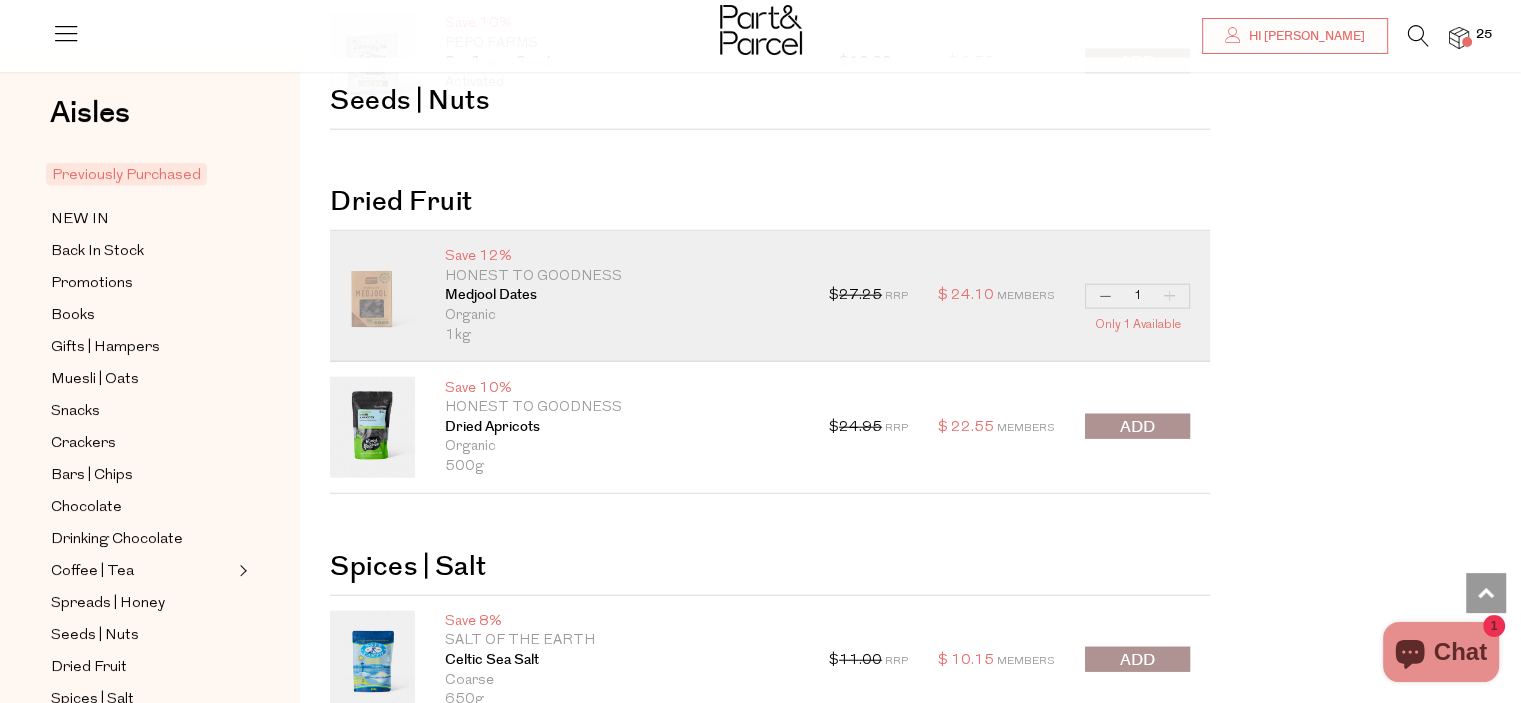 click at bounding box center [1137, 427] 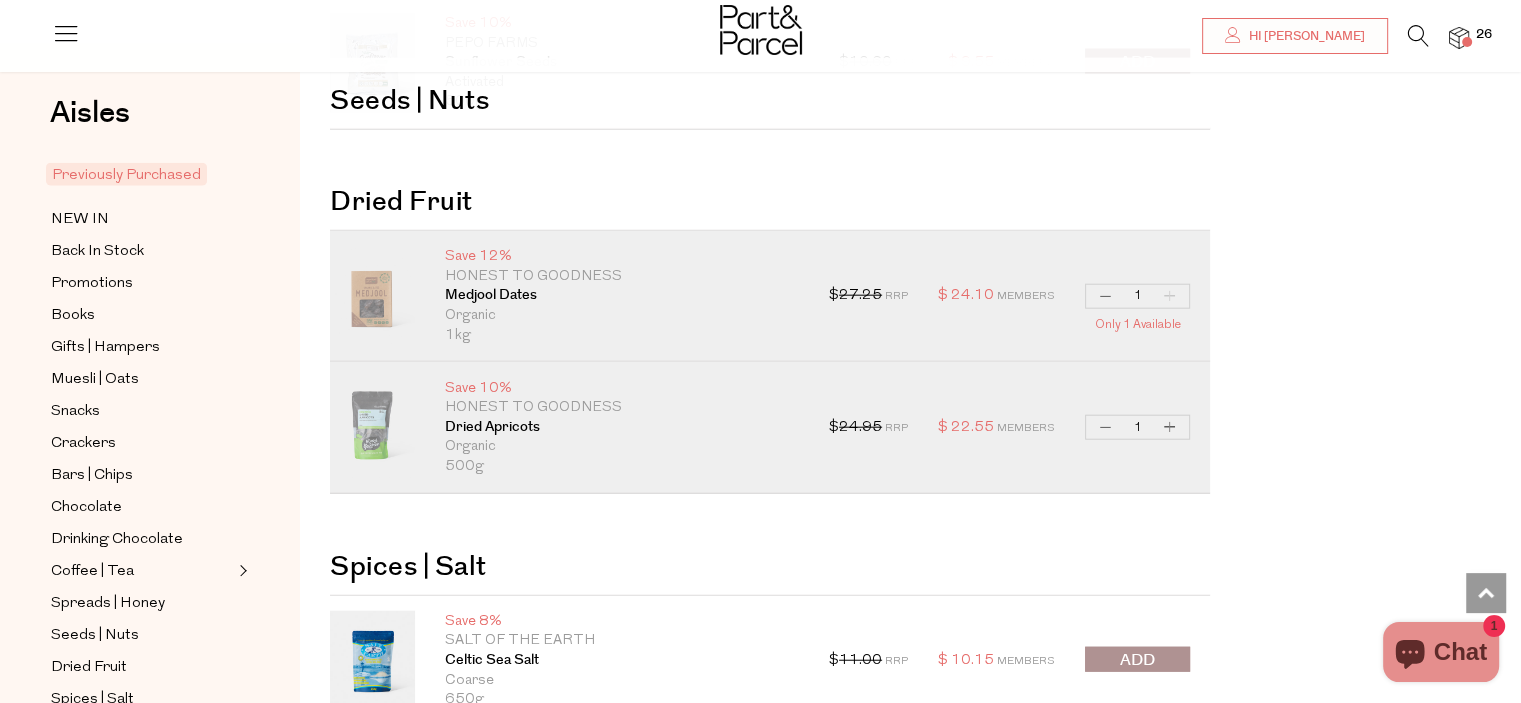 click on "Increase Dried Apricots" at bounding box center [1170, 427] 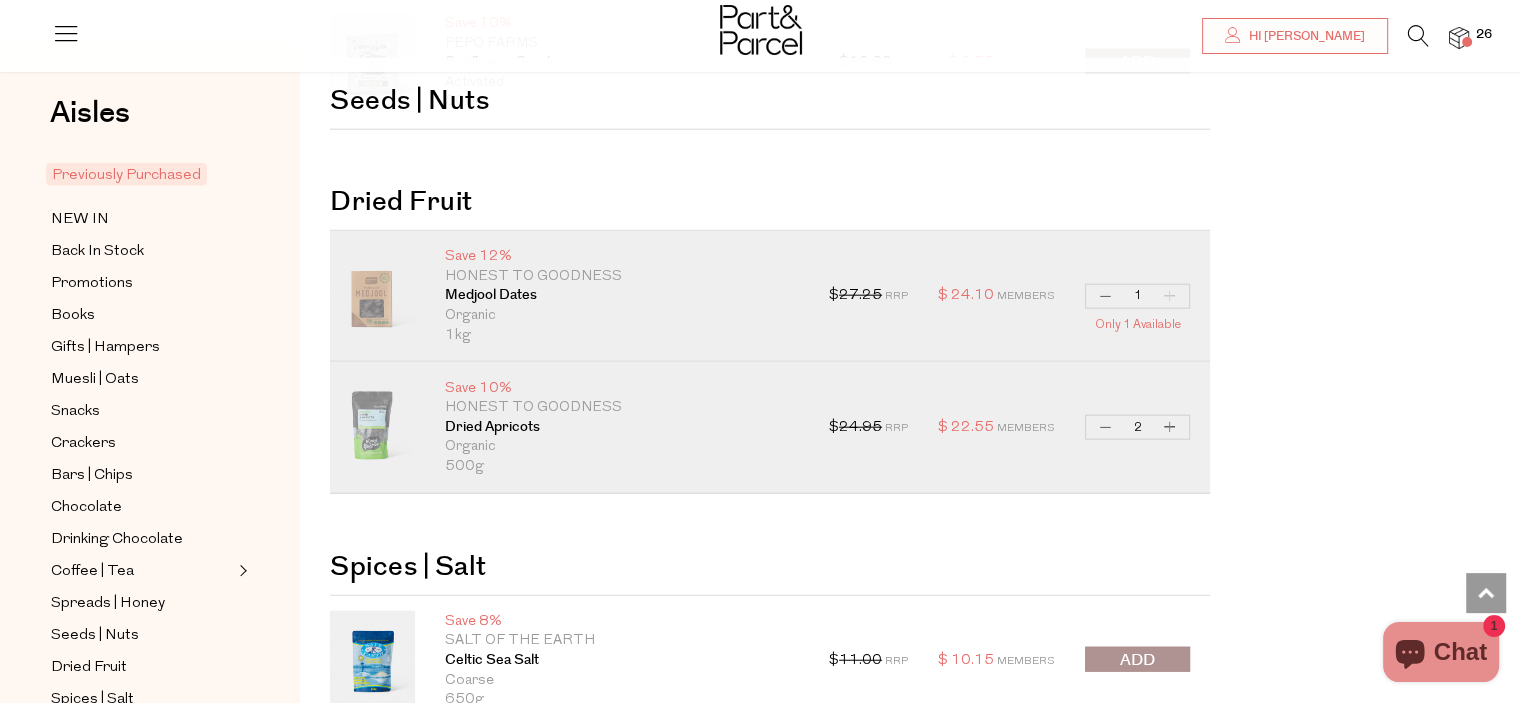 type on "2" 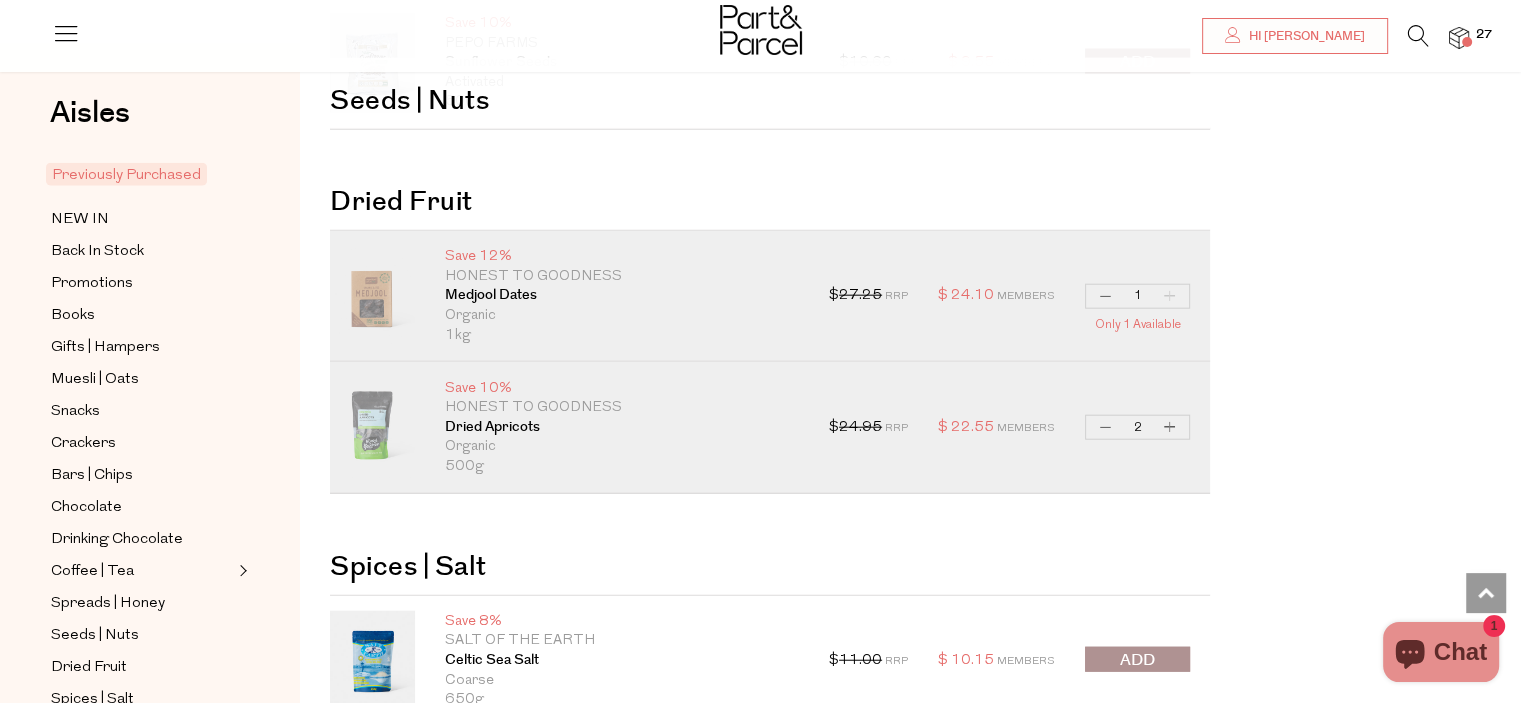 click on "Previously Purchased
Oops!
Promotions Muesli | Oats" at bounding box center [910, 602] 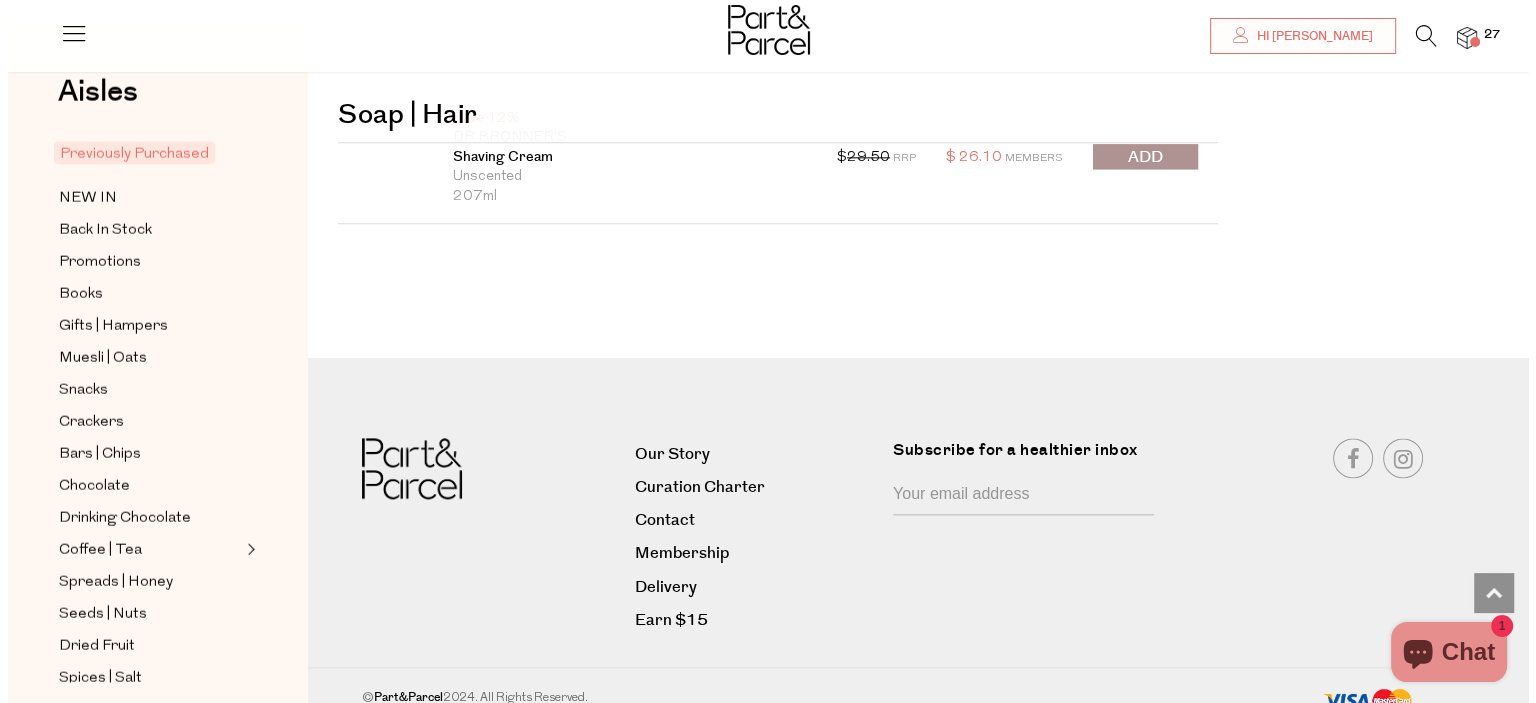 scroll, scrollTop: 10073, scrollLeft: 0, axis: vertical 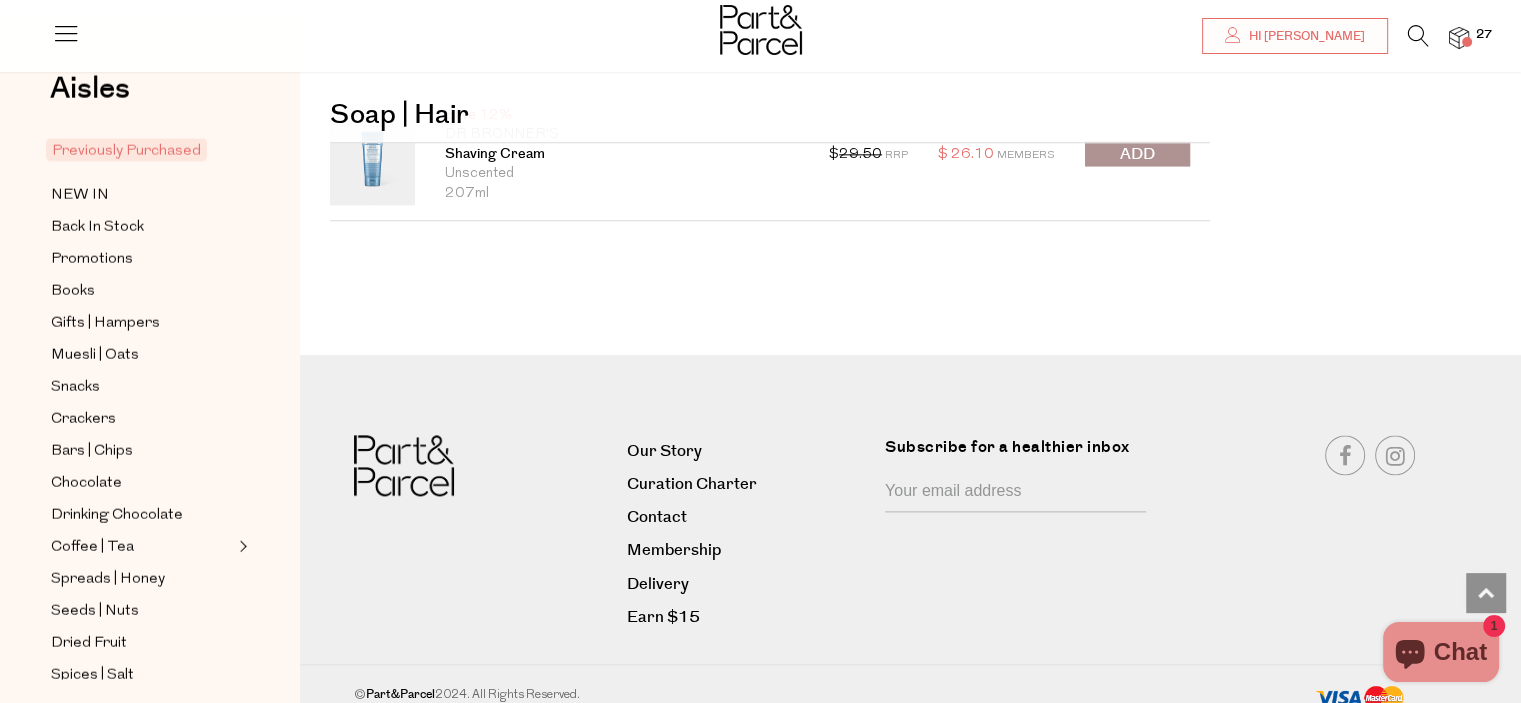 click on "27" at bounding box center [1484, 35] 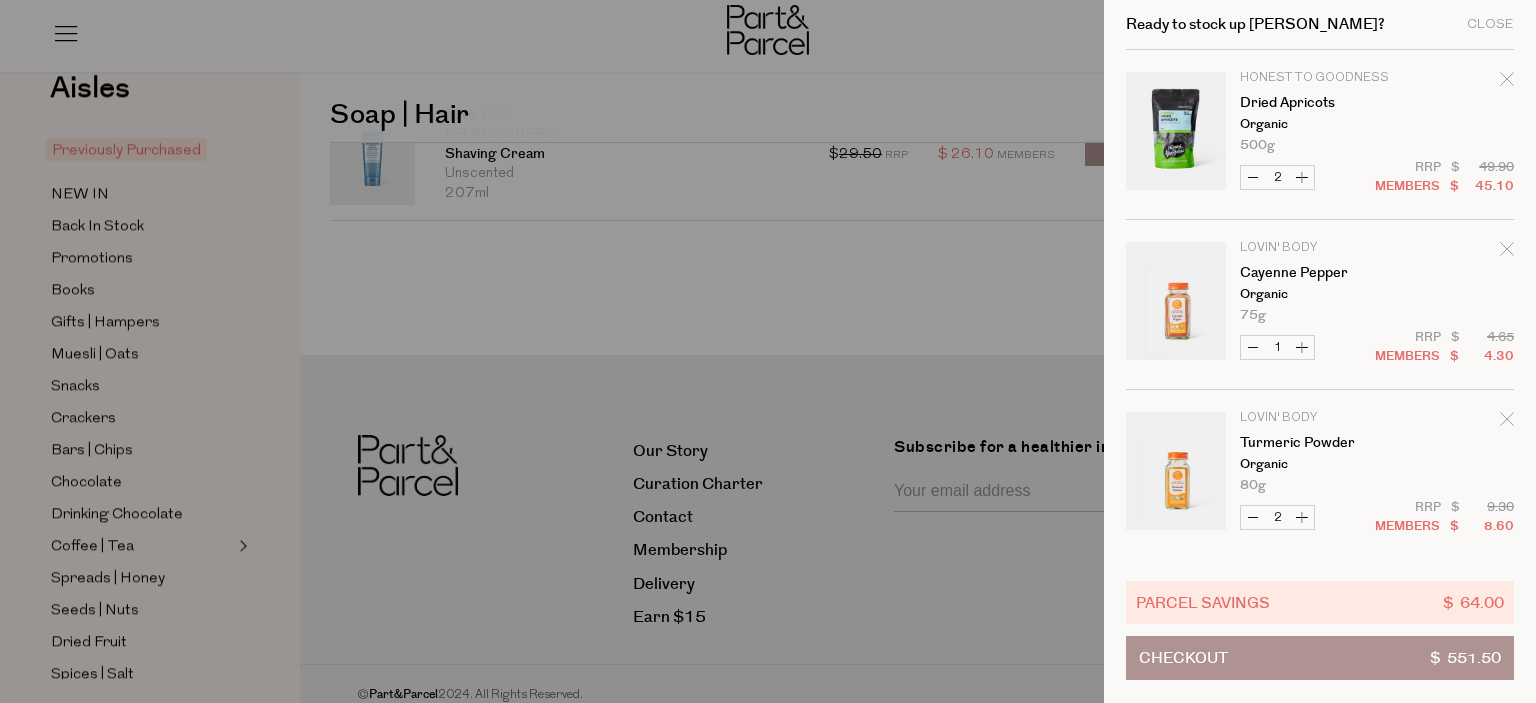 click on "Checkout $ 551.50" at bounding box center [1320, 658] 